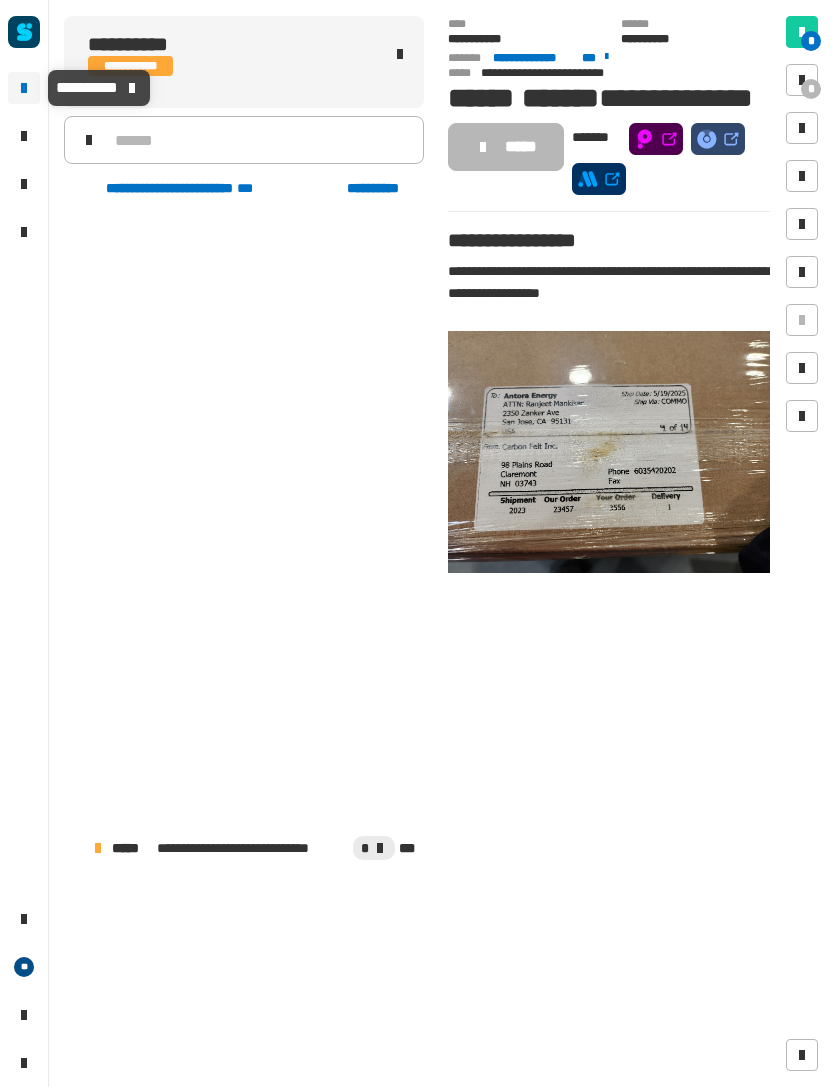 scroll, scrollTop: 0, scrollLeft: 0, axis: both 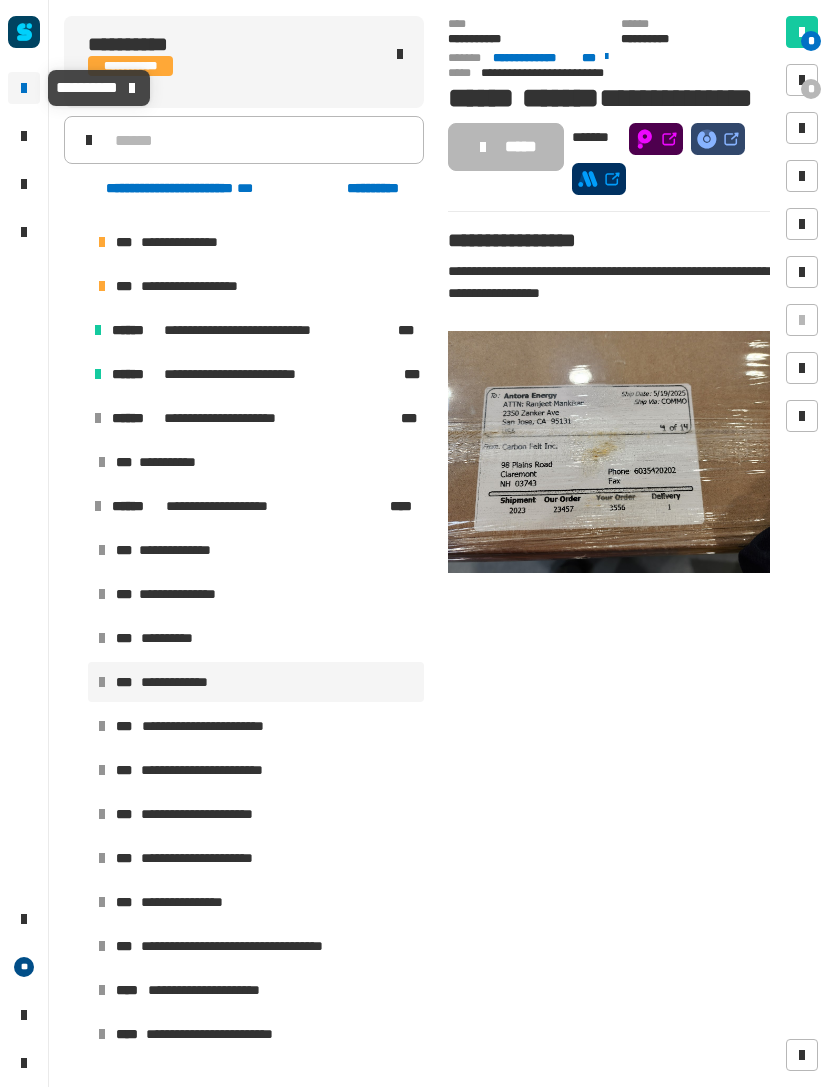 click 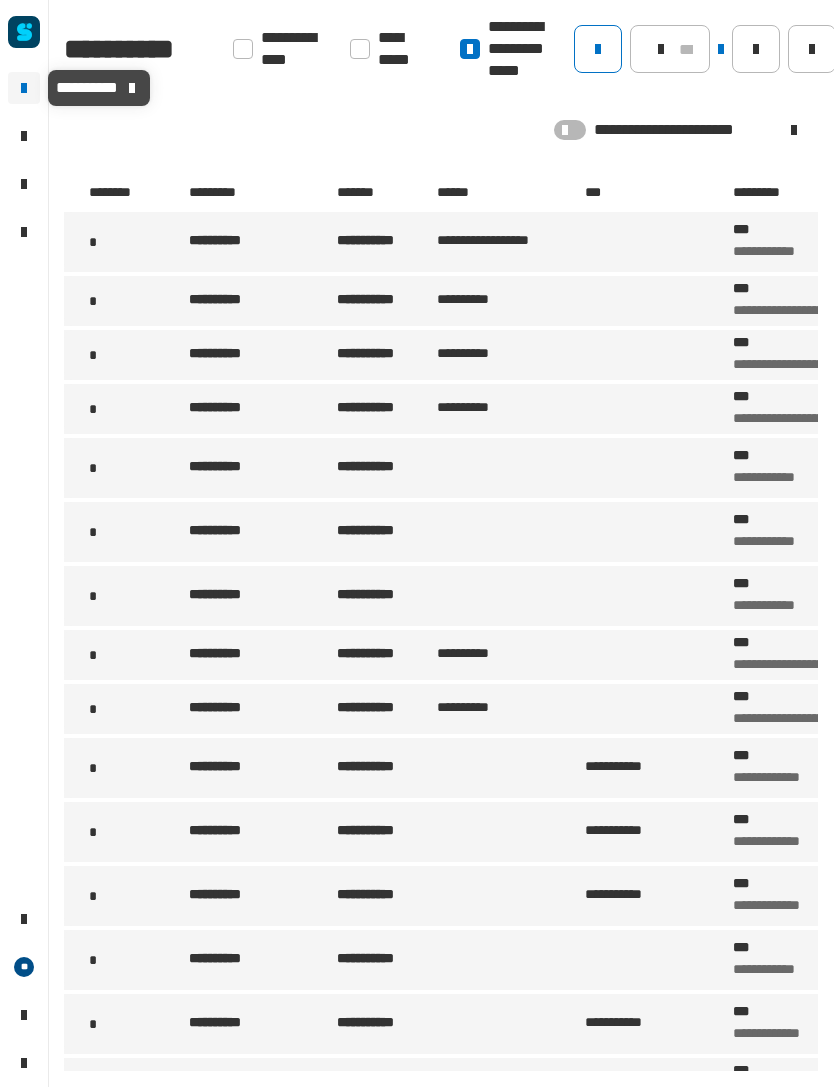 click on "**********" 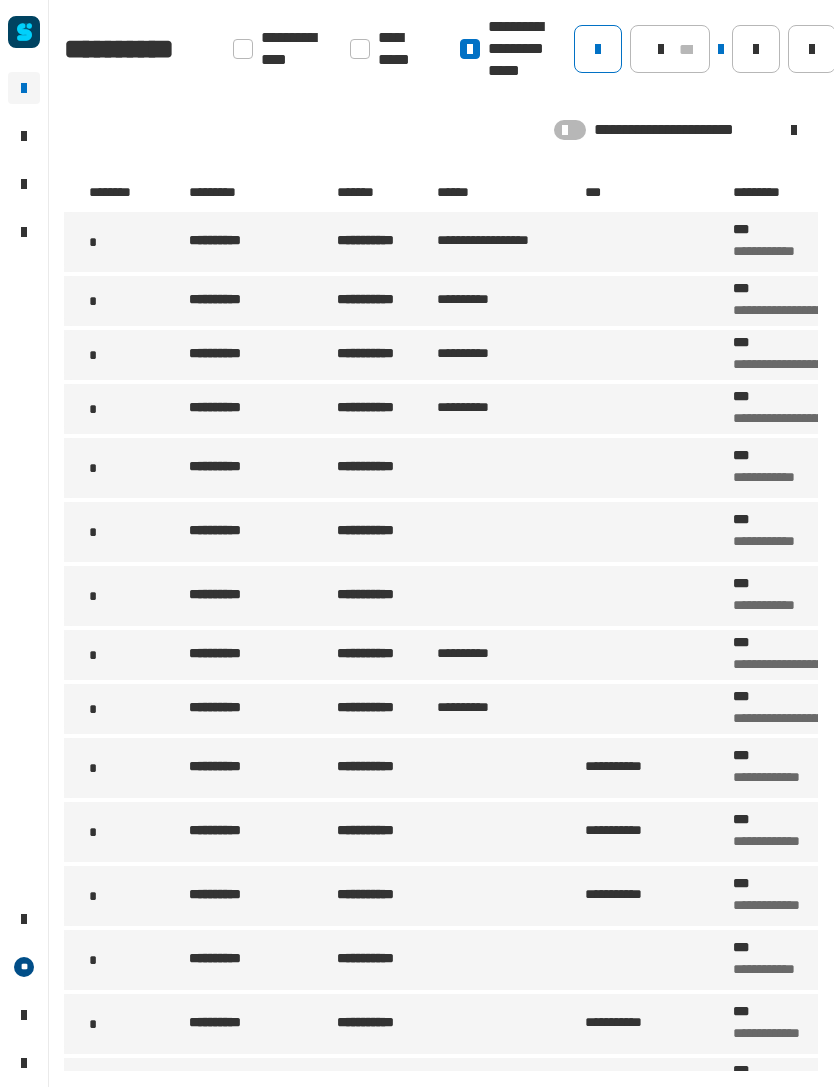 click 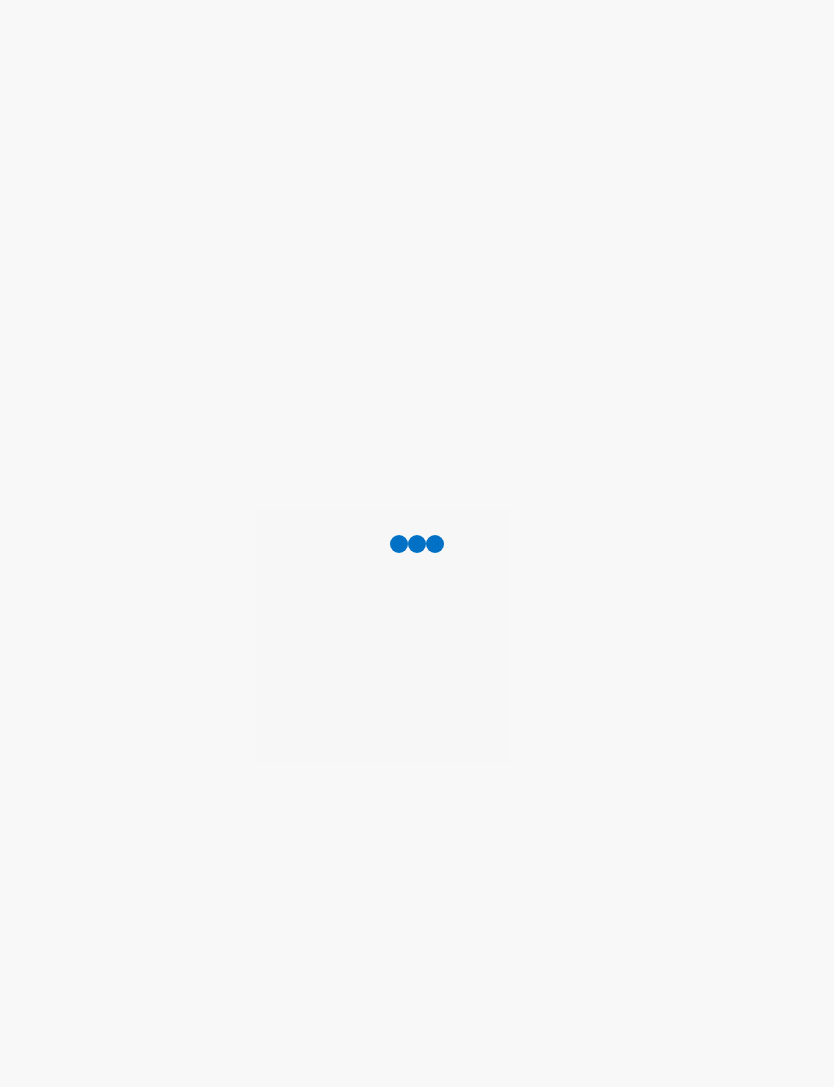 scroll, scrollTop: 0, scrollLeft: 0, axis: both 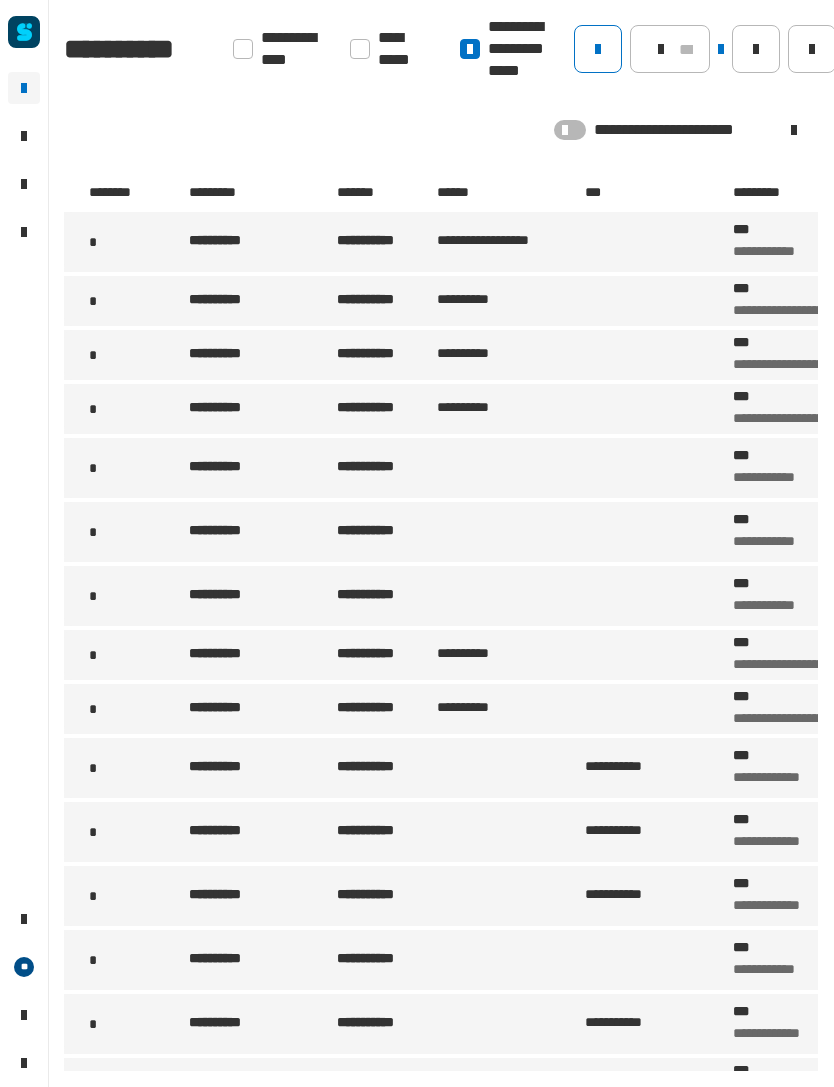 click 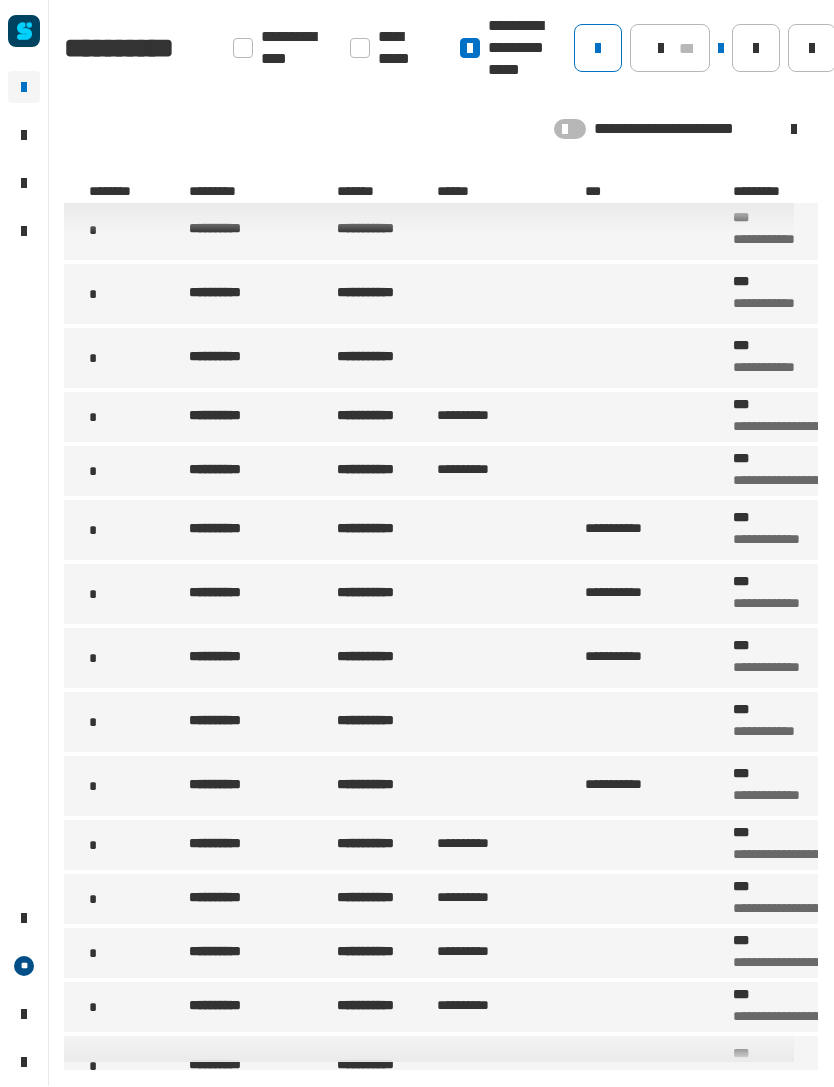 scroll, scrollTop: 231, scrollLeft: 0, axis: vertical 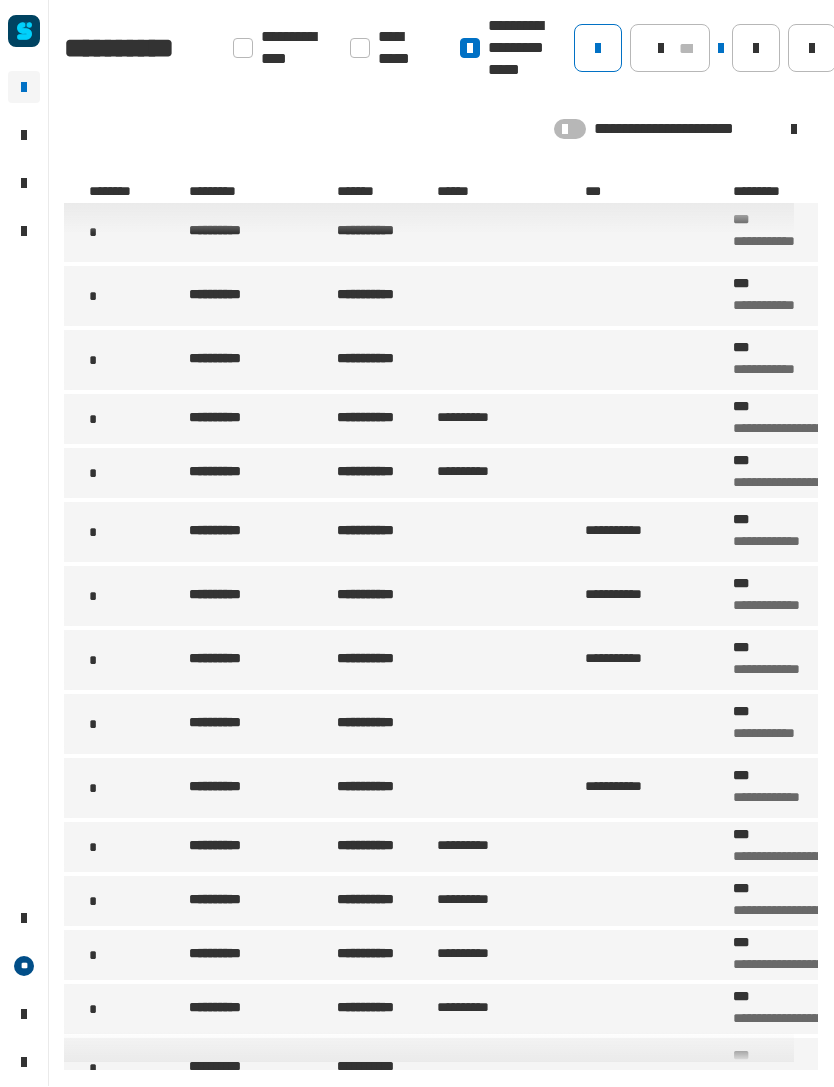 click 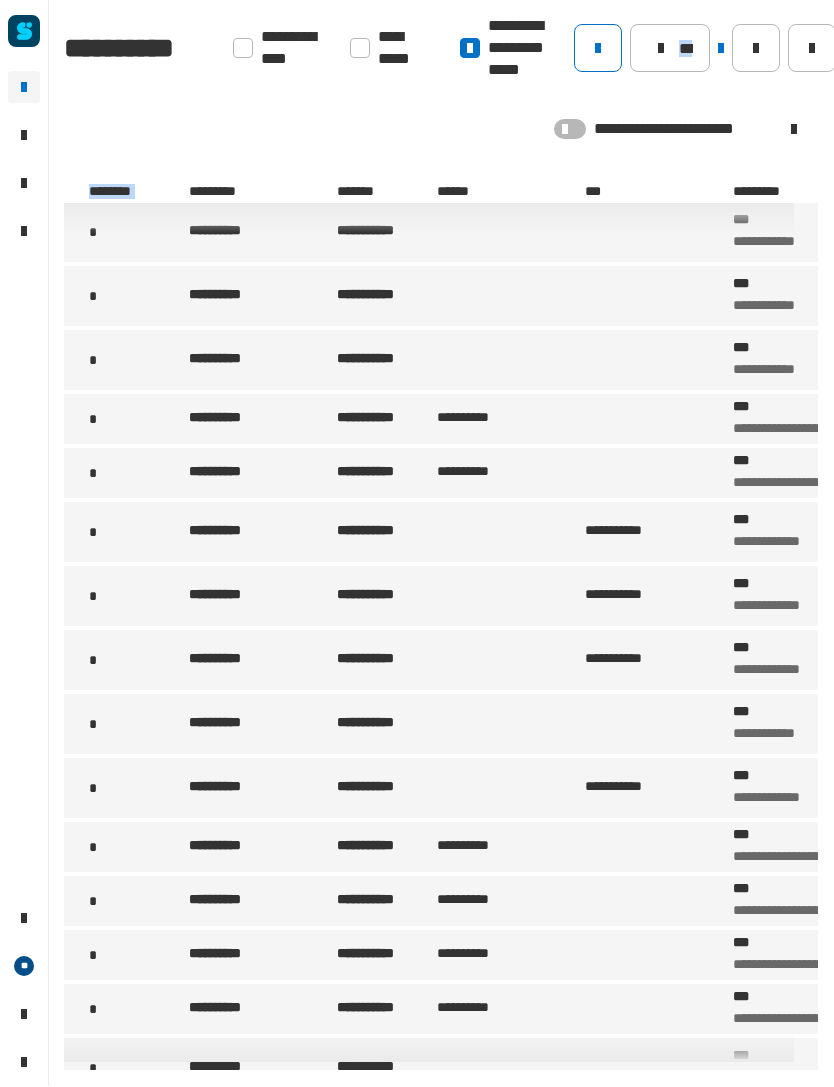 click 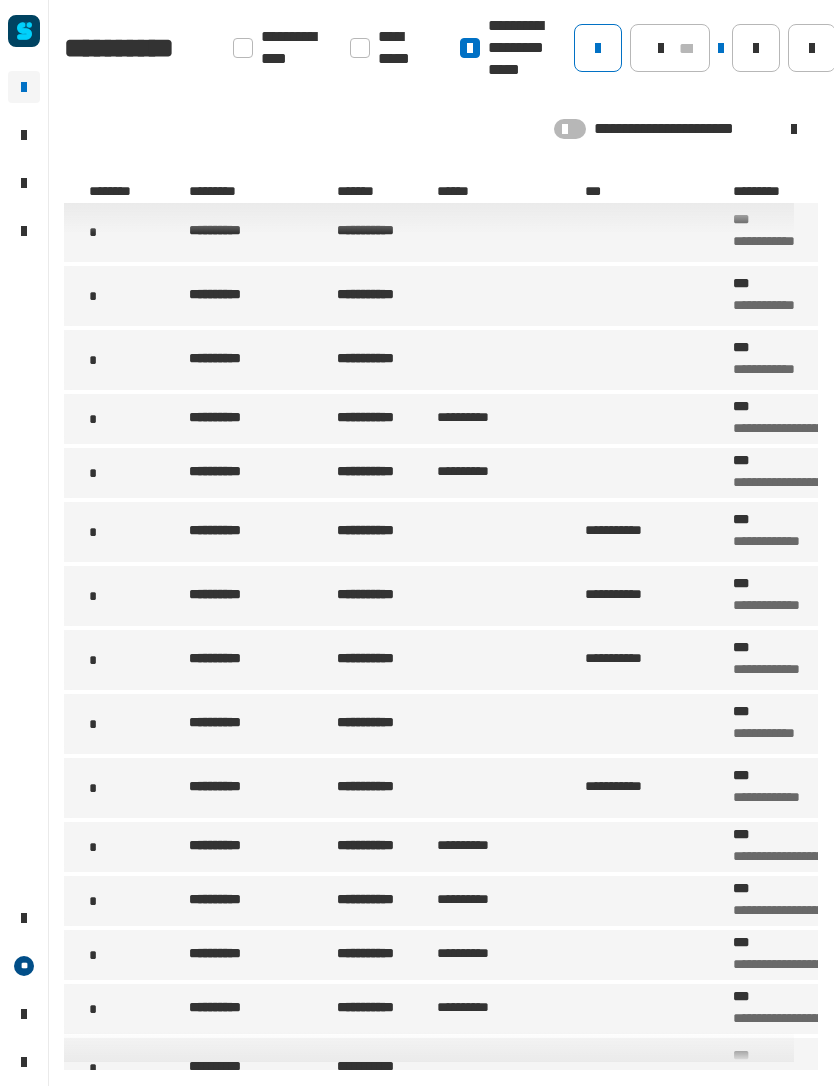 click 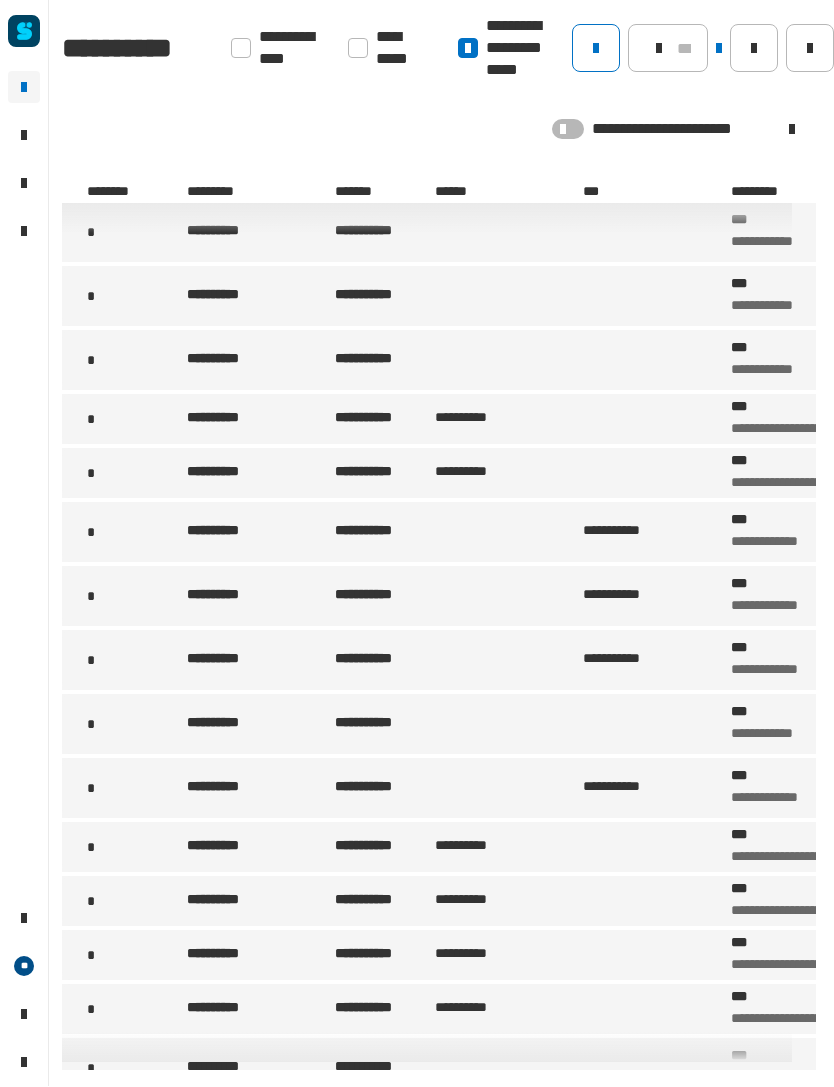 scroll, scrollTop: 0, scrollLeft: 2, axis: horizontal 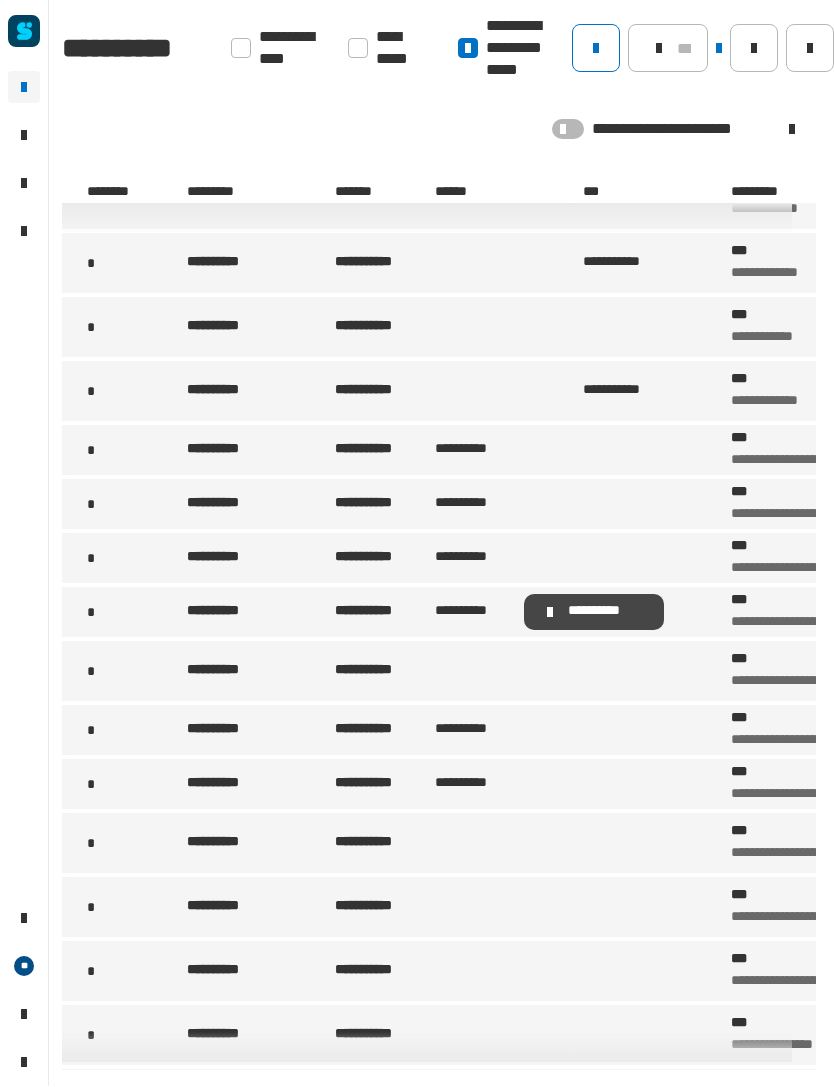 click on "**********" at bounding box center (475, 613) 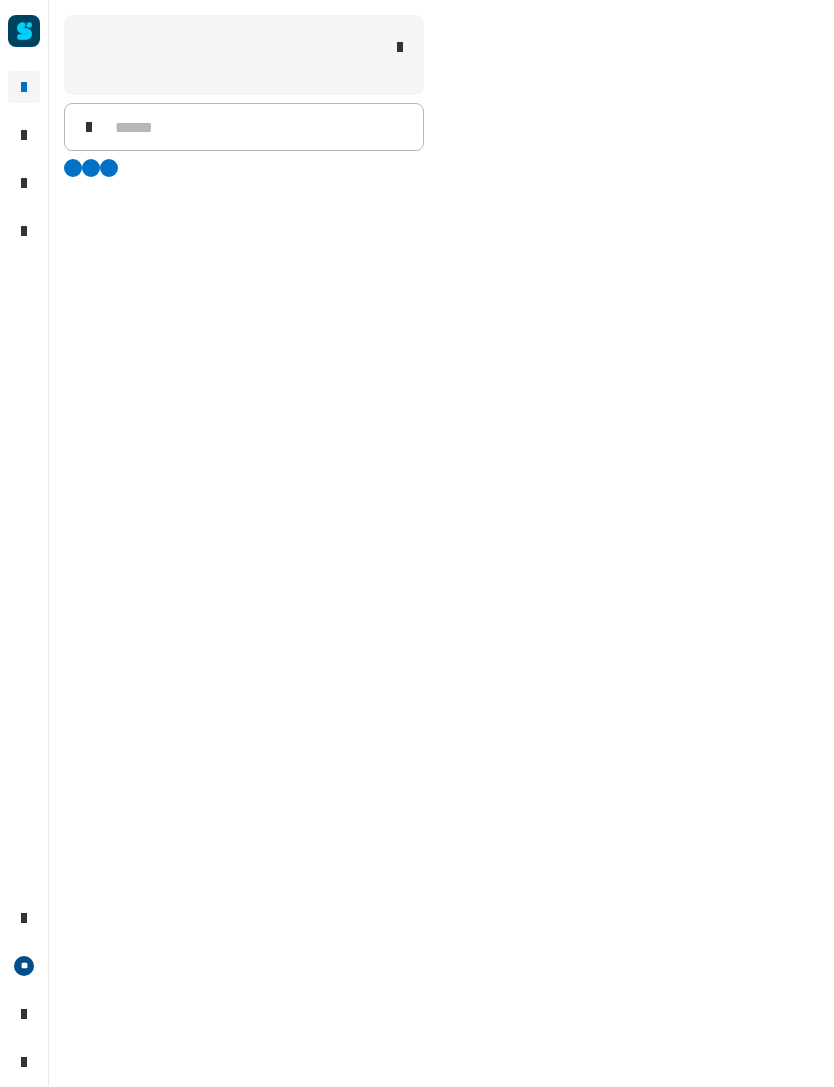 scroll, scrollTop: 0, scrollLeft: 0, axis: both 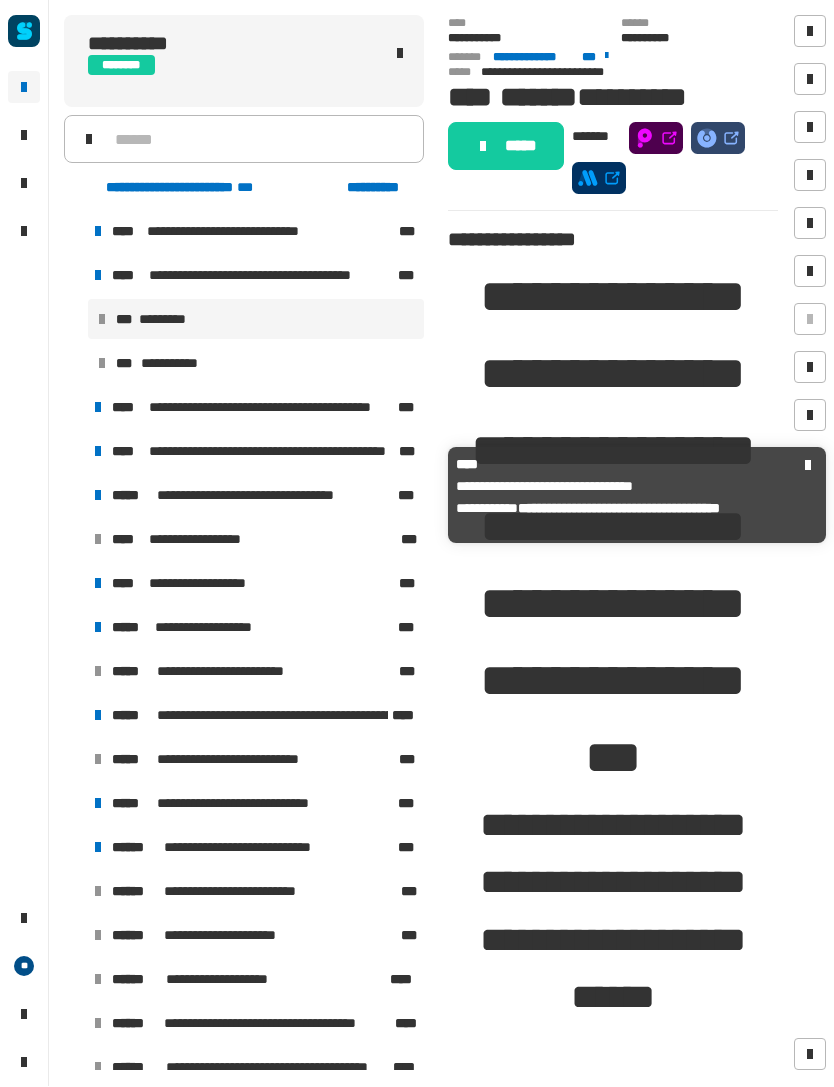 click on "**********" at bounding box center (264, 496) 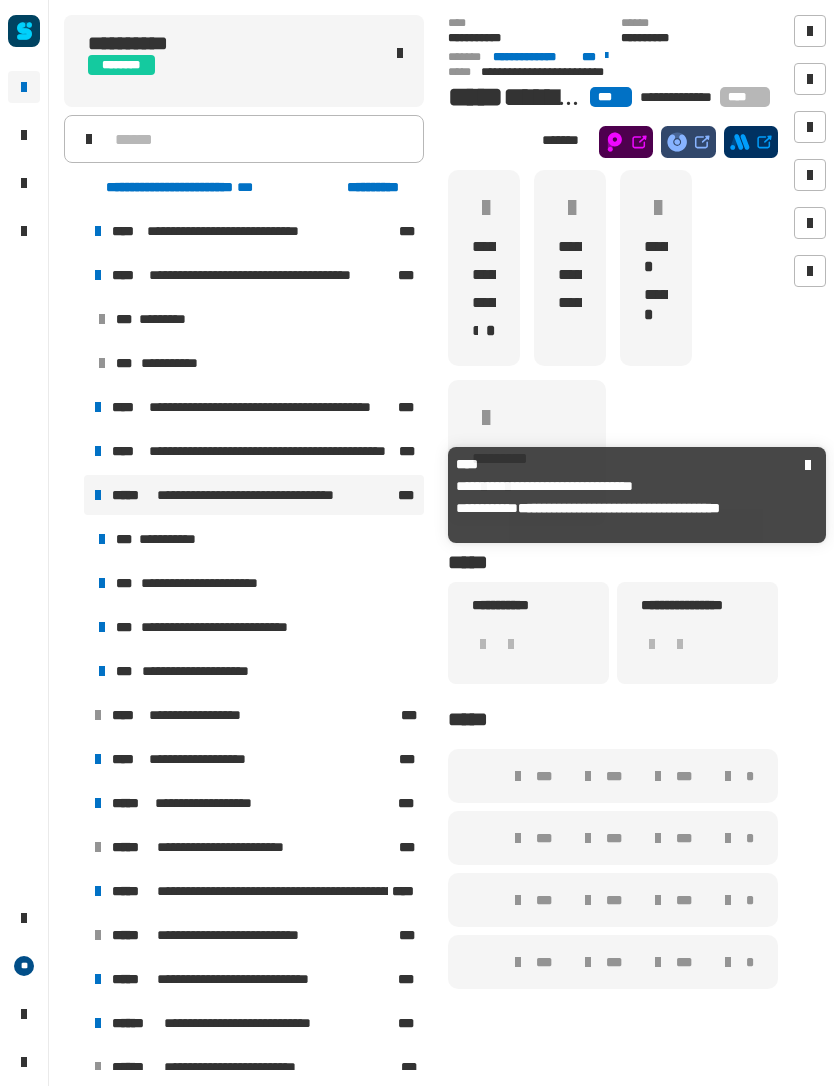 click 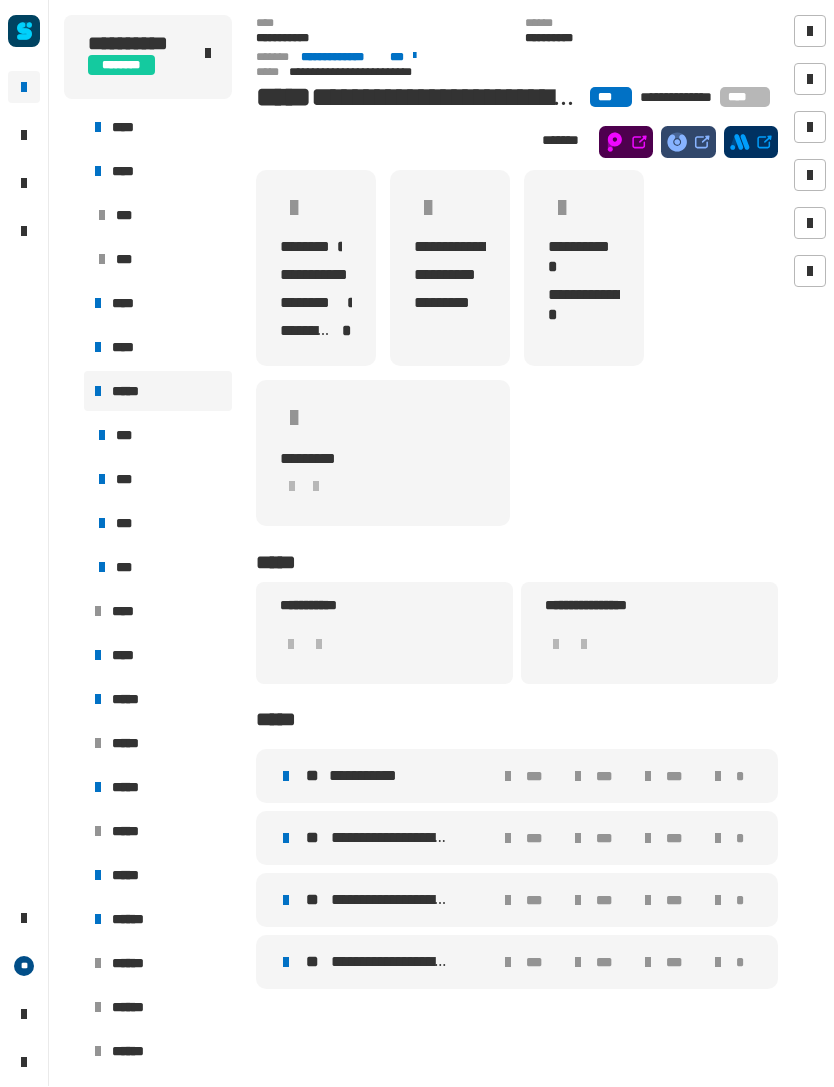 click on "**********" at bounding box center [517, 839] 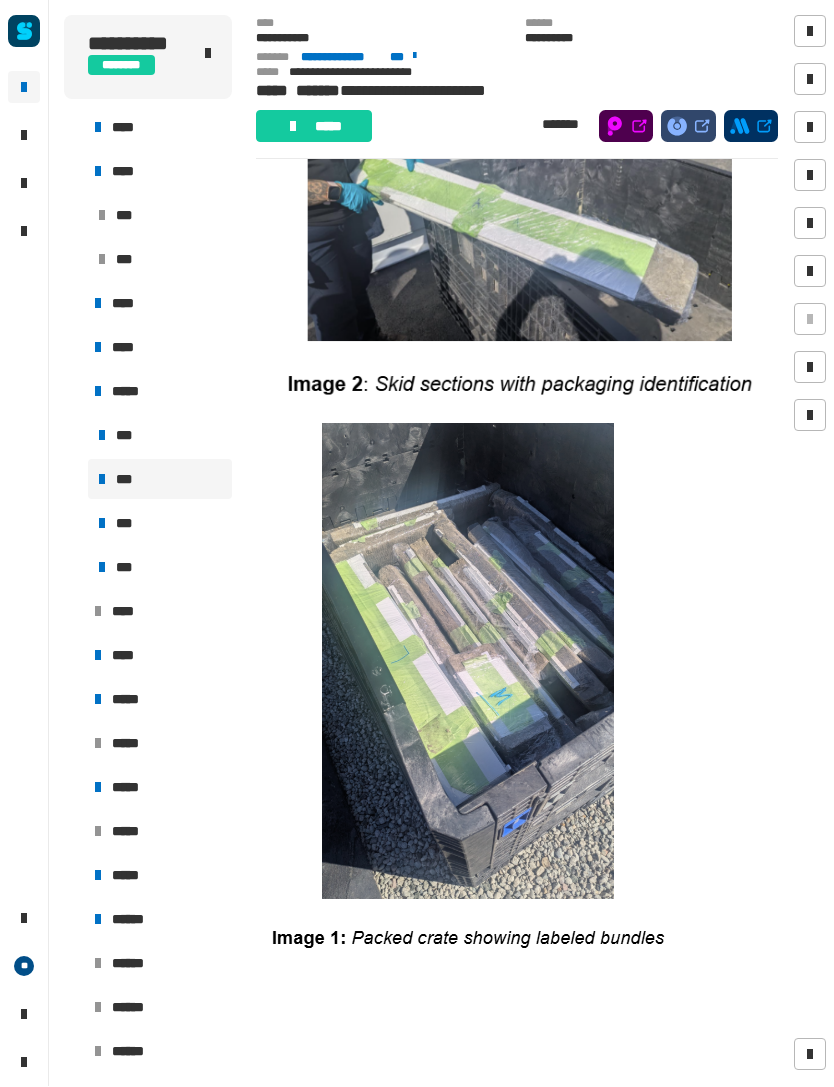 scroll, scrollTop: 605, scrollLeft: 0, axis: vertical 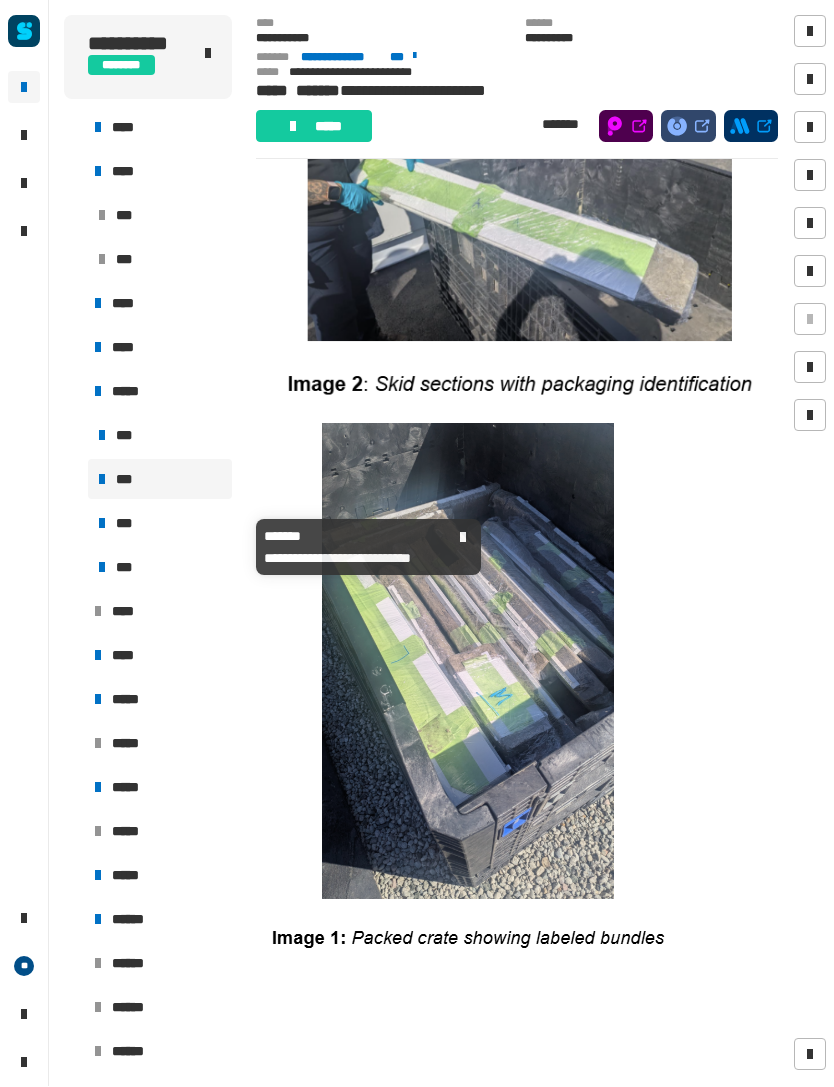 click on "***" at bounding box center (160, 524) 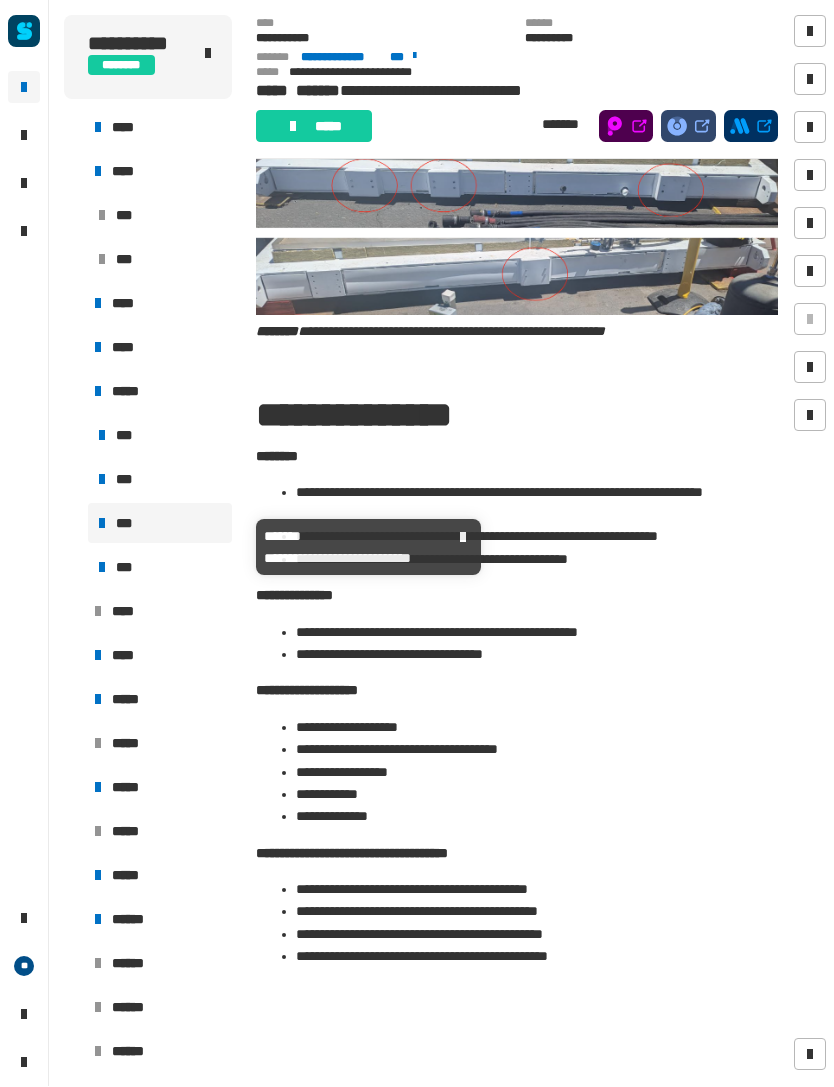 scroll, scrollTop: 968, scrollLeft: 0, axis: vertical 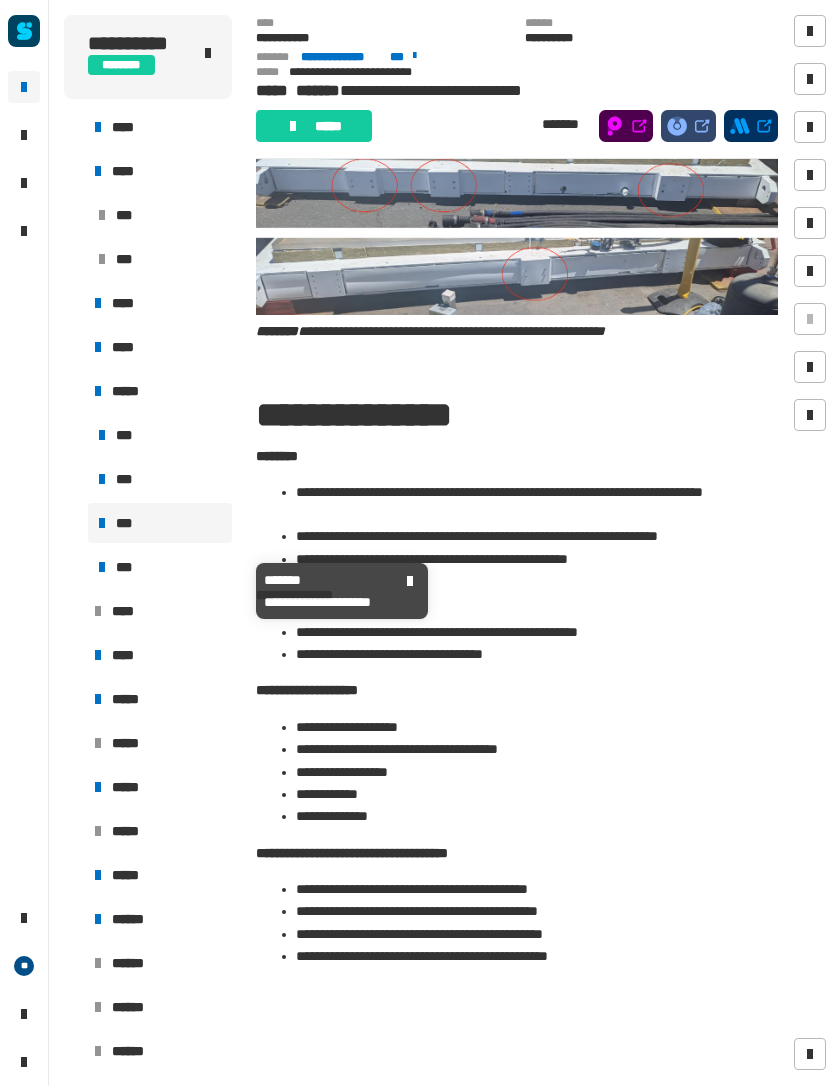 click on "***" at bounding box center [160, 568] 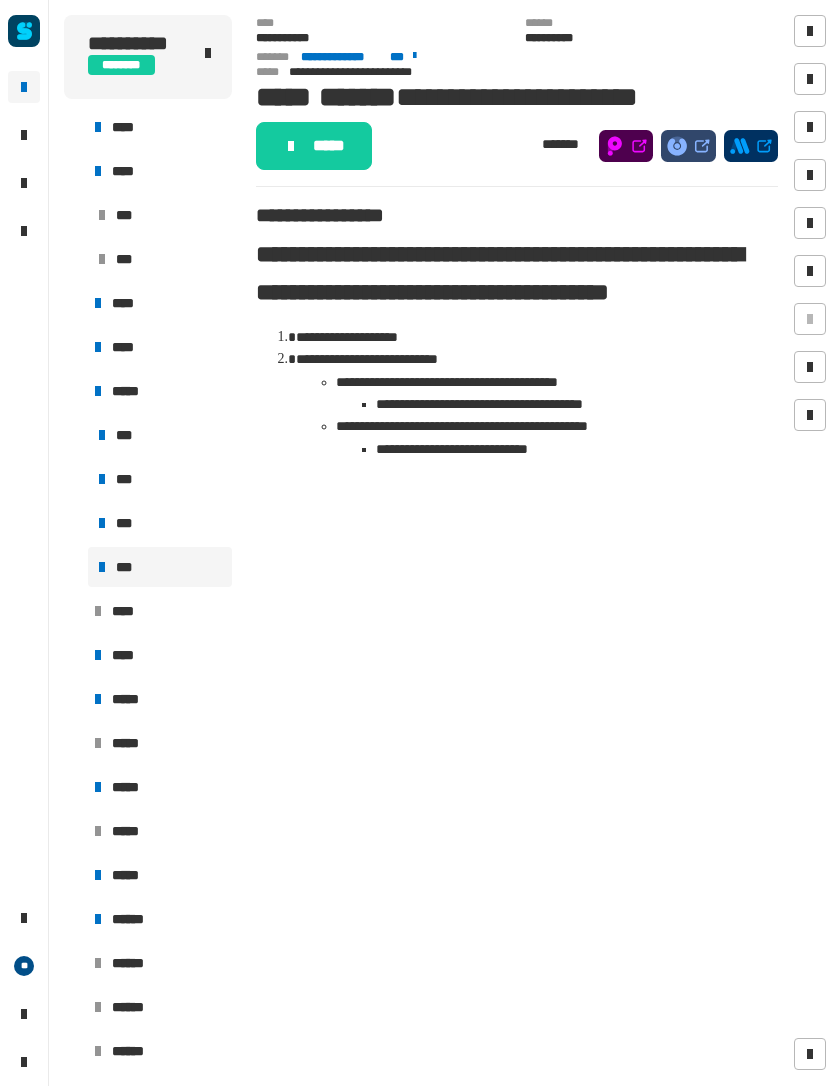 click on "**********" 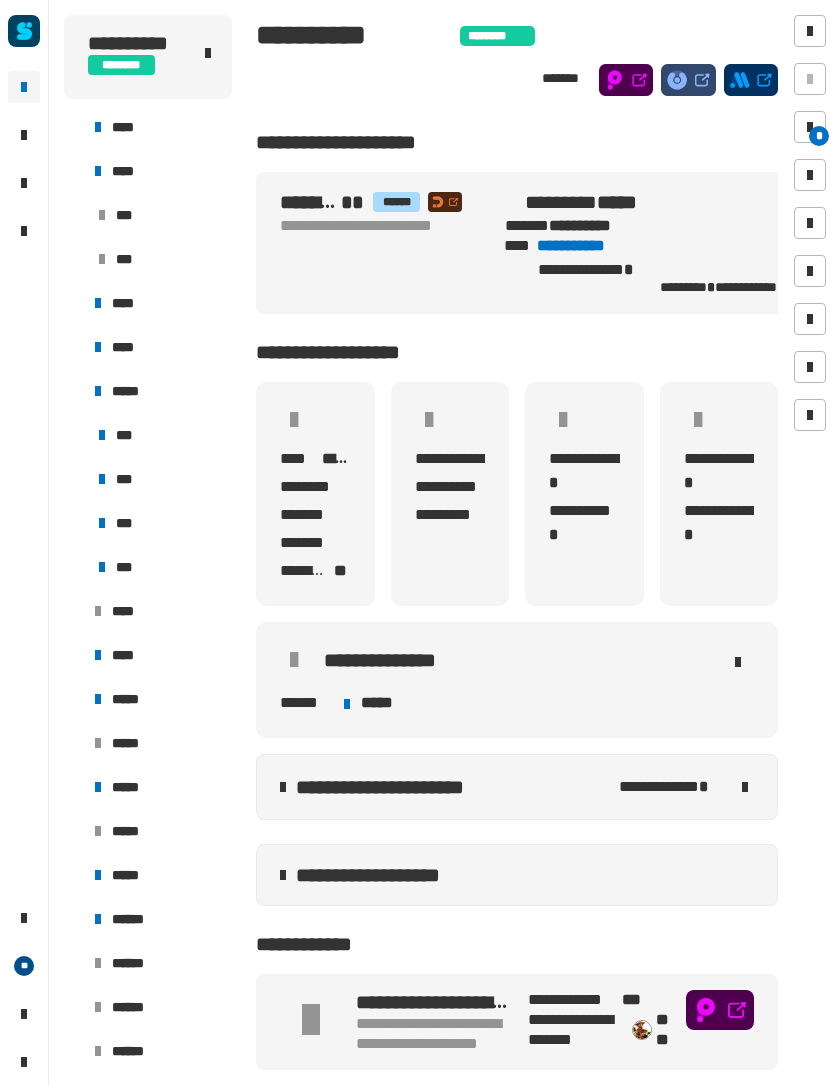click on "**********" 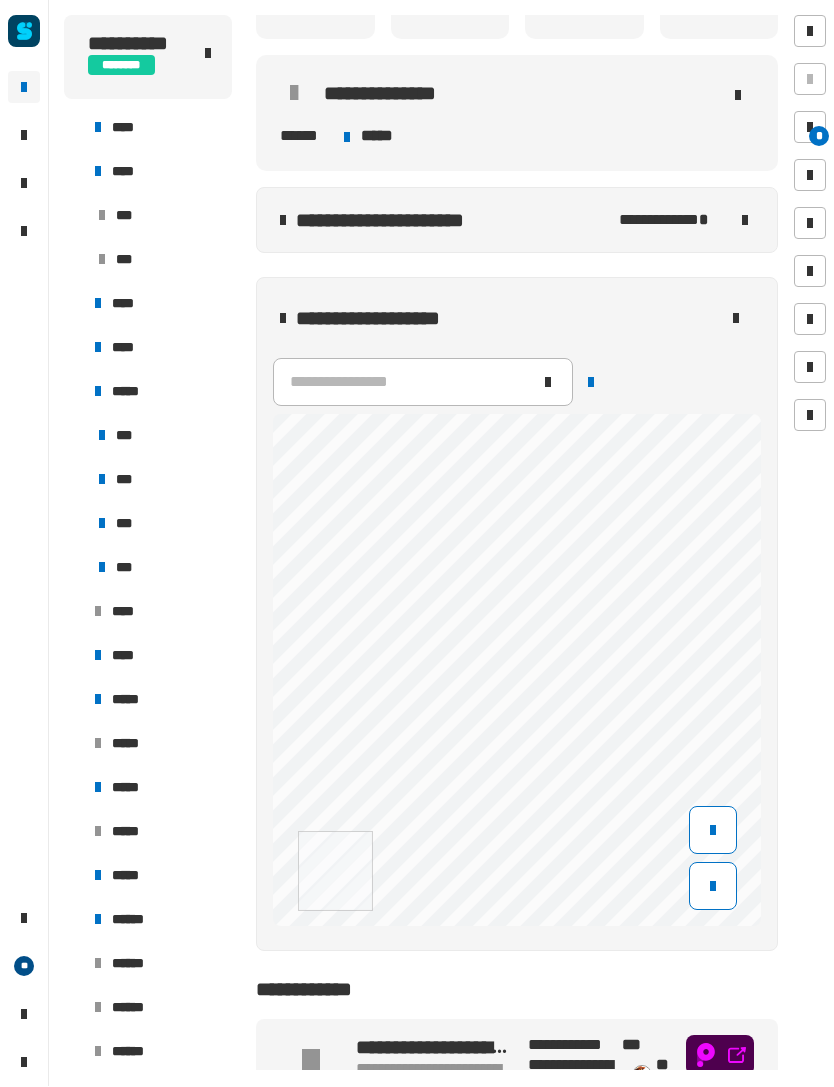 scroll, scrollTop: 620, scrollLeft: 0, axis: vertical 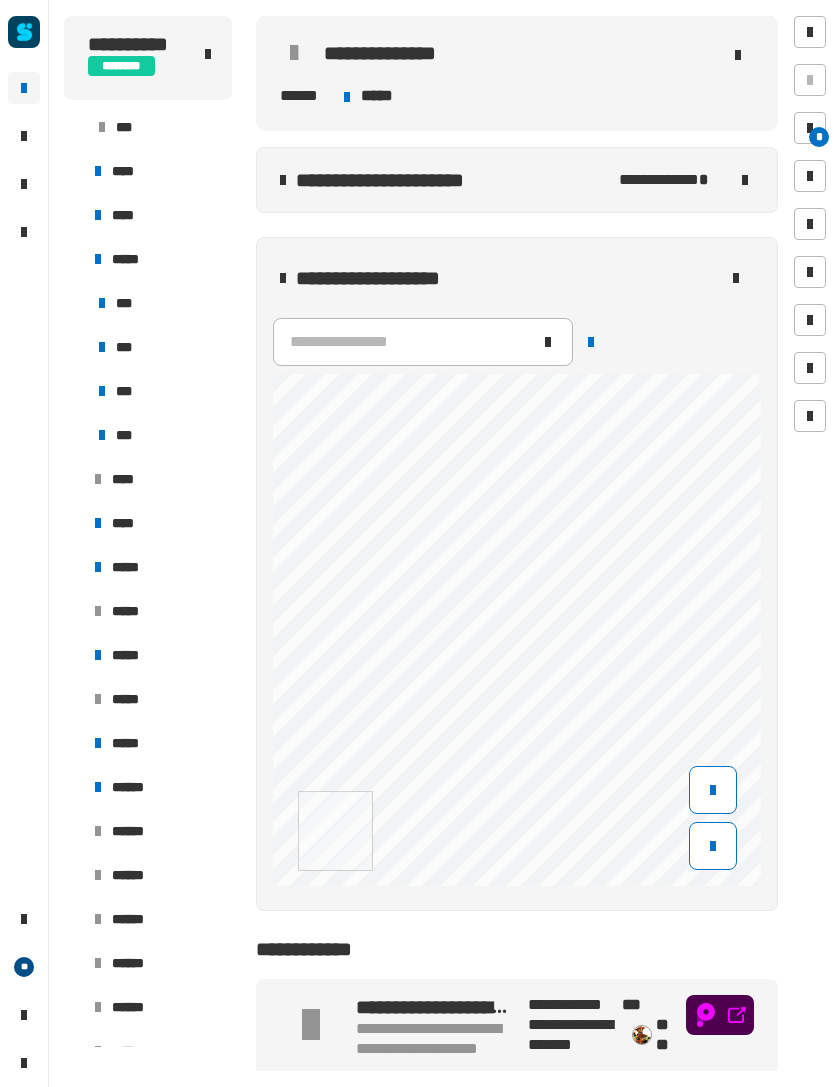 click on "****" at bounding box center [158, 523] 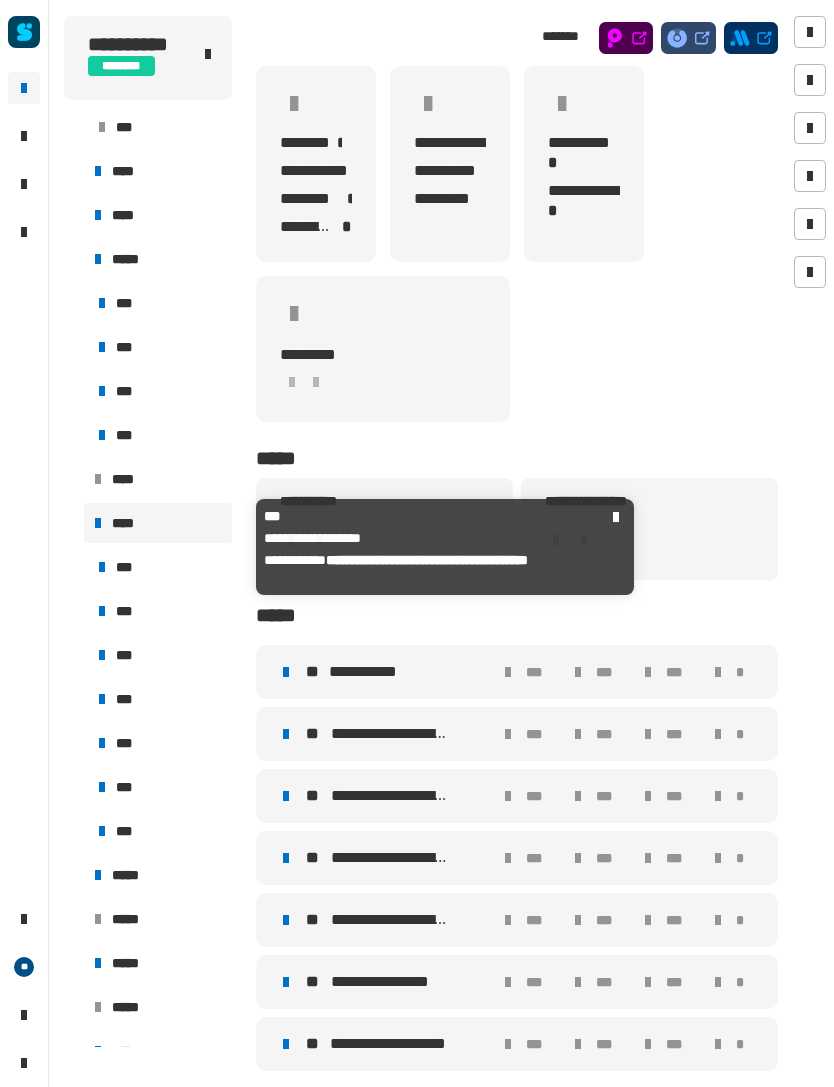 scroll, scrollTop: 106, scrollLeft: 0, axis: vertical 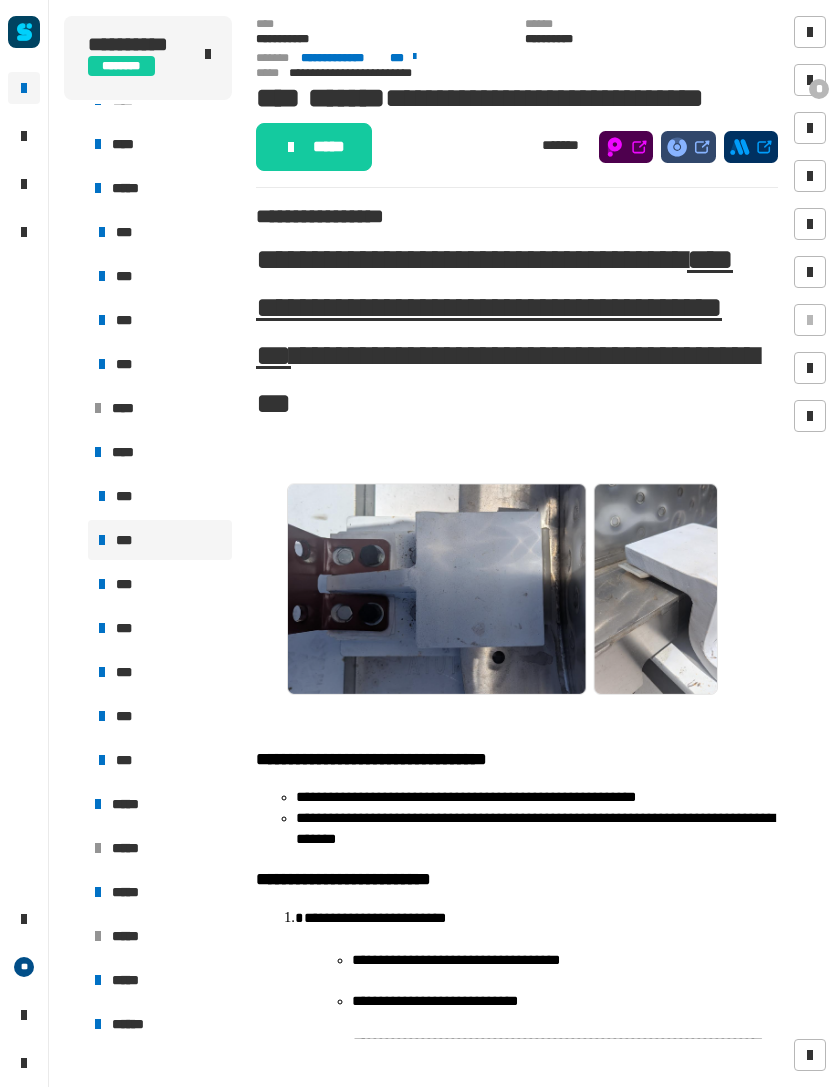 click 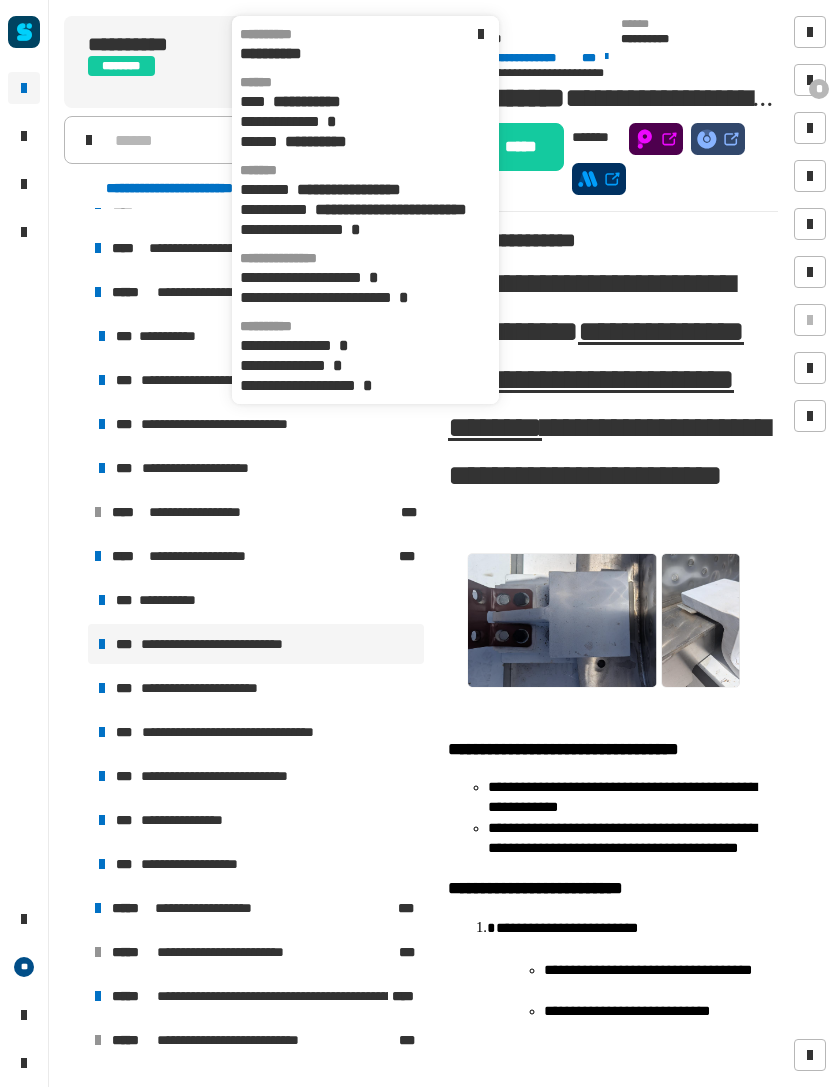 click on "**********" 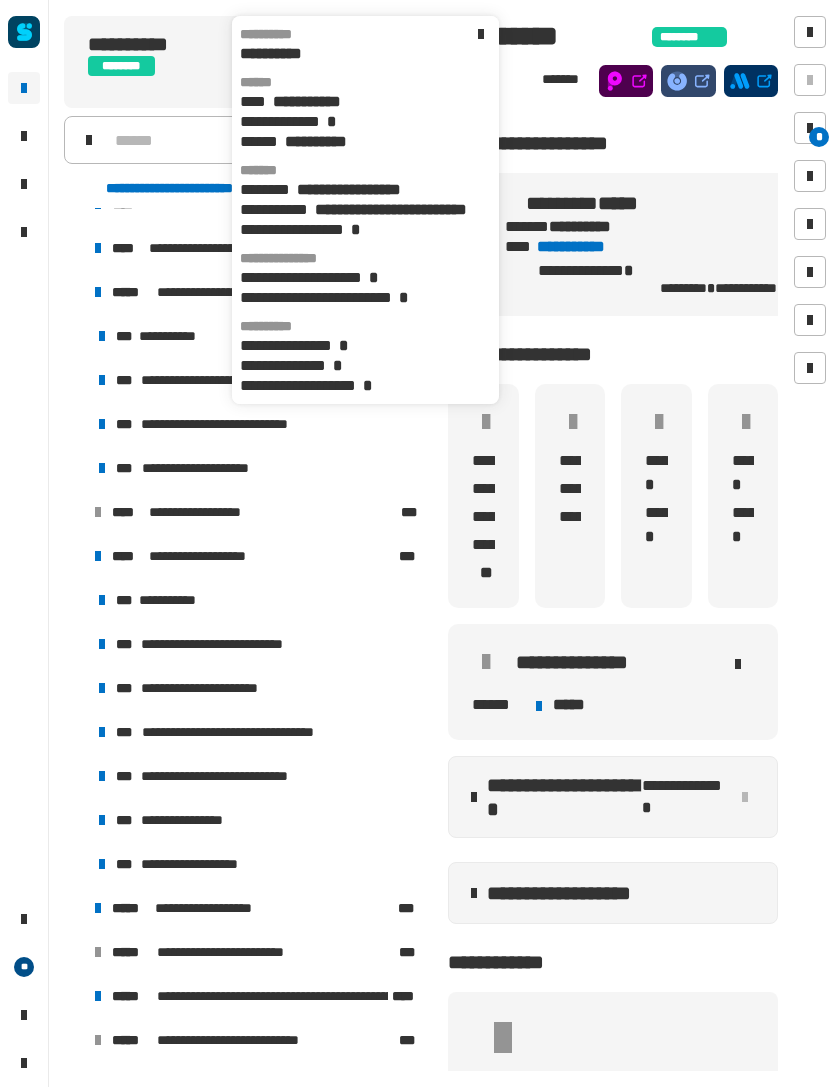 click on "**********" 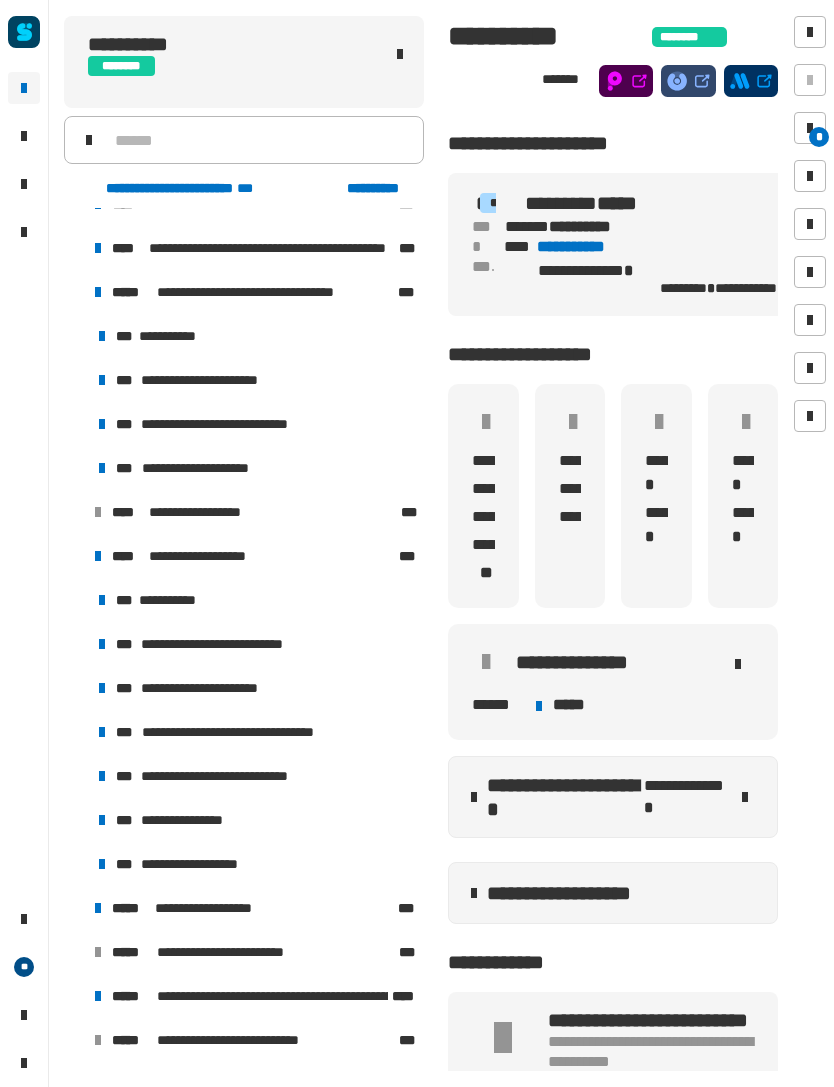 click on "**********" 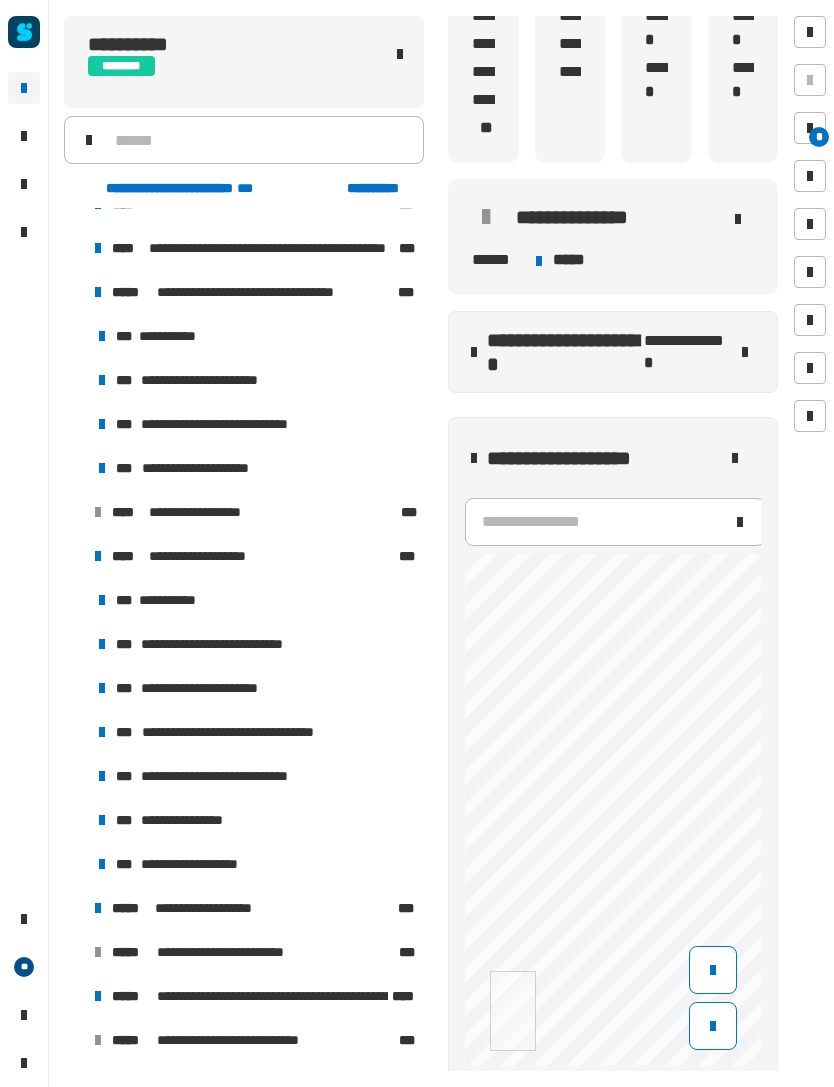 scroll, scrollTop: 473, scrollLeft: 0, axis: vertical 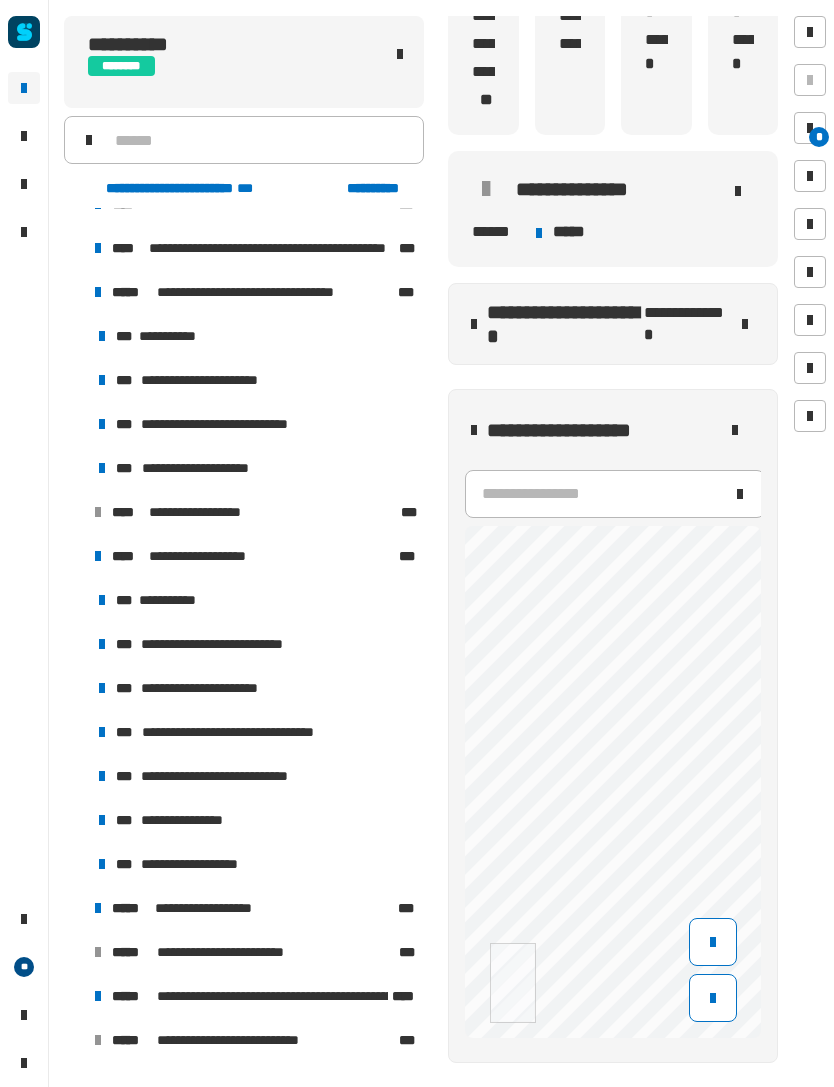 click 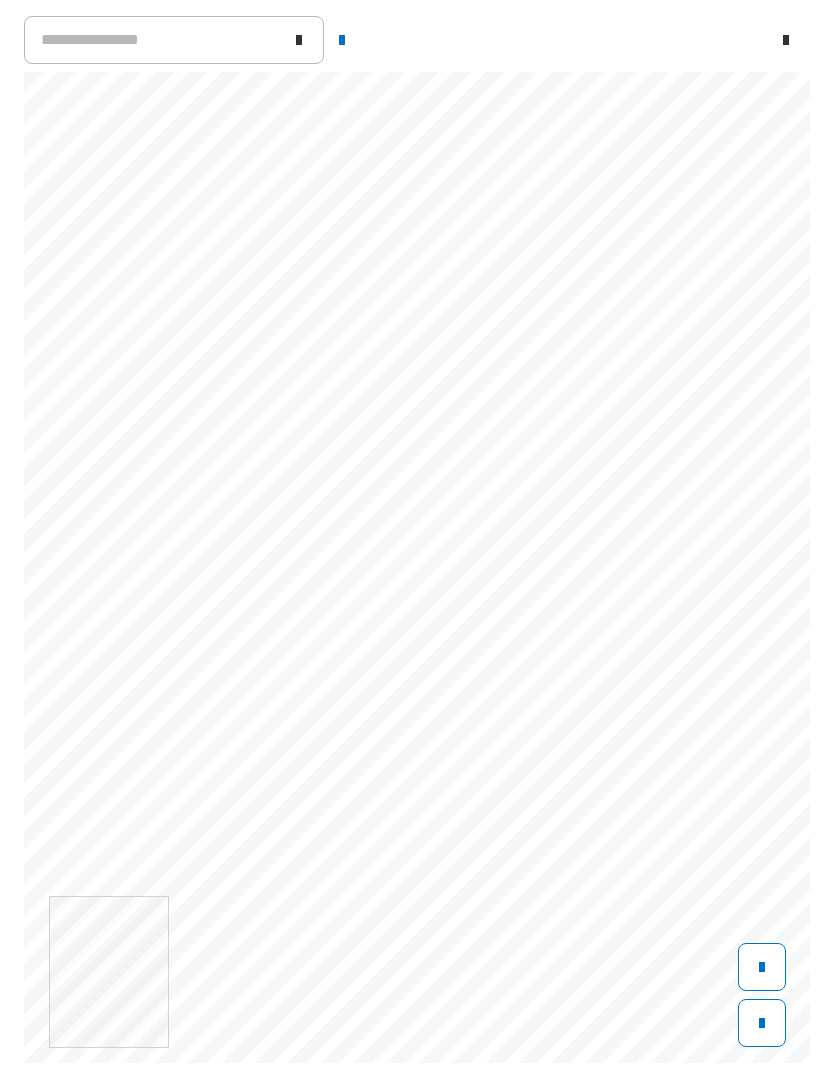 scroll, scrollTop: 211, scrollLeft: 188, axis: both 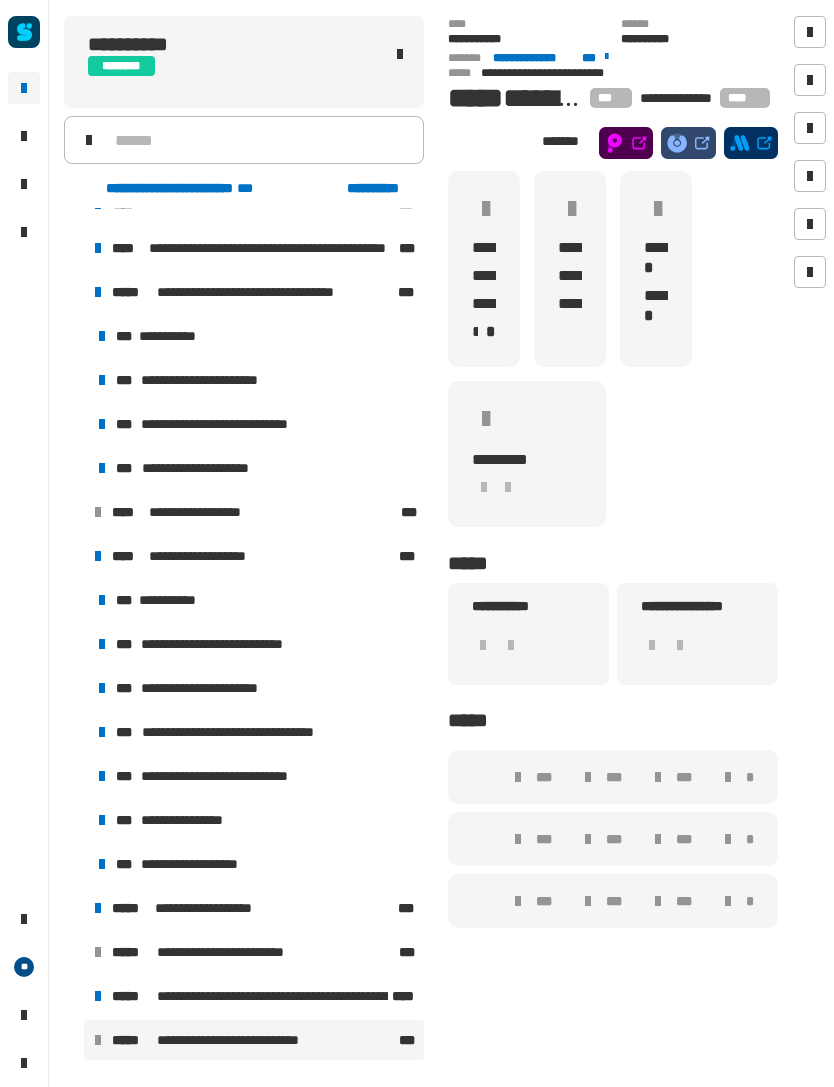 click 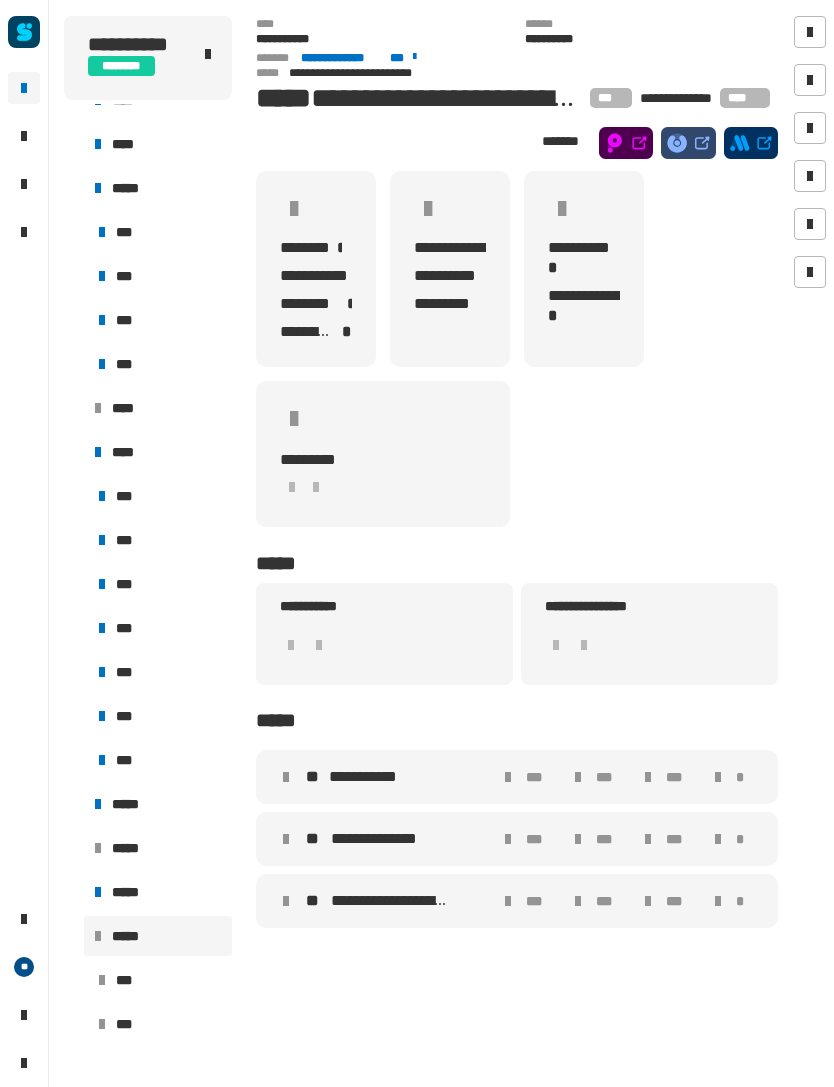 click on "**********" at bounding box center (394, 839) 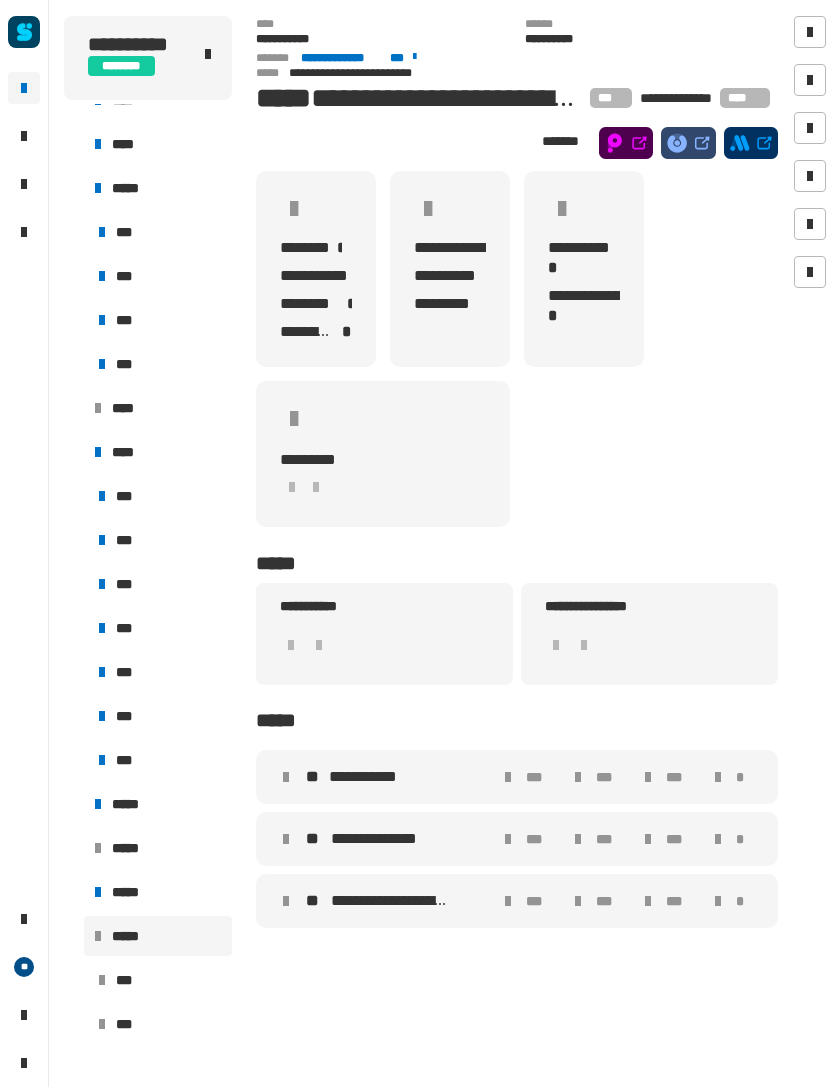 click on "**********" at bounding box center (390, 901) 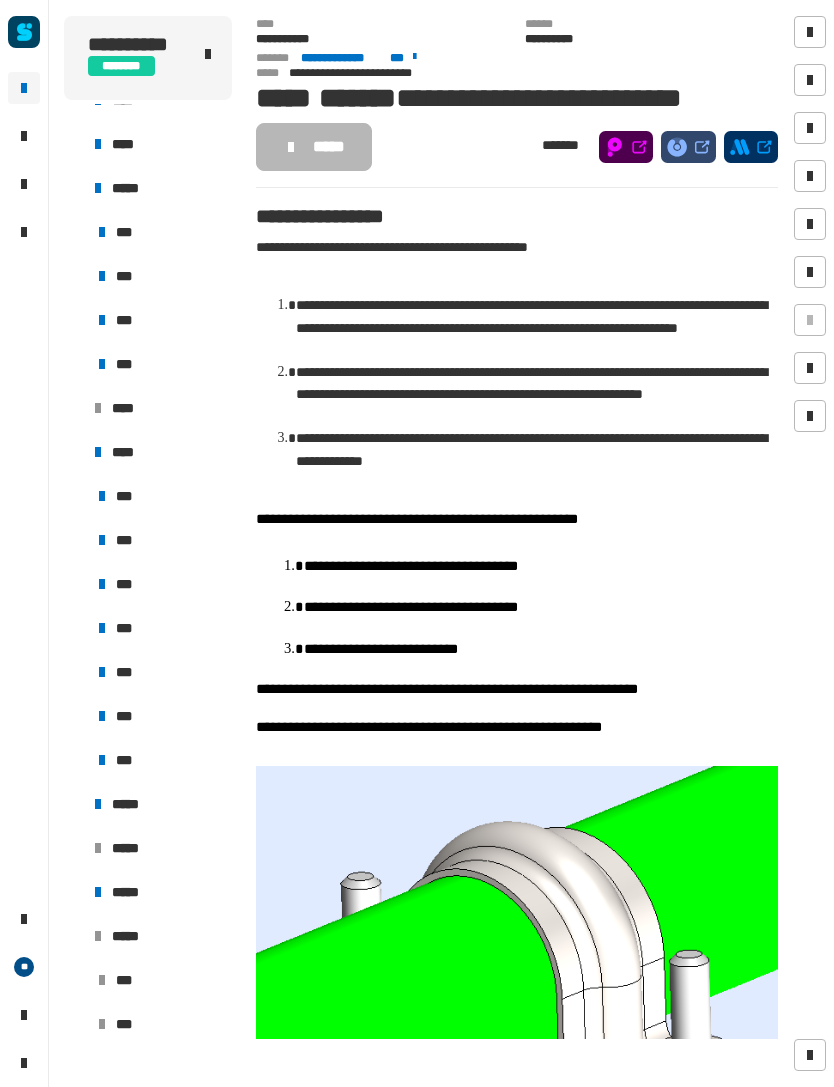 scroll, scrollTop: 0, scrollLeft: 0, axis: both 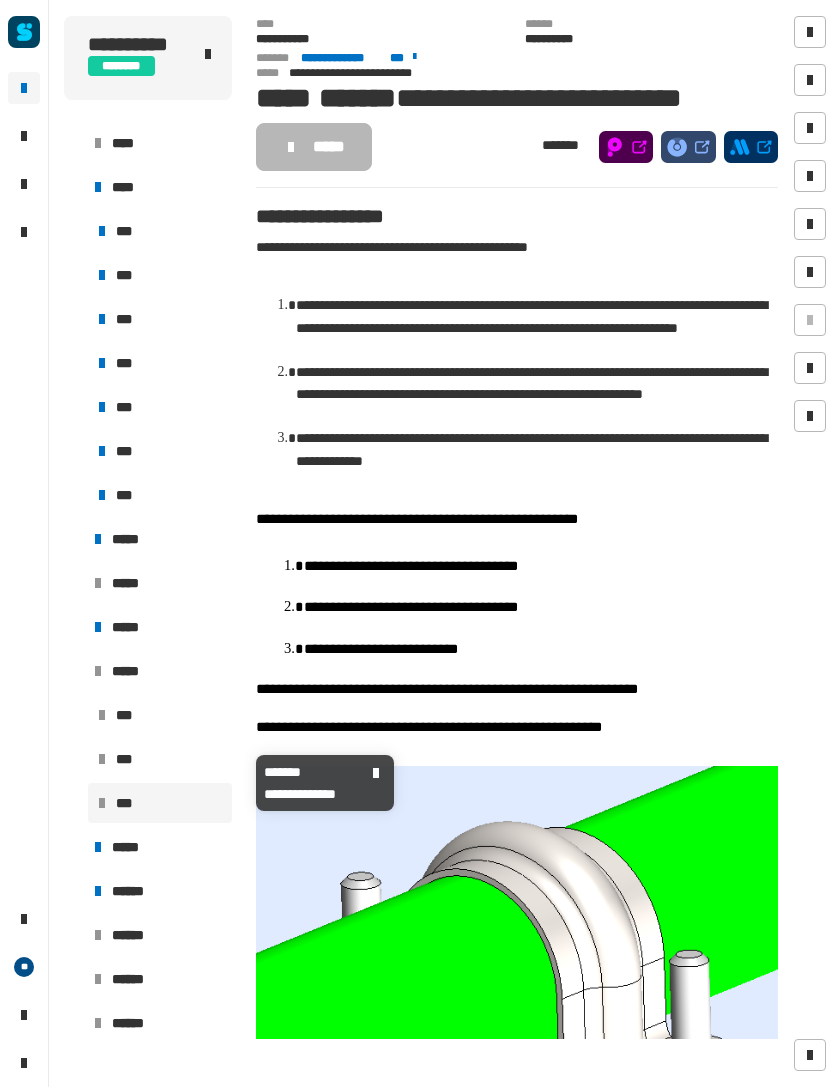 click on "***" at bounding box center (160, 759) 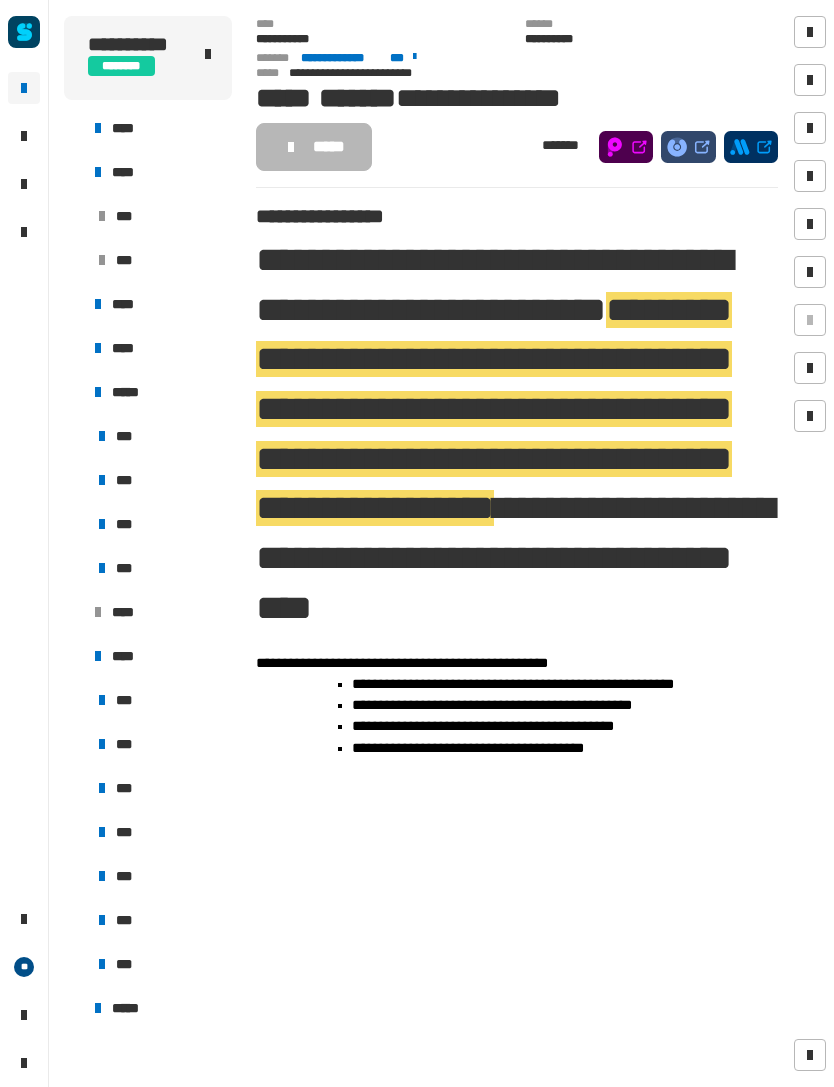 scroll, scrollTop: 0, scrollLeft: 0, axis: both 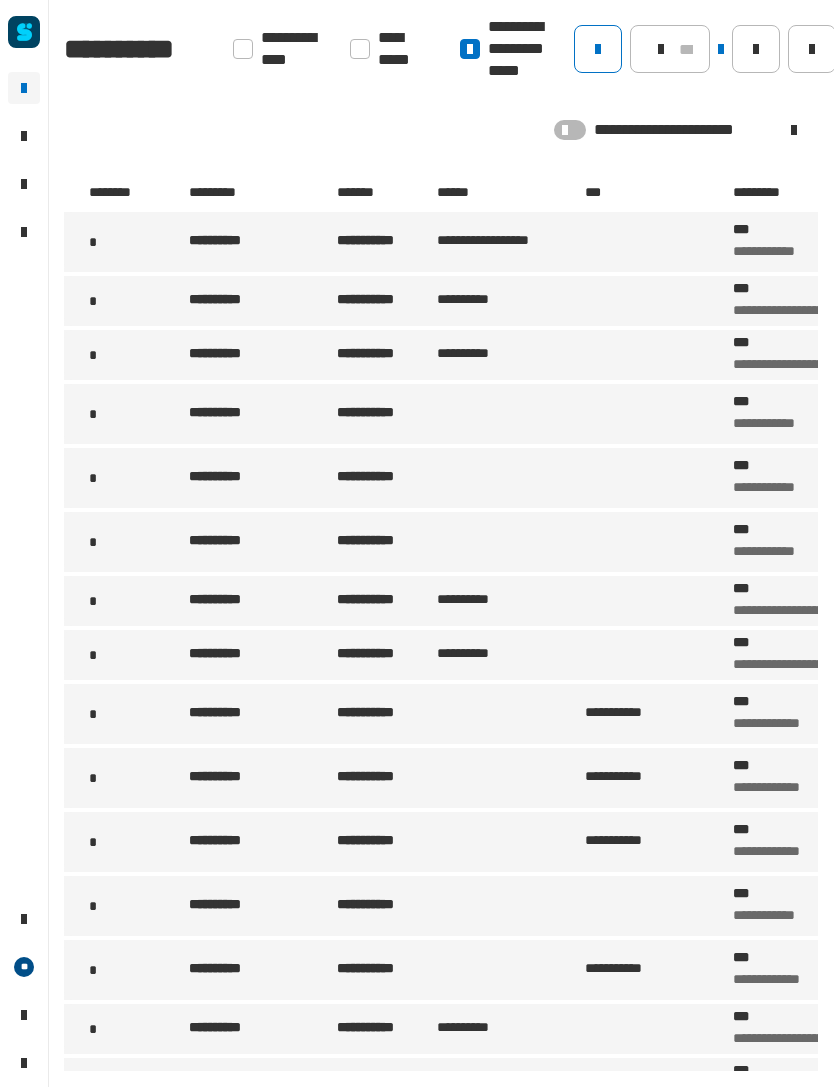 click on "**********" 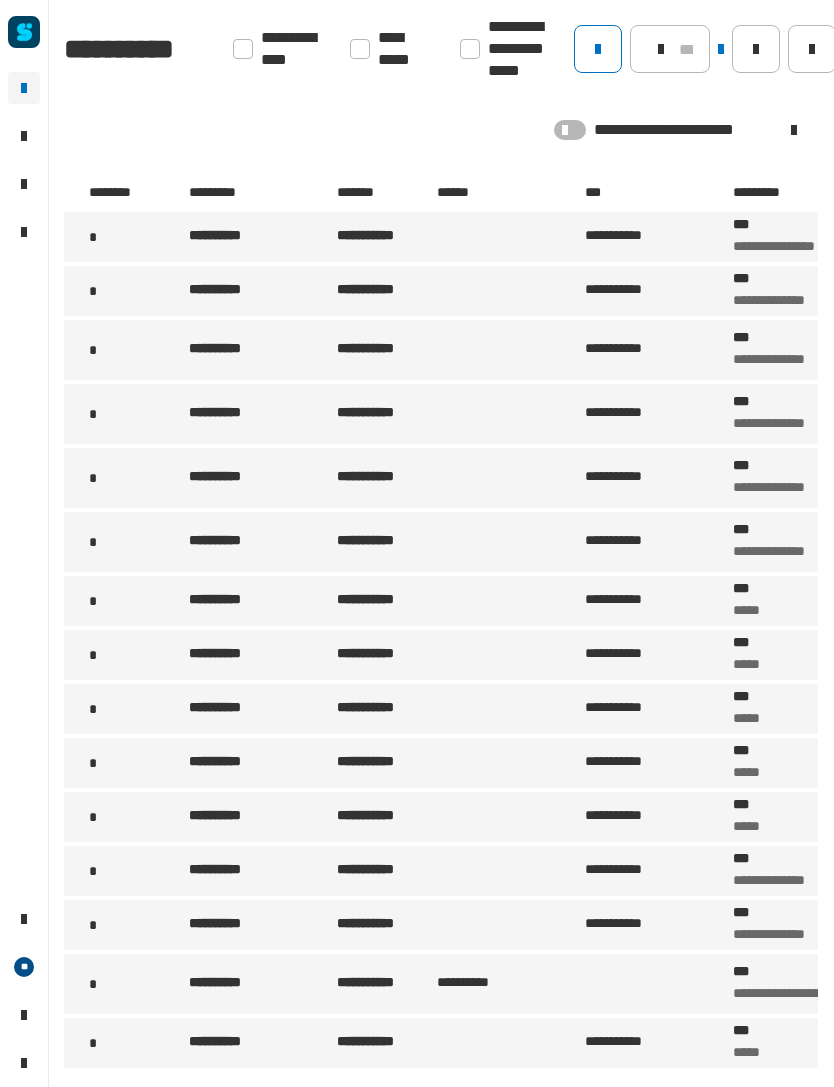 click 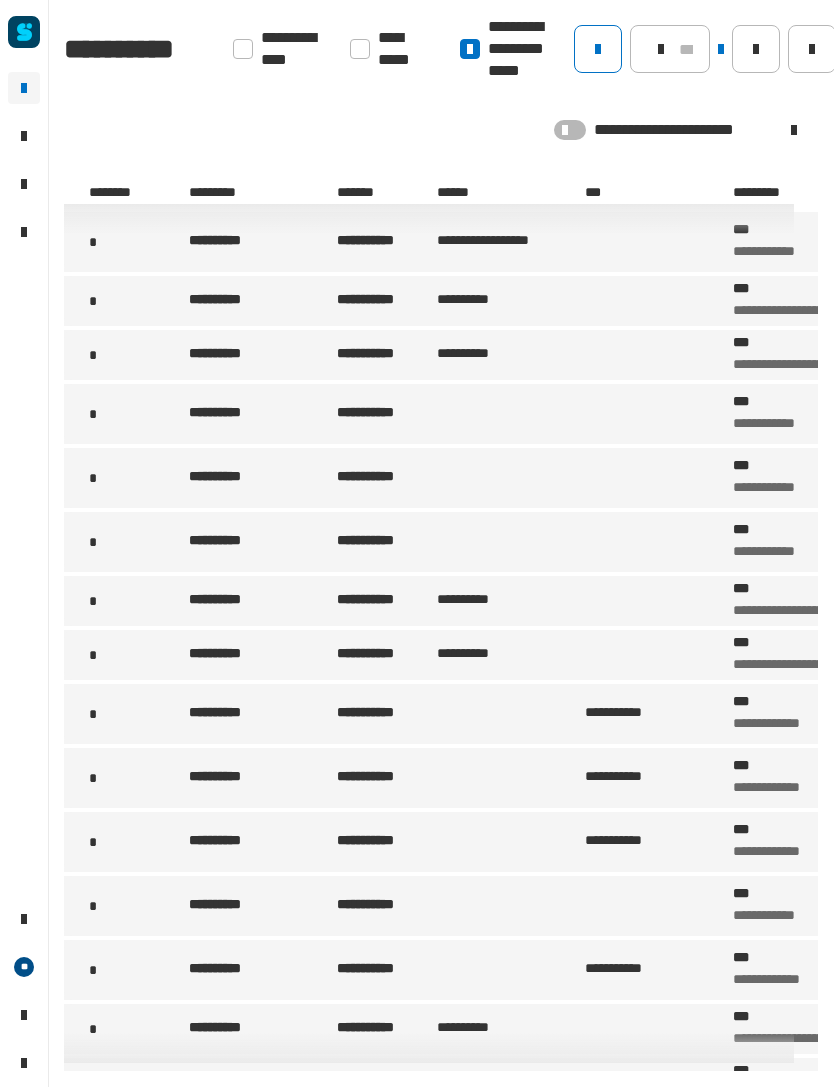 scroll, scrollTop: 0, scrollLeft: 0, axis: both 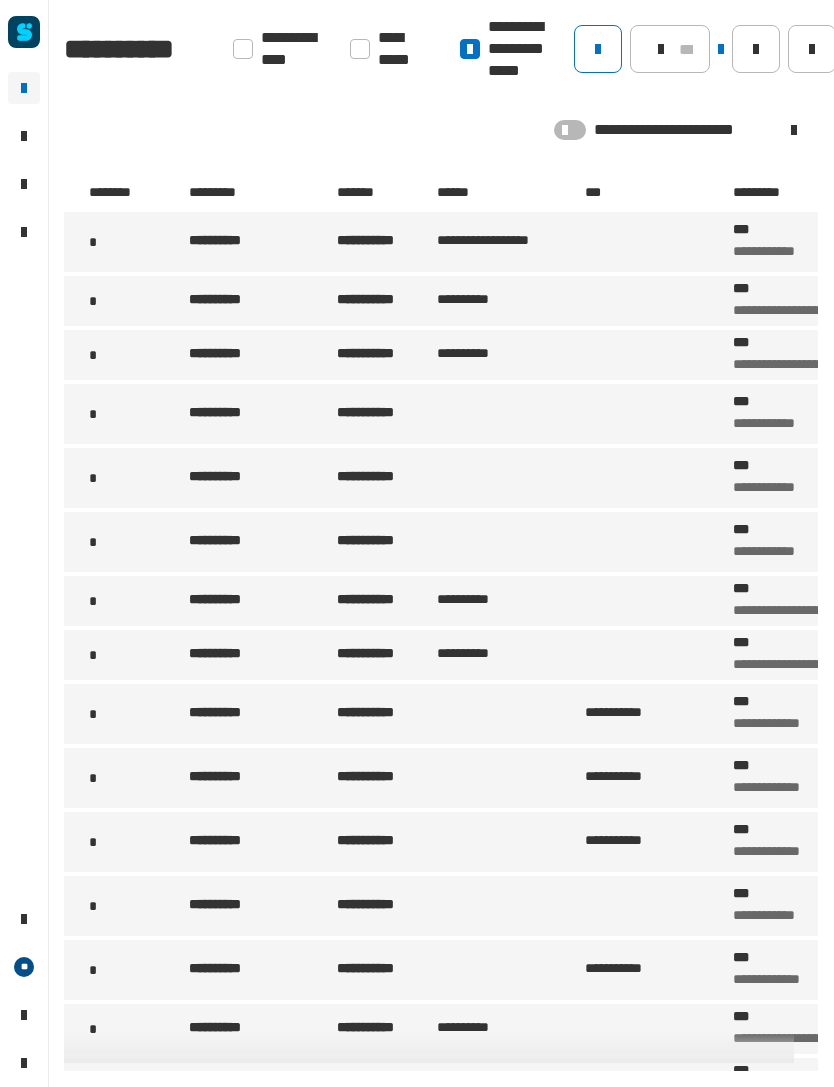 click on "**********" at bounding box center (261, 655) 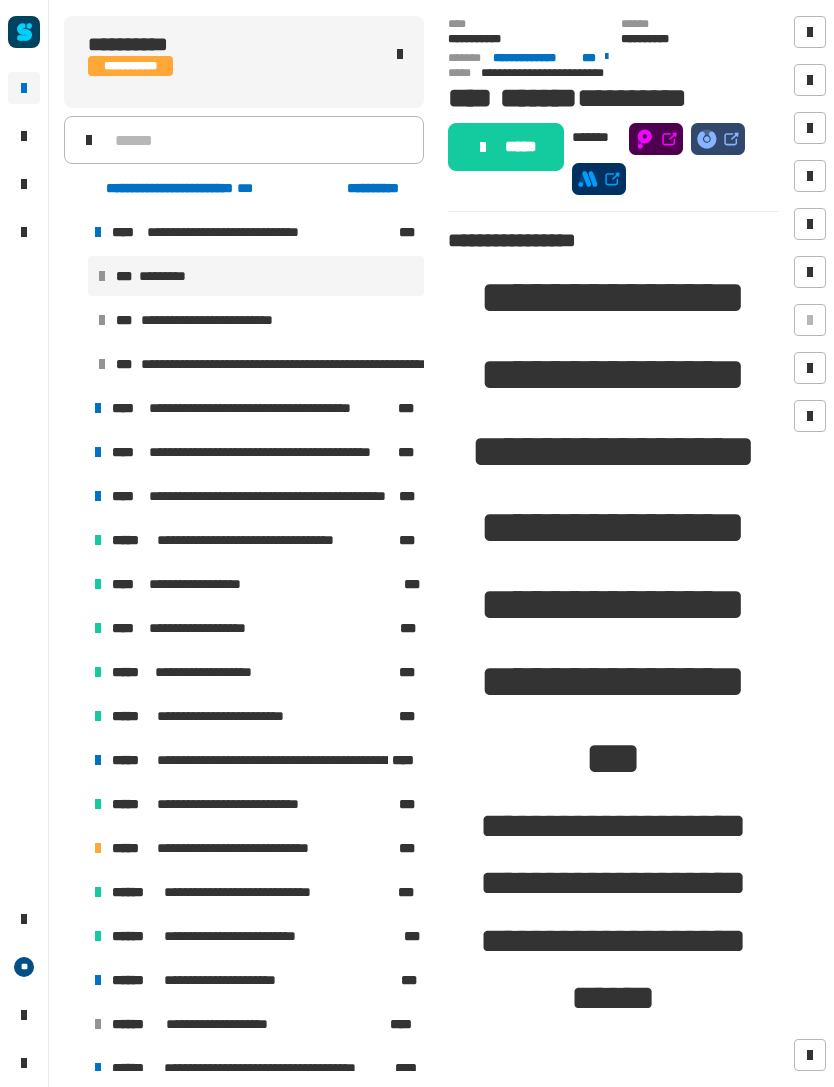 click on "**********" at bounding box center [254, 848] 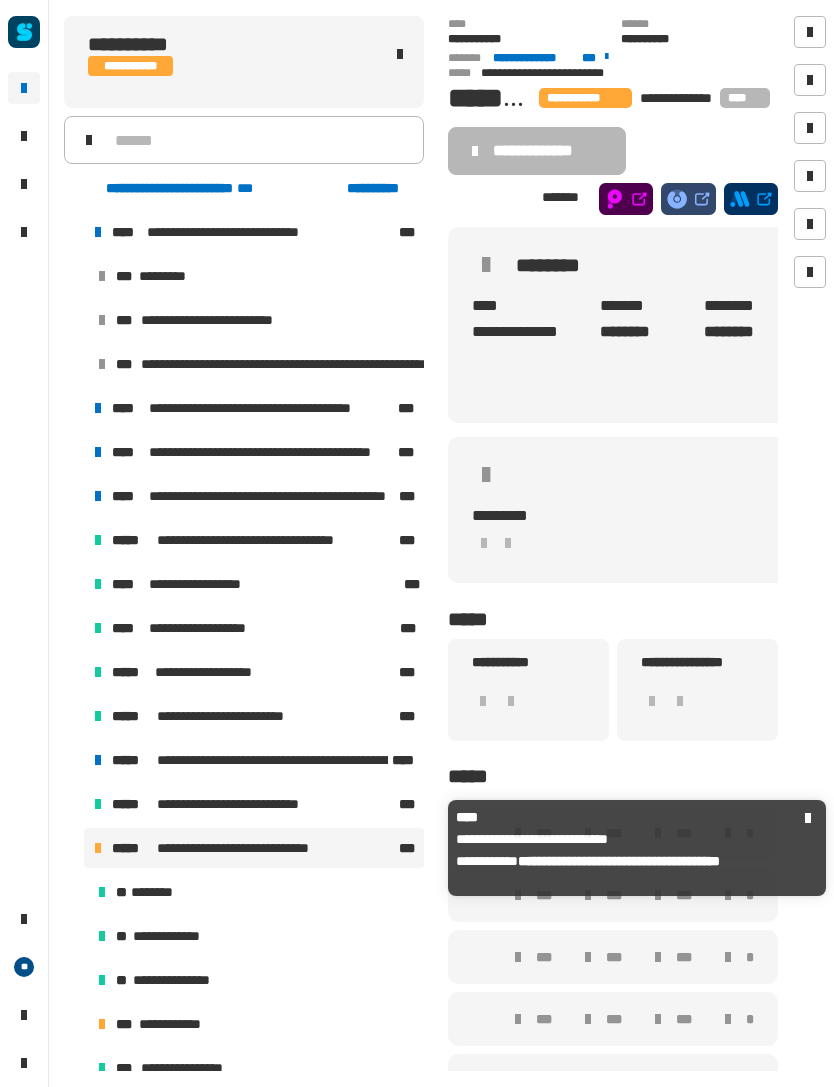 click at bounding box center [98, 848] 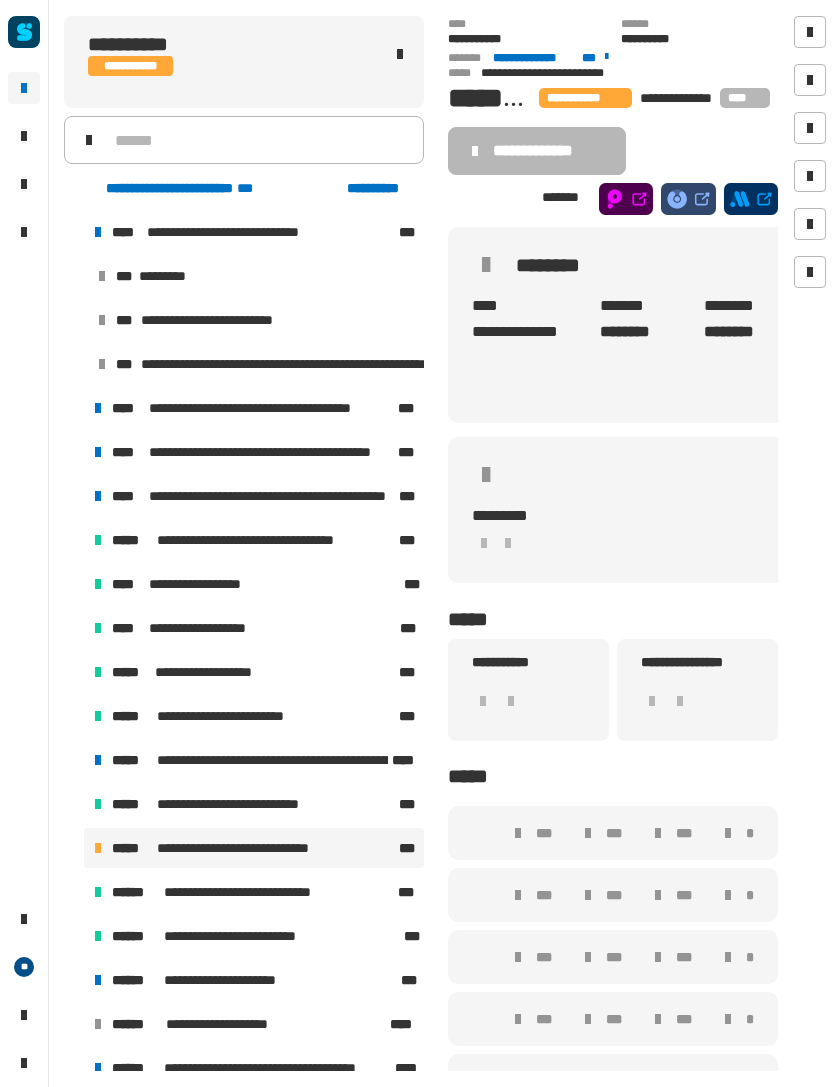 click on "**********" at bounding box center [254, 980] 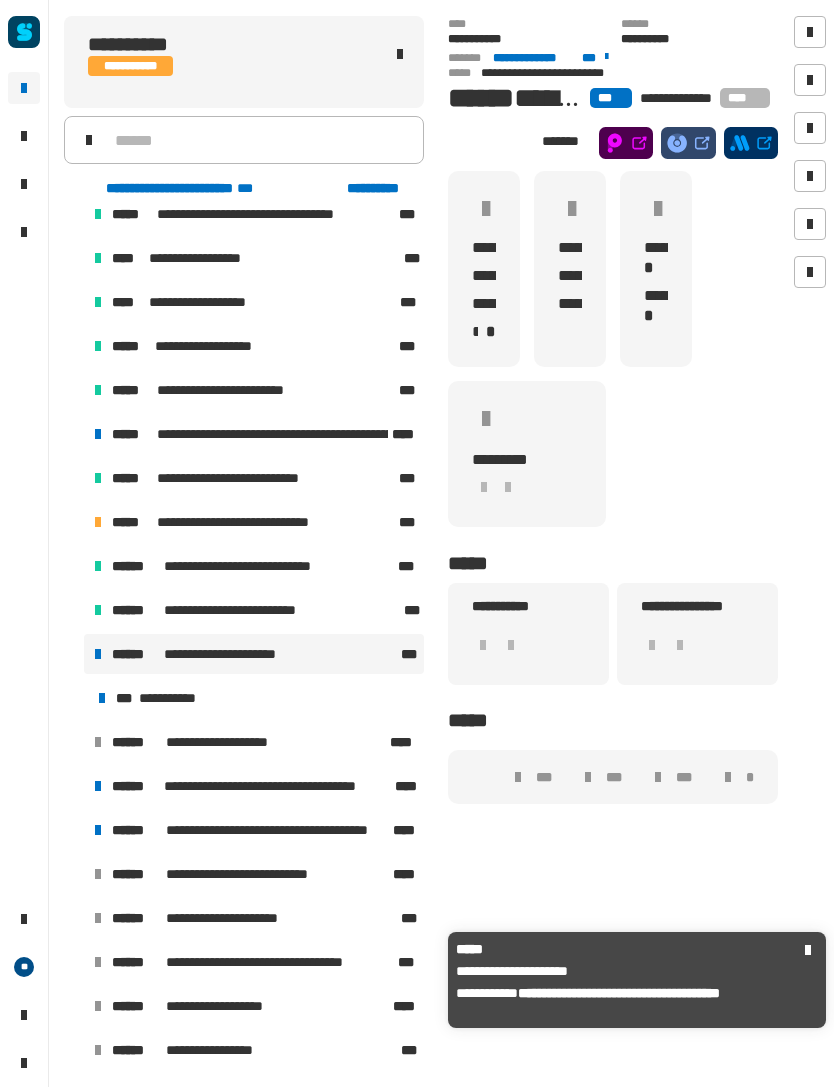 scroll, scrollTop: 341, scrollLeft: 0, axis: vertical 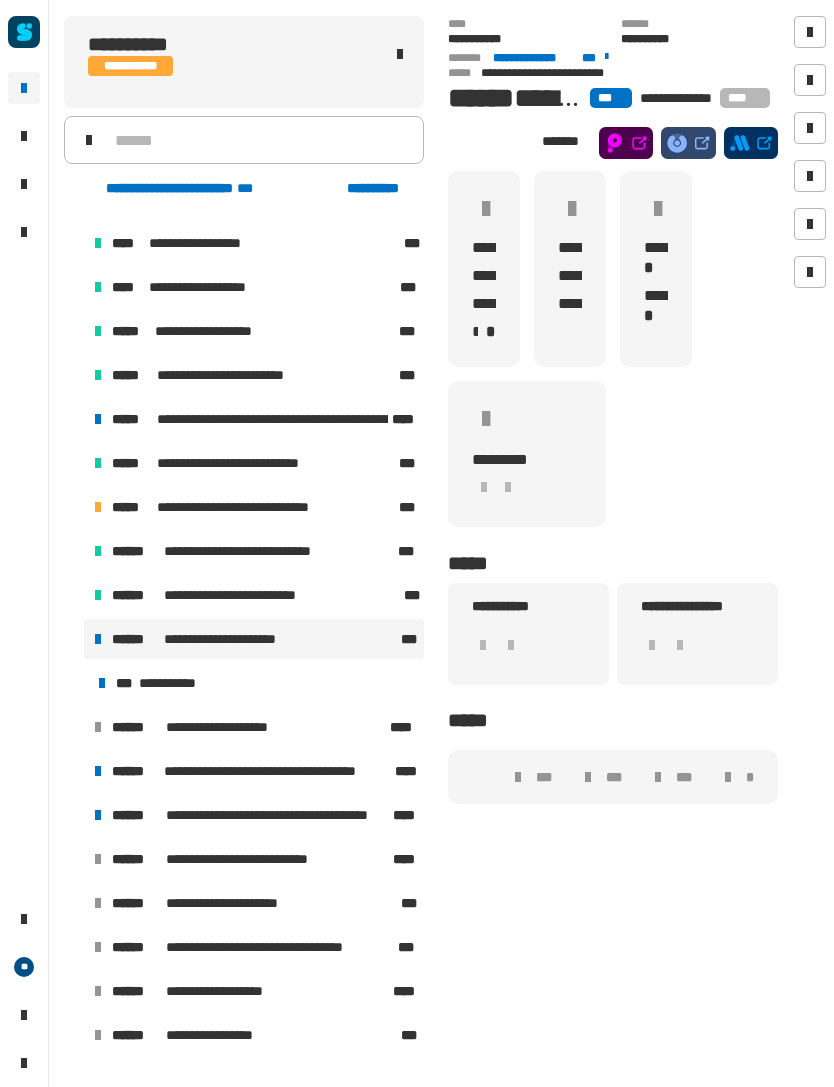 click on "**********" at bounding box center (174, 683) 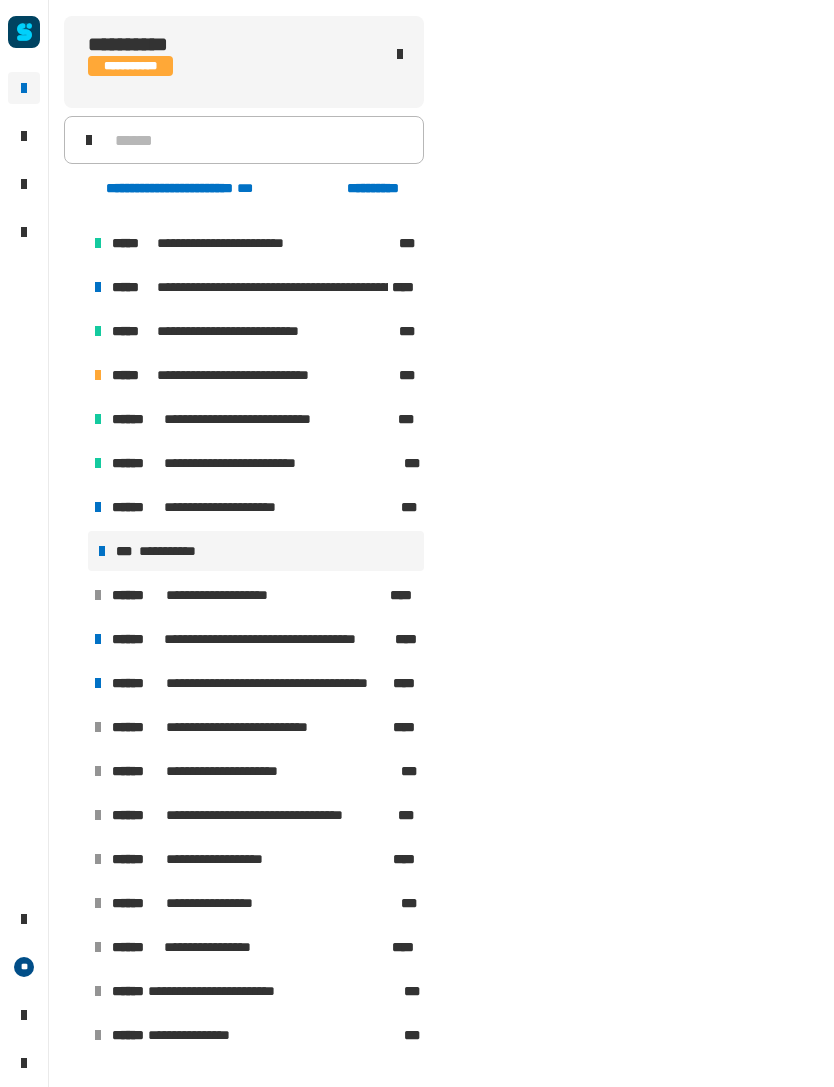 scroll, scrollTop: 0, scrollLeft: 0, axis: both 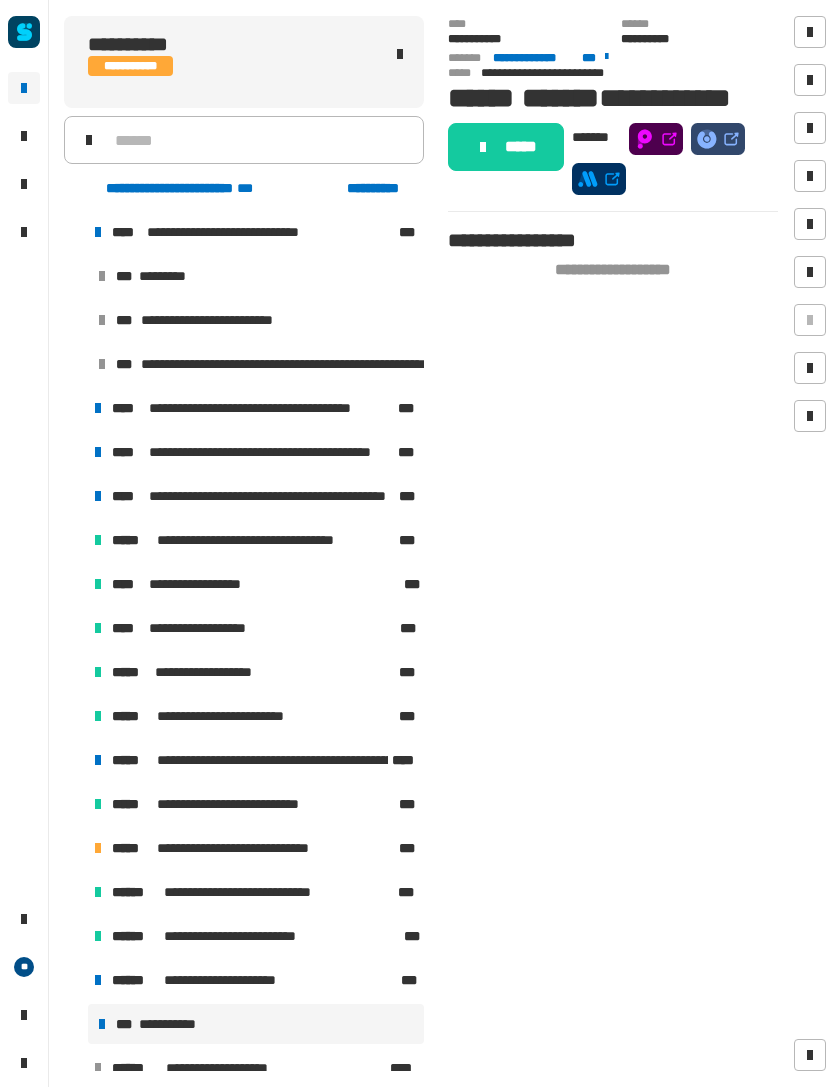 click on "*****" 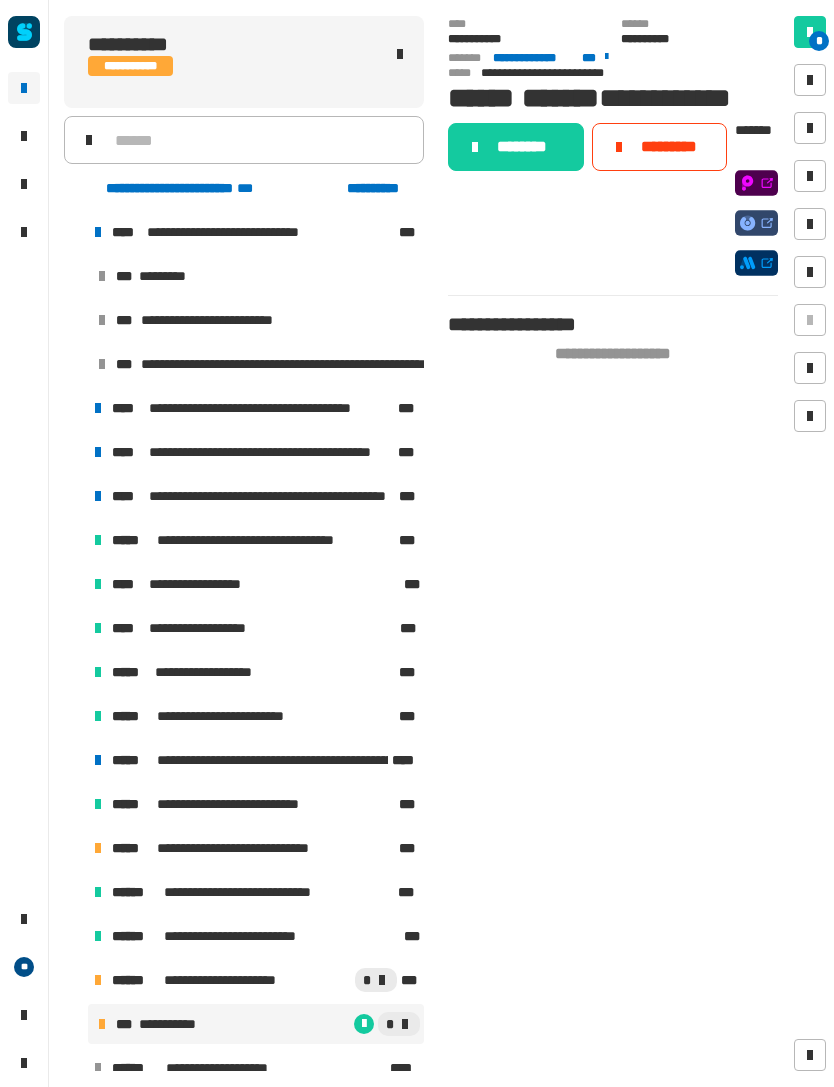 click on "********" 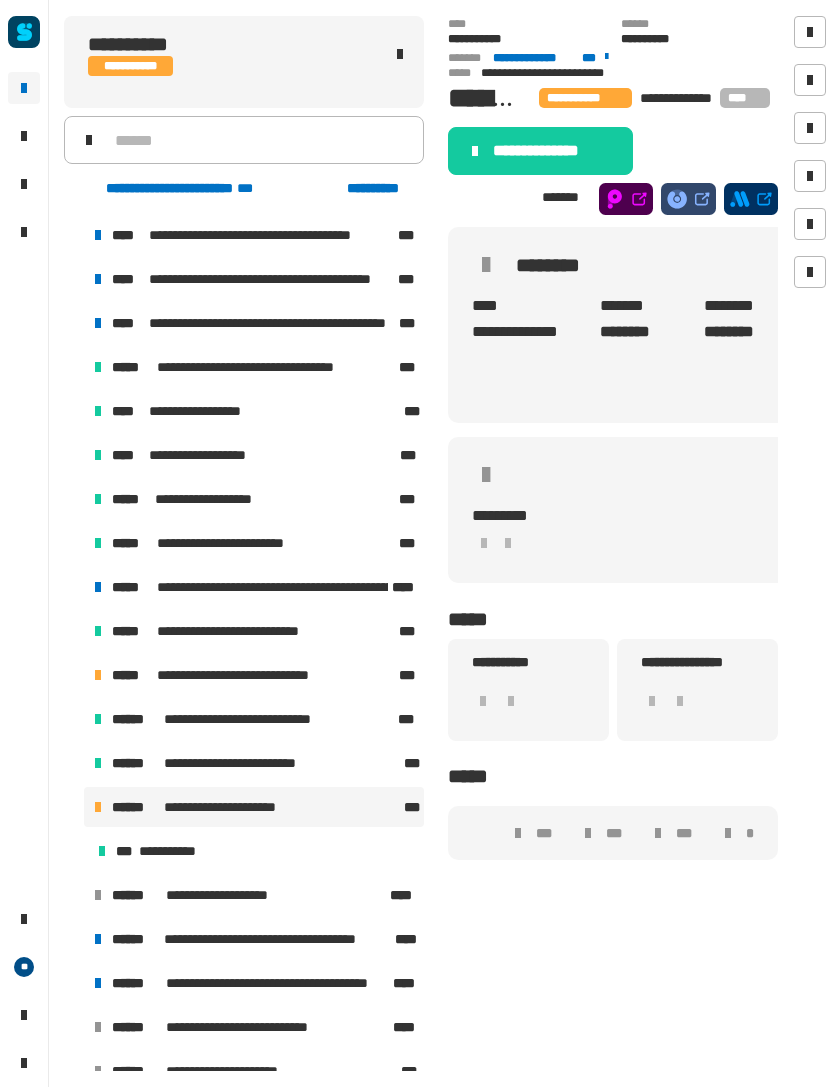 scroll, scrollTop: 178, scrollLeft: 0, axis: vertical 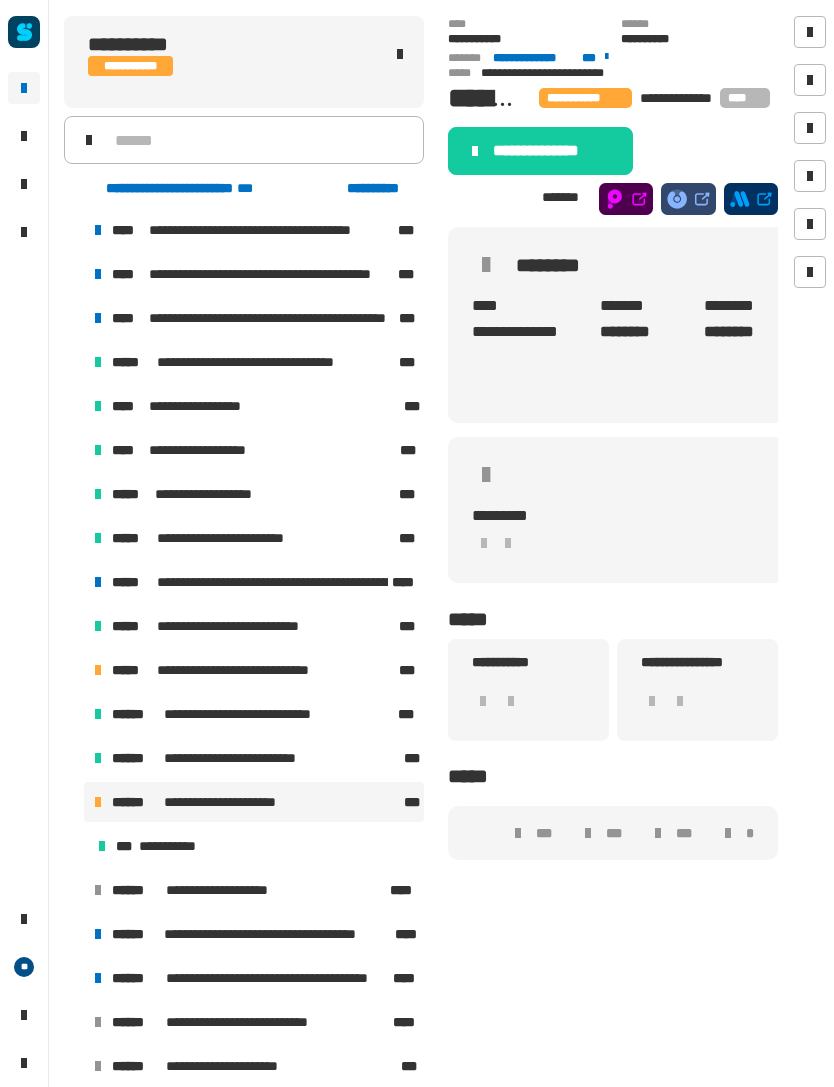 click on "**********" 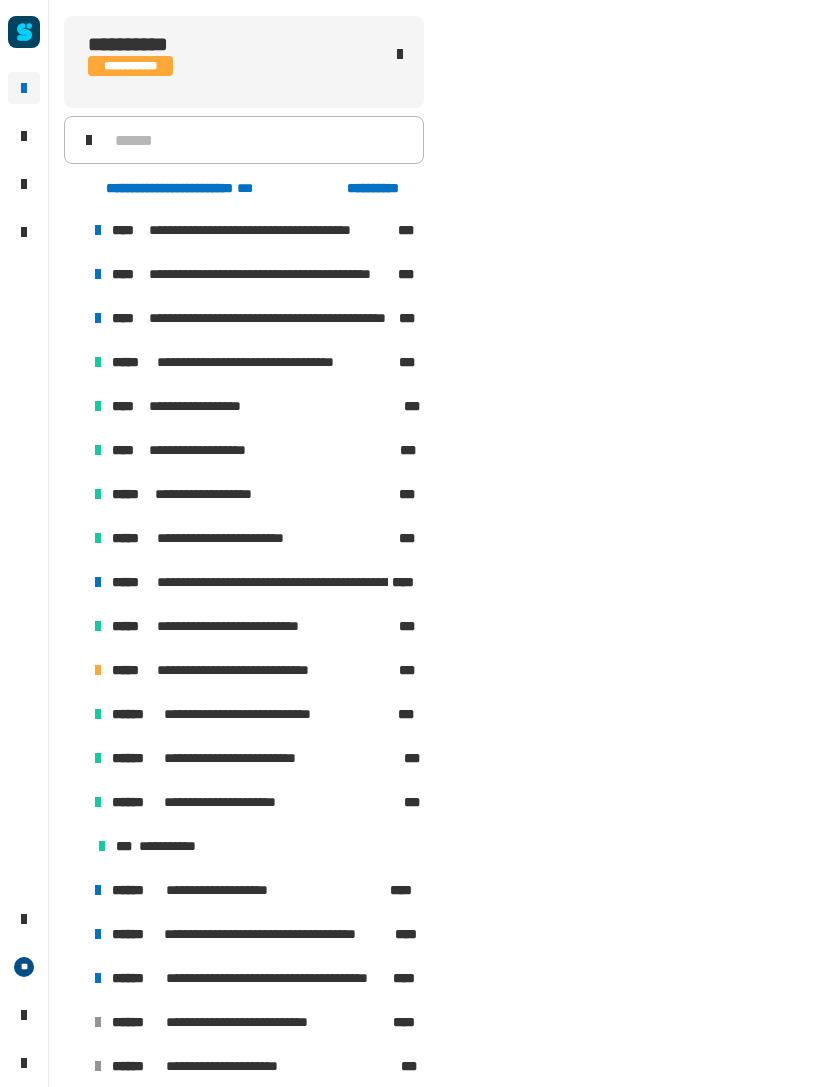 scroll, scrollTop: 0, scrollLeft: 0, axis: both 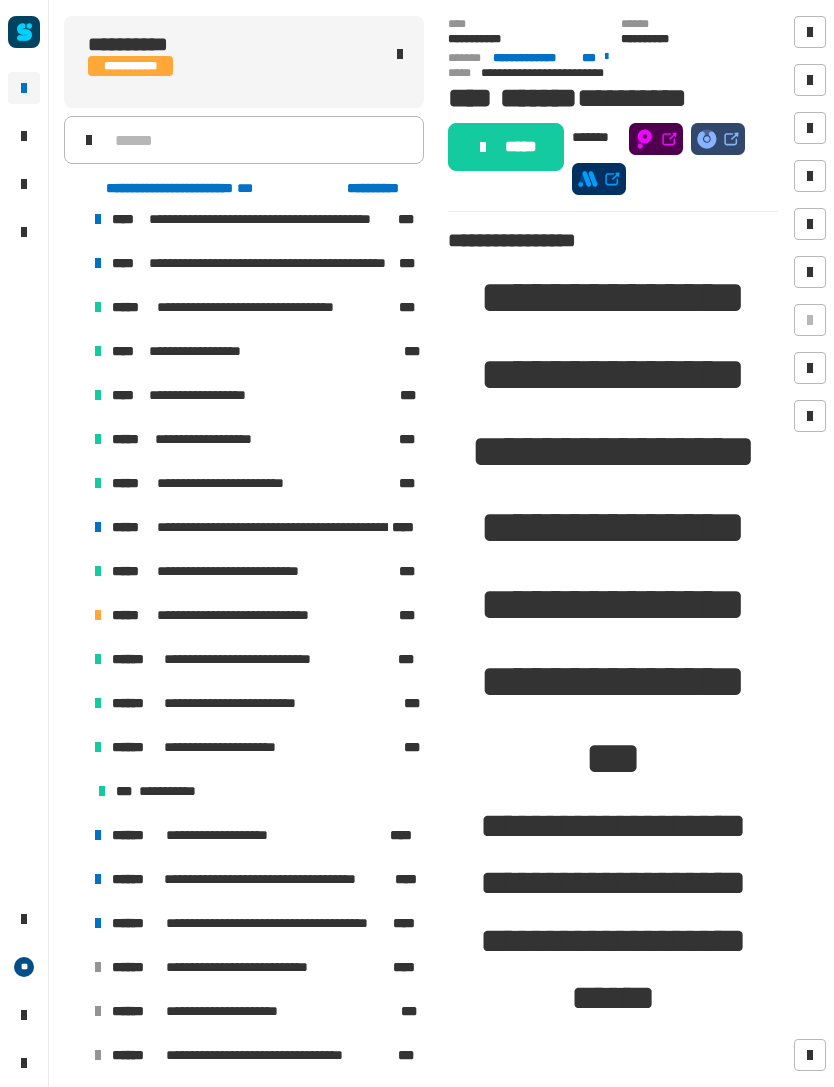 click at bounding box center (98, 835) 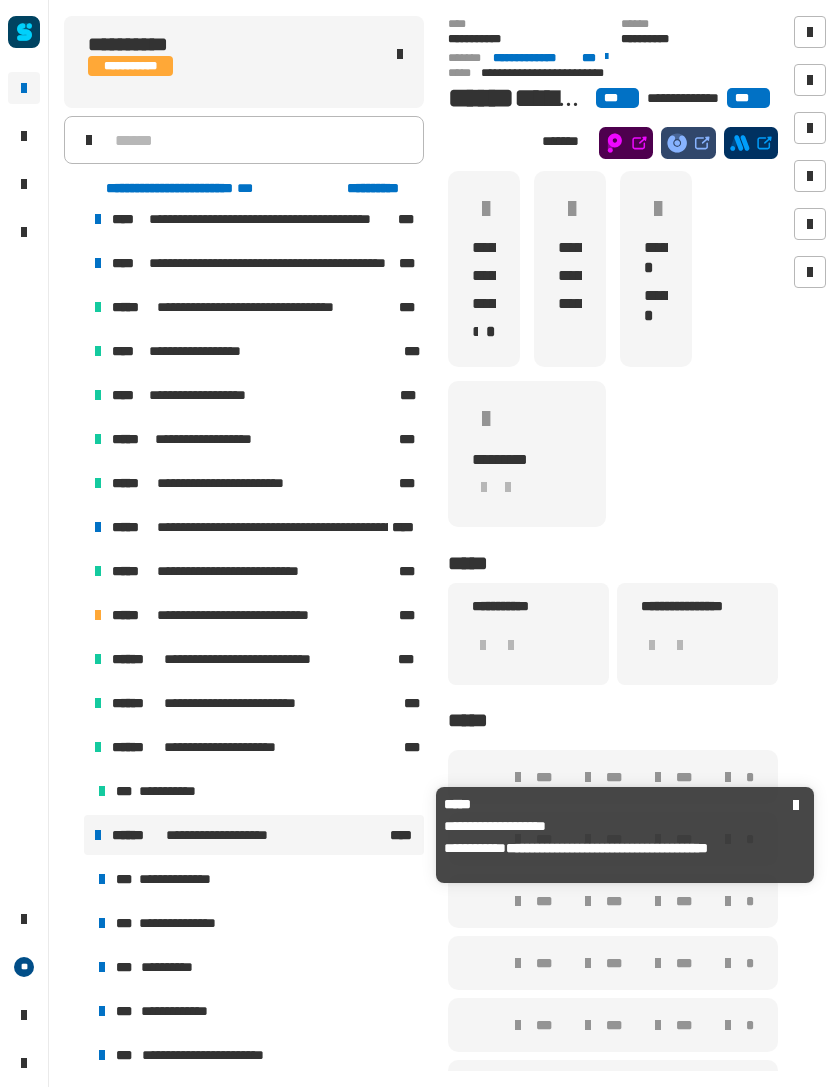 click on "**********" at bounding box center [254, 571] 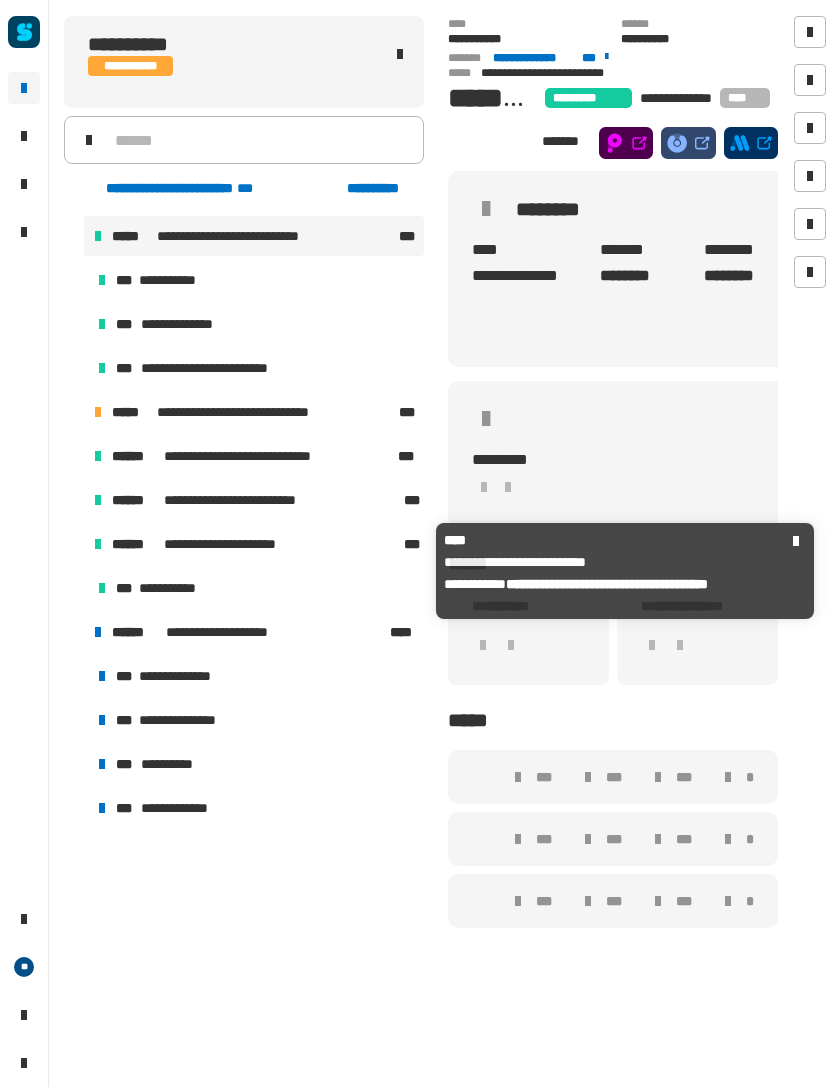 scroll, scrollTop: 604, scrollLeft: 0, axis: vertical 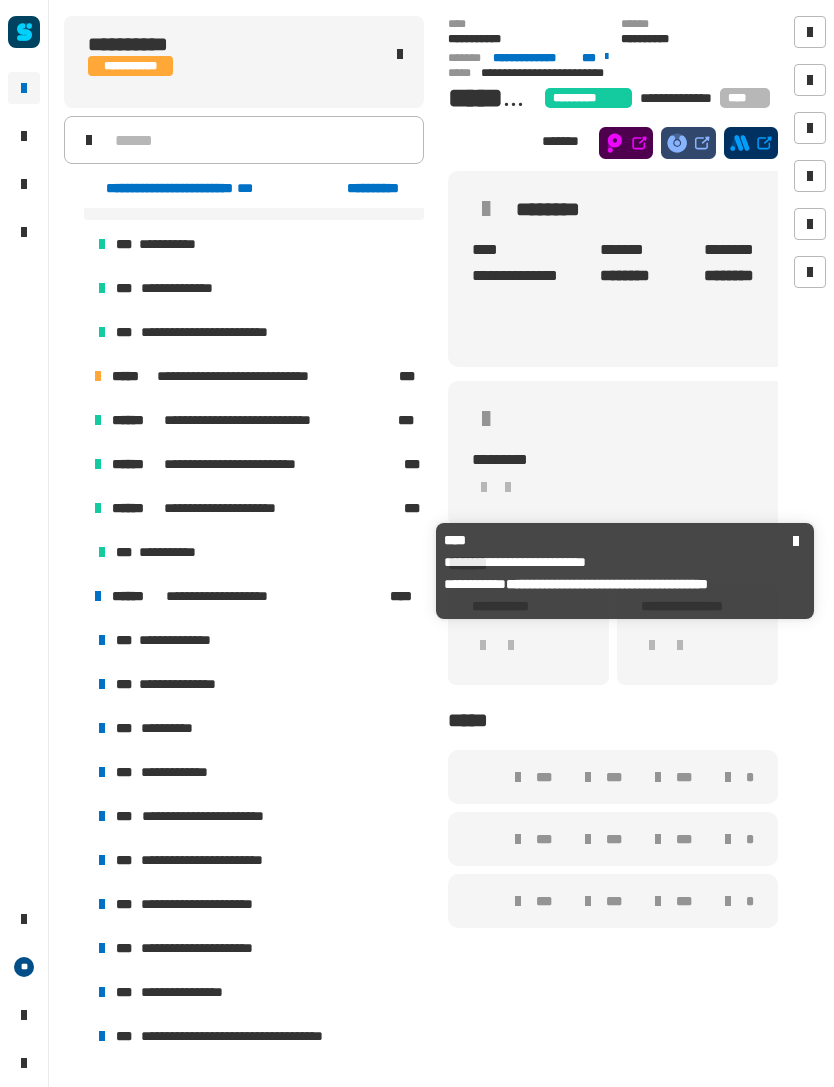 click on "**********" at bounding box center [178, 772] 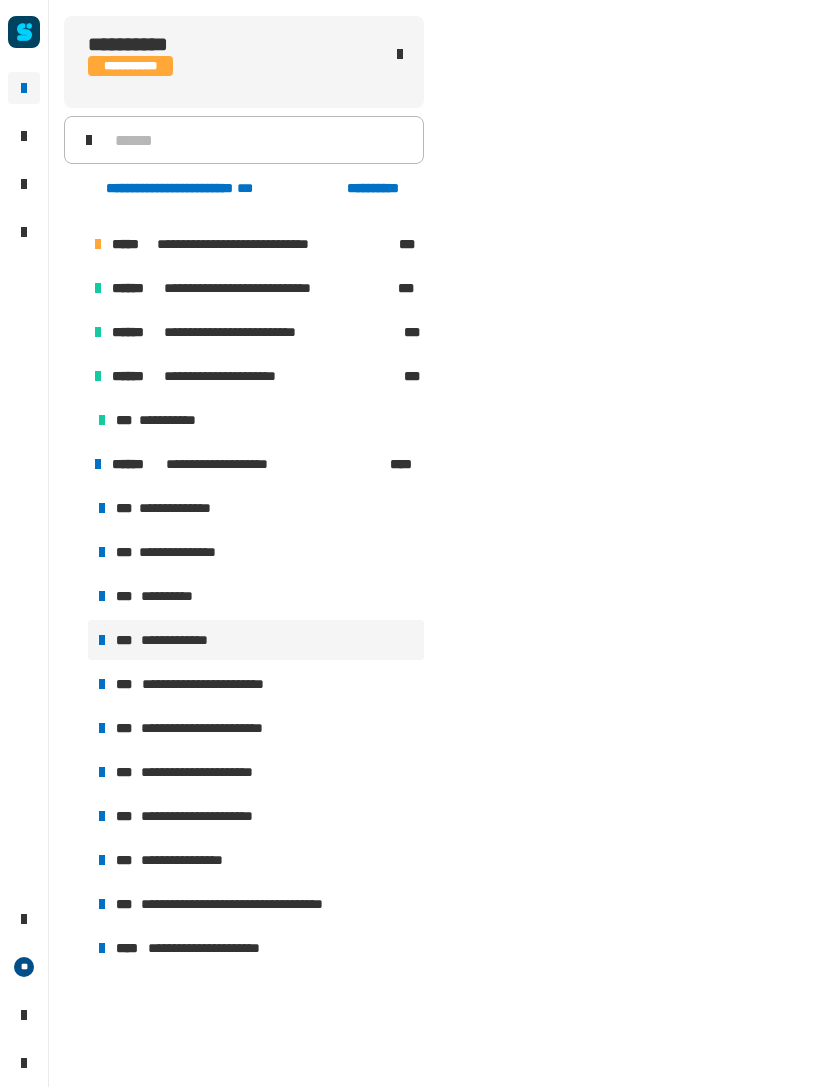 scroll, scrollTop: 0, scrollLeft: 0, axis: both 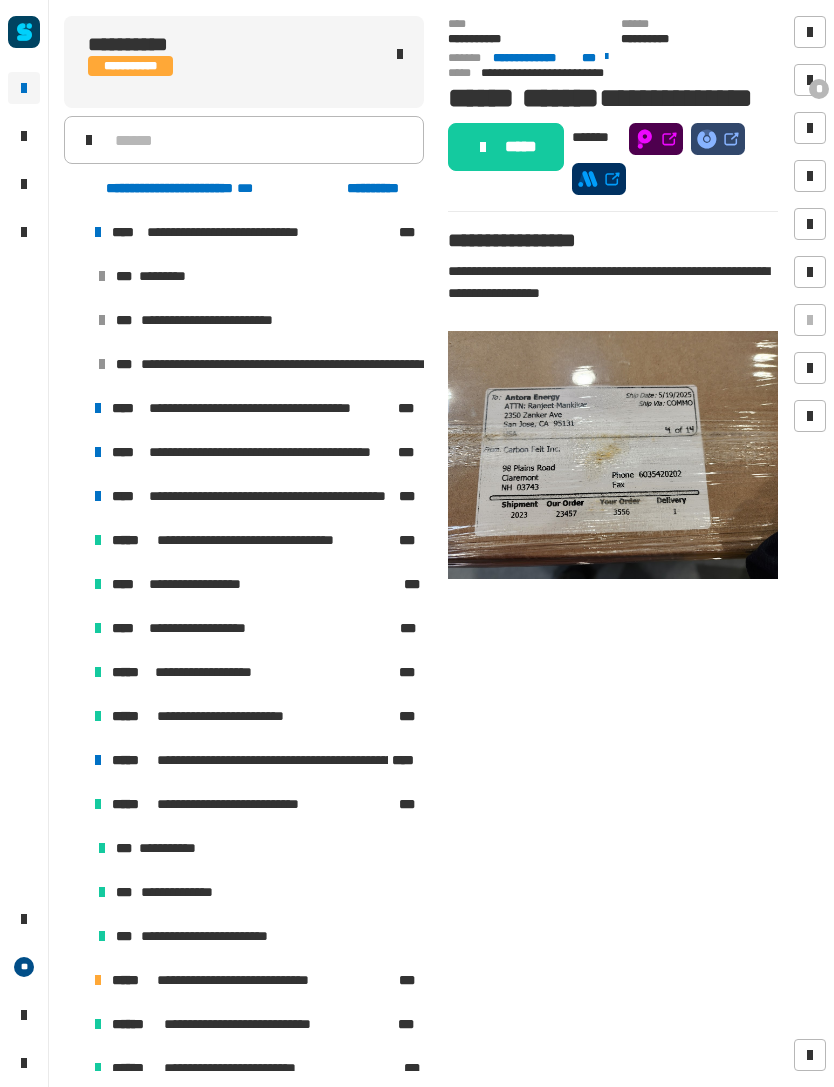 click on "*****" 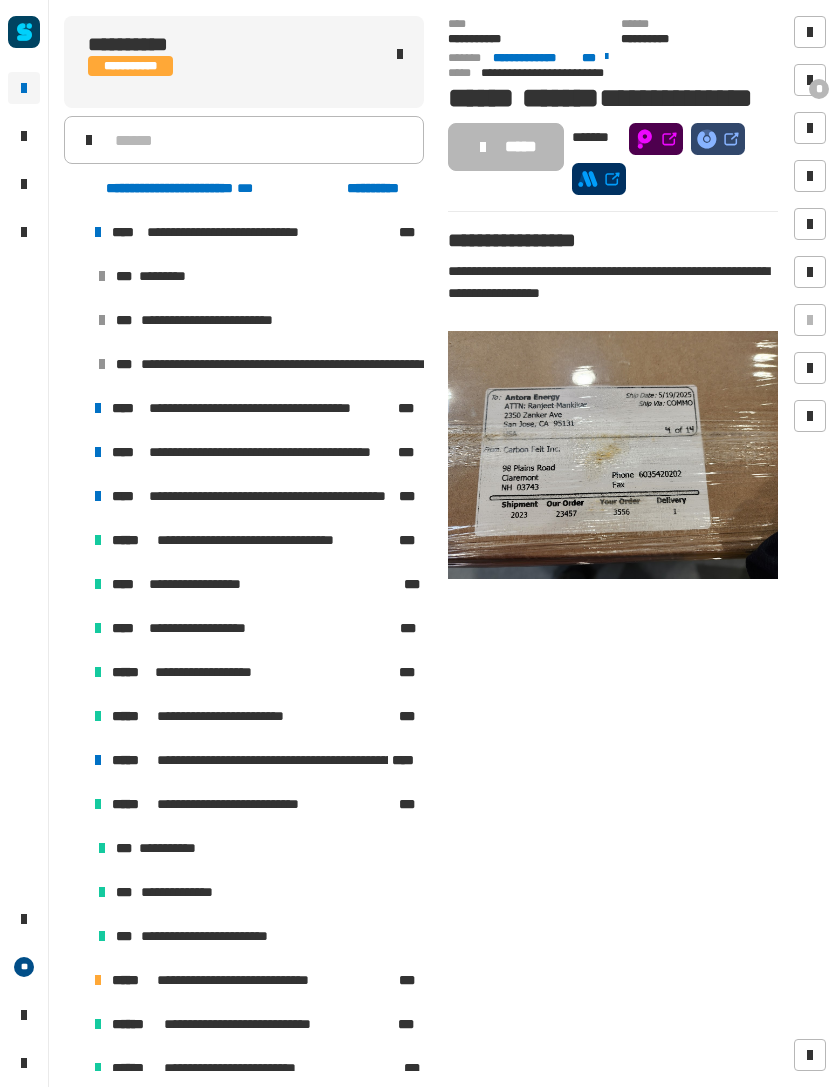 scroll, scrollTop: 737, scrollLeft: 0, axis: vertical 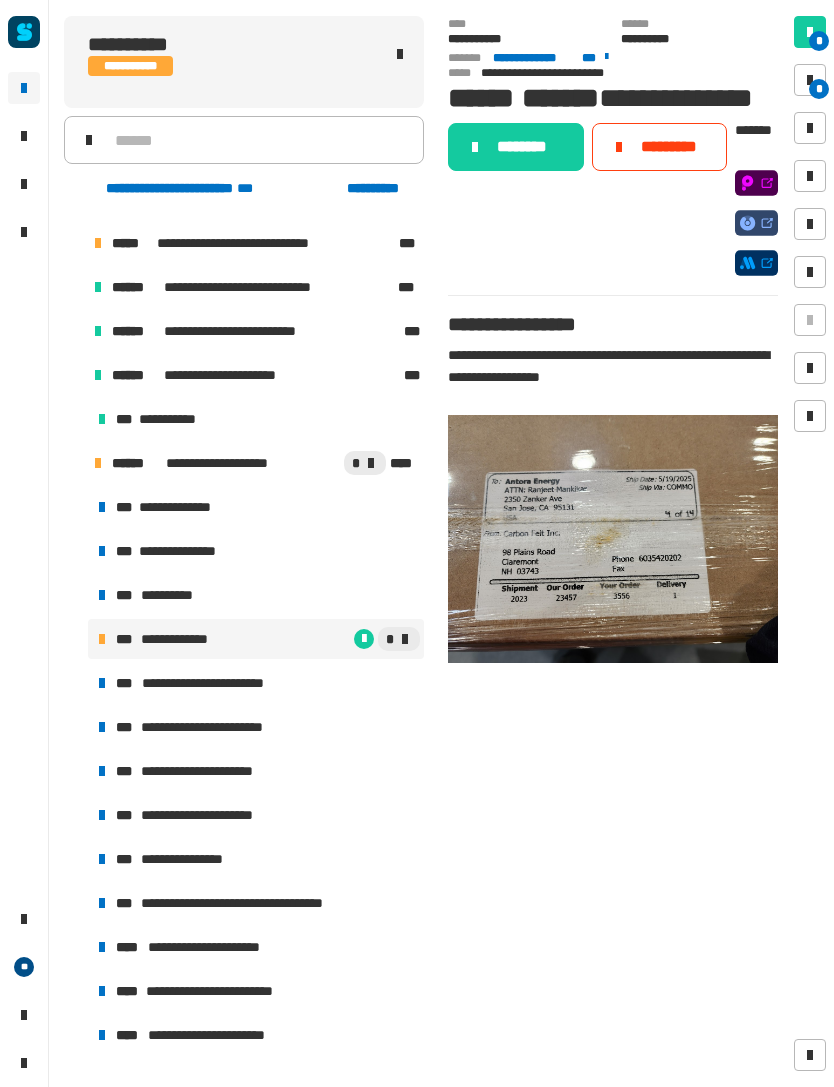 click on "*" at bounding box center [810, 80] 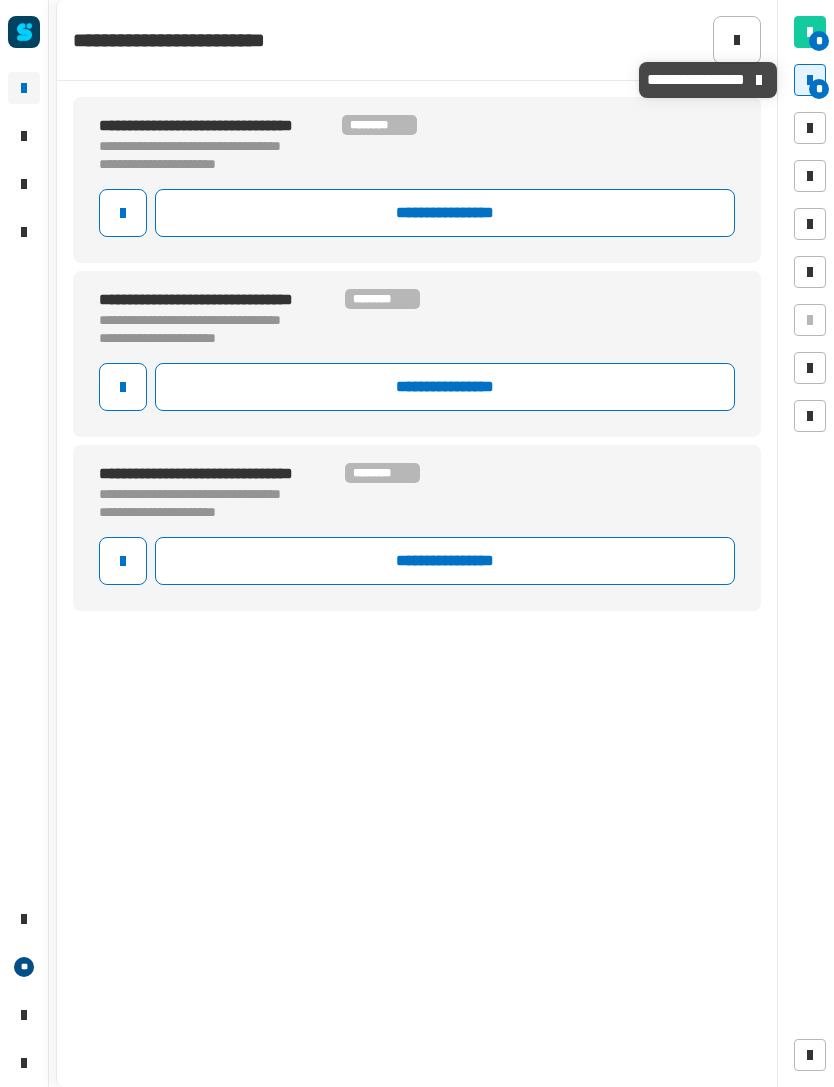 click on "**********" 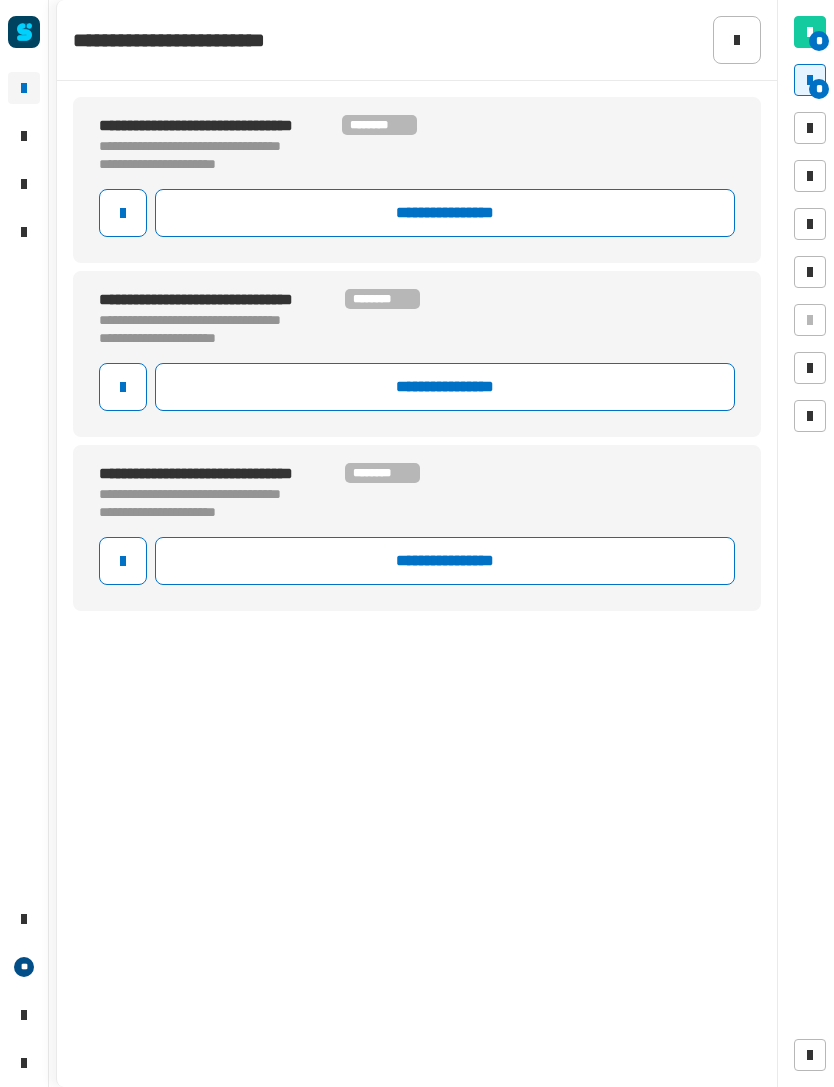 click on "**********" 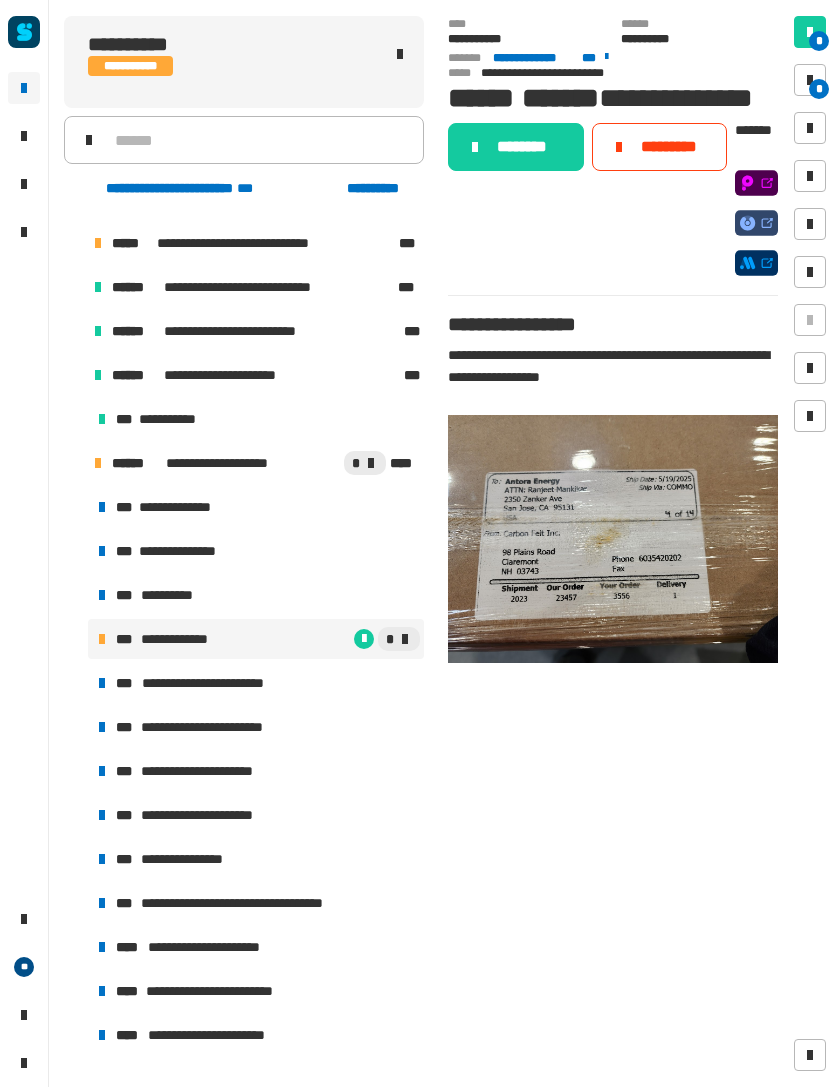 click on "**********" at bounding box center [256, 551] 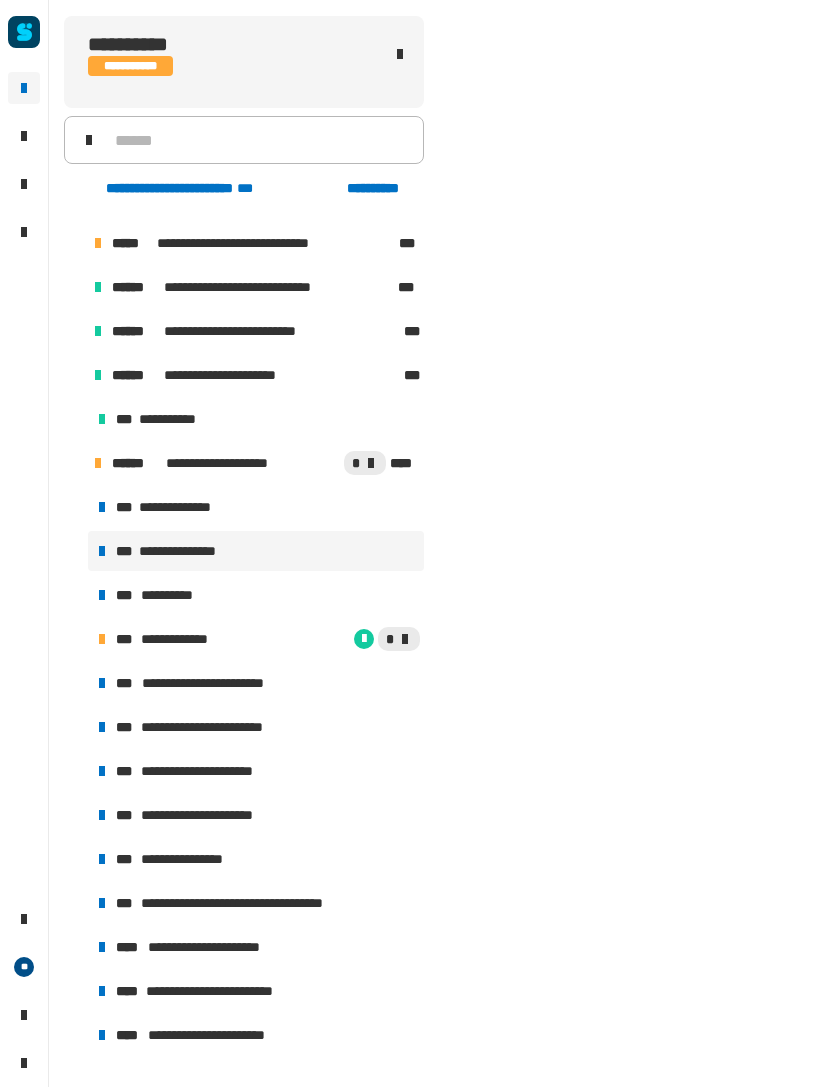 click on "**********" at bounding box center (256, 507) 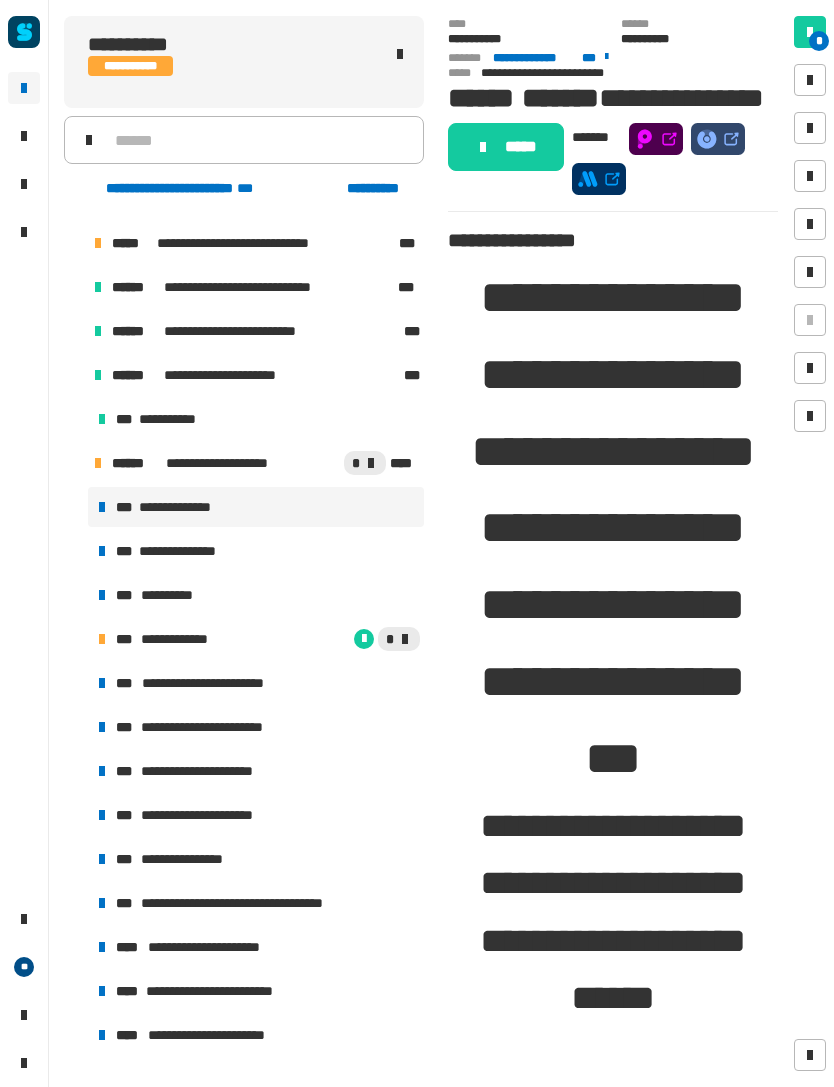 click on "*****" 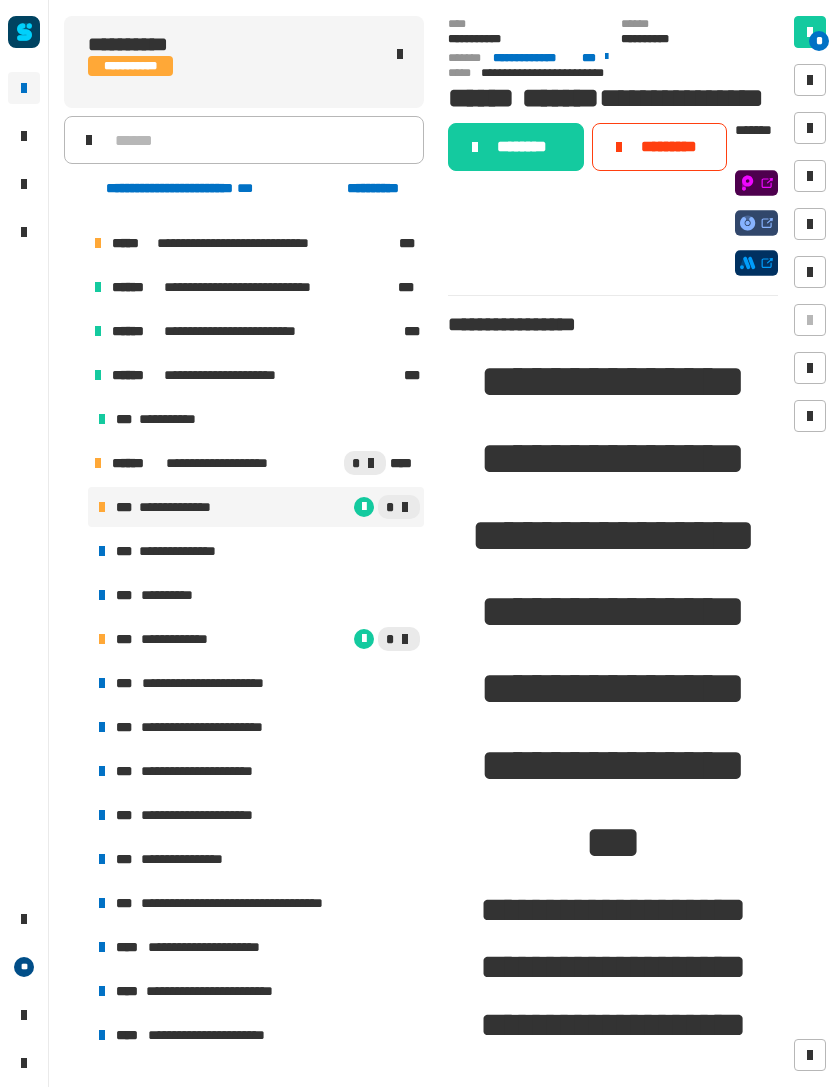 click on "********" 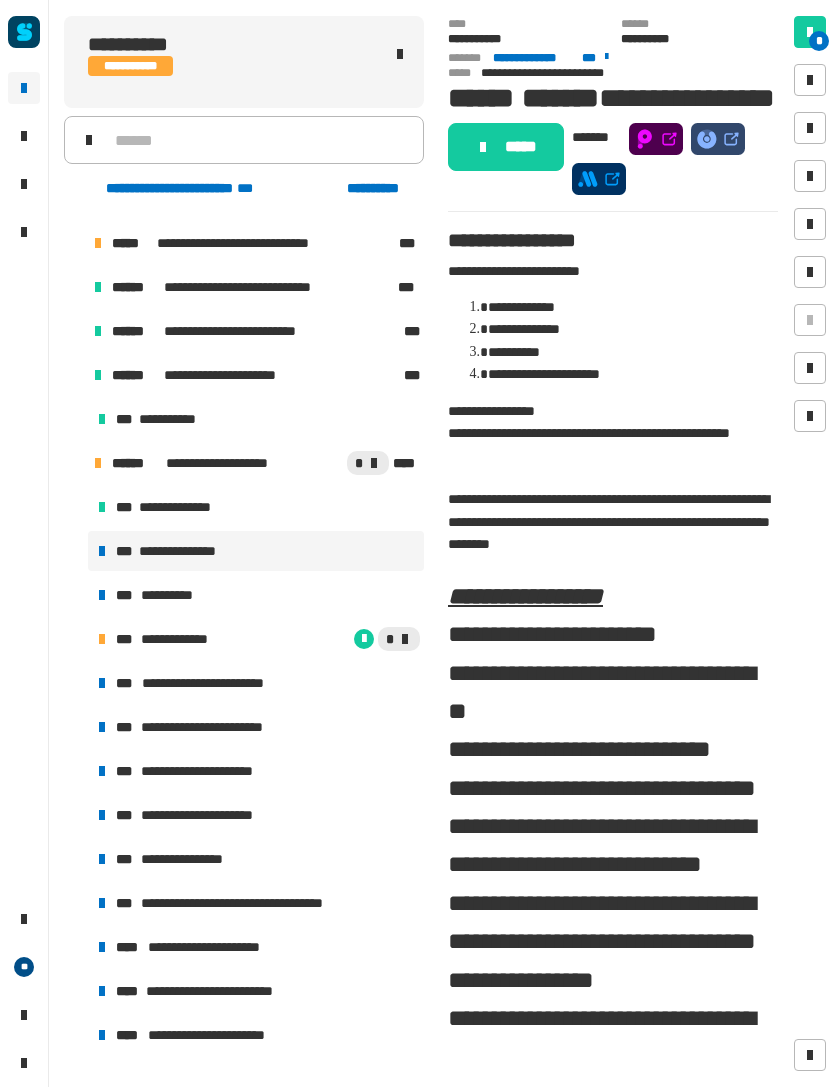click on "*****" 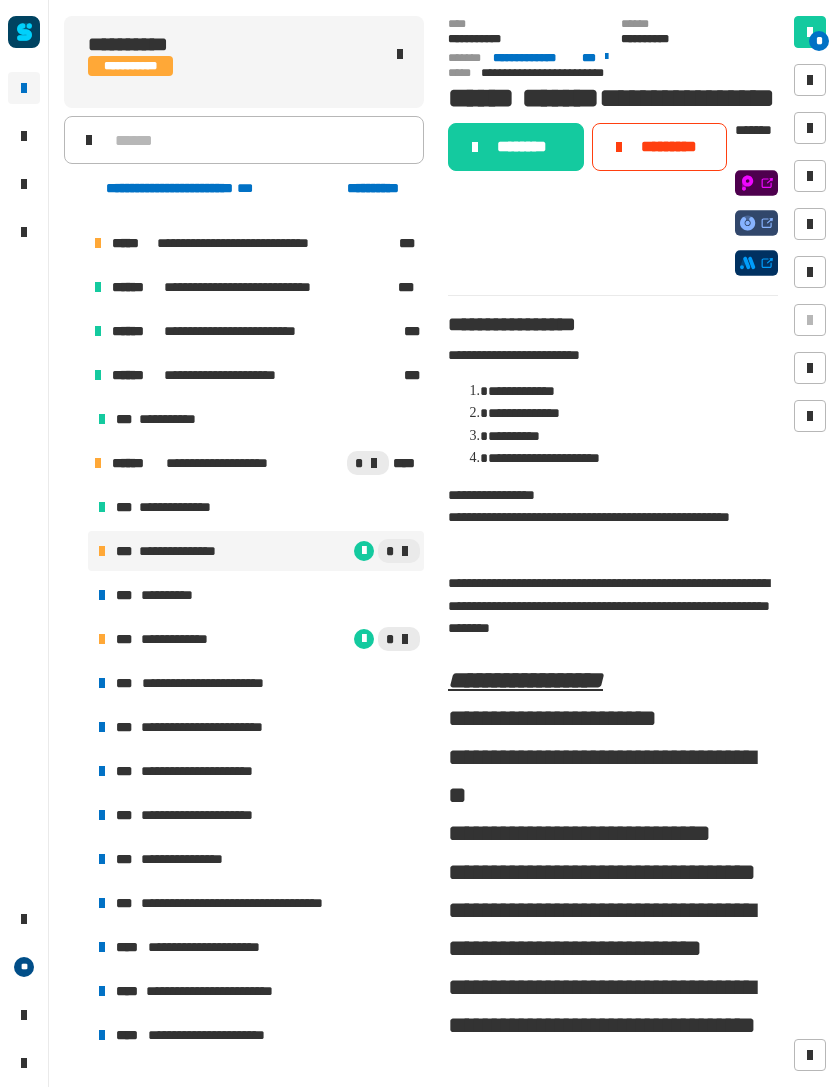 click on "********" 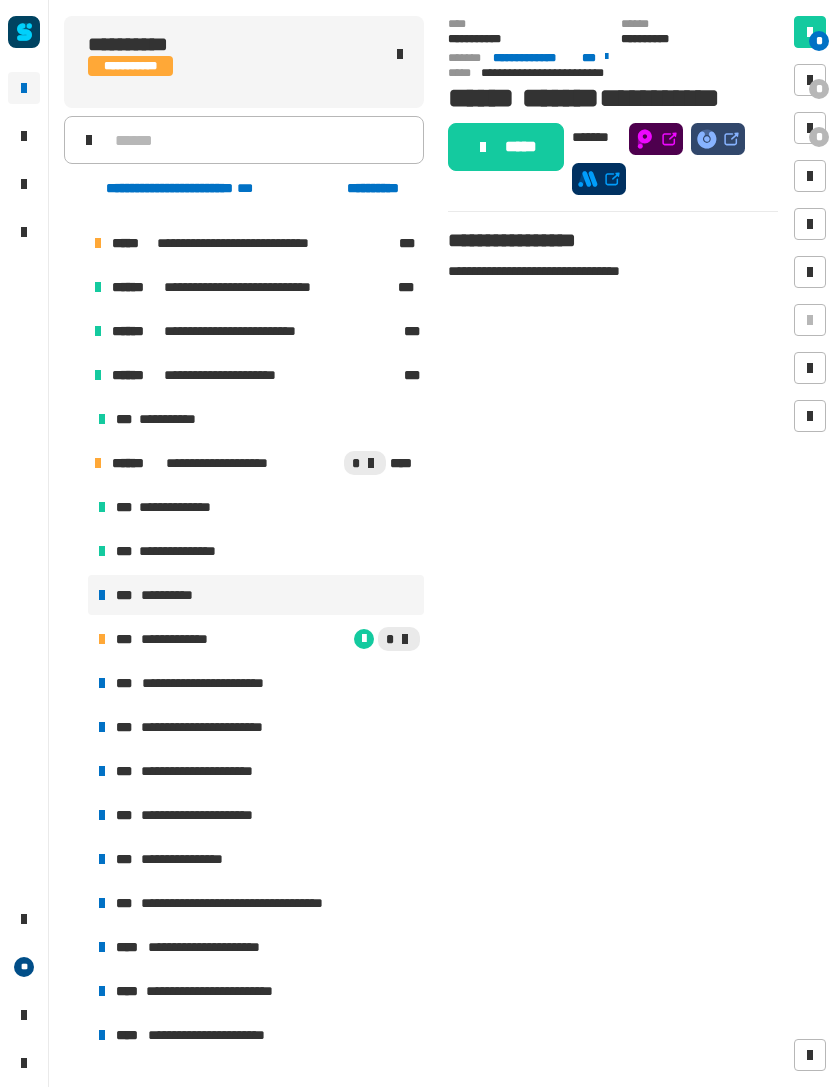 click on "*****" 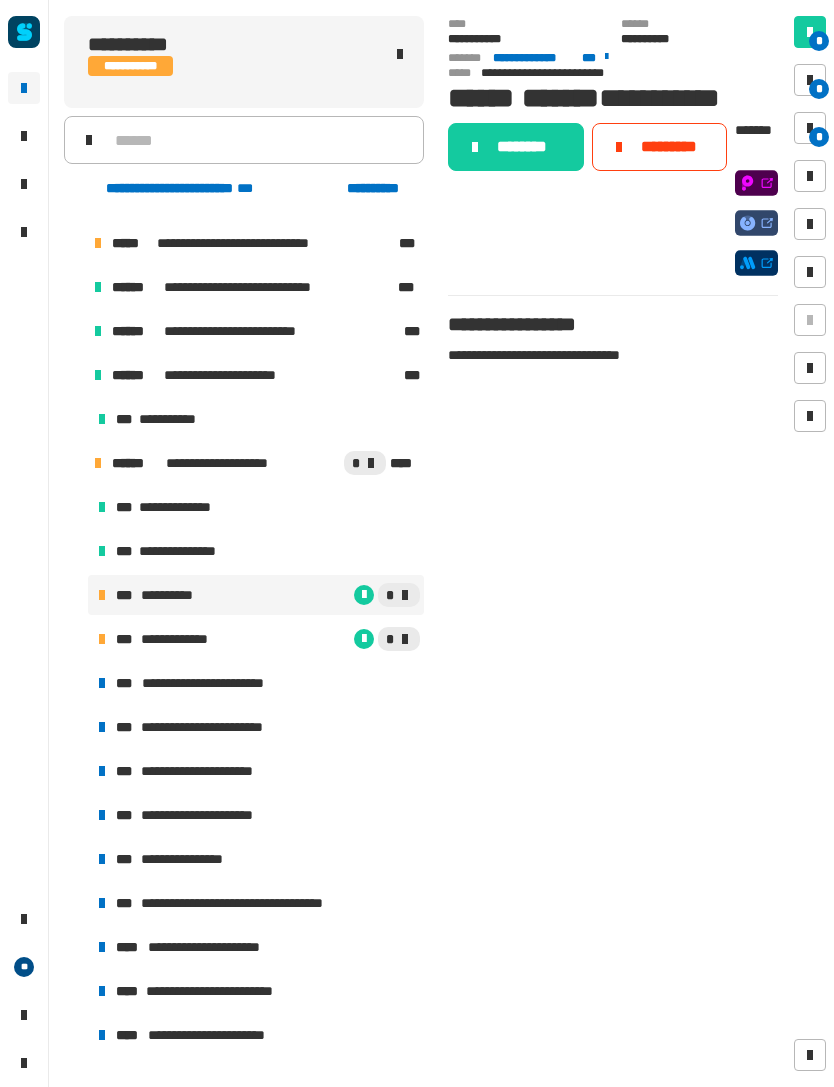 click at bounding box center (810, 80) 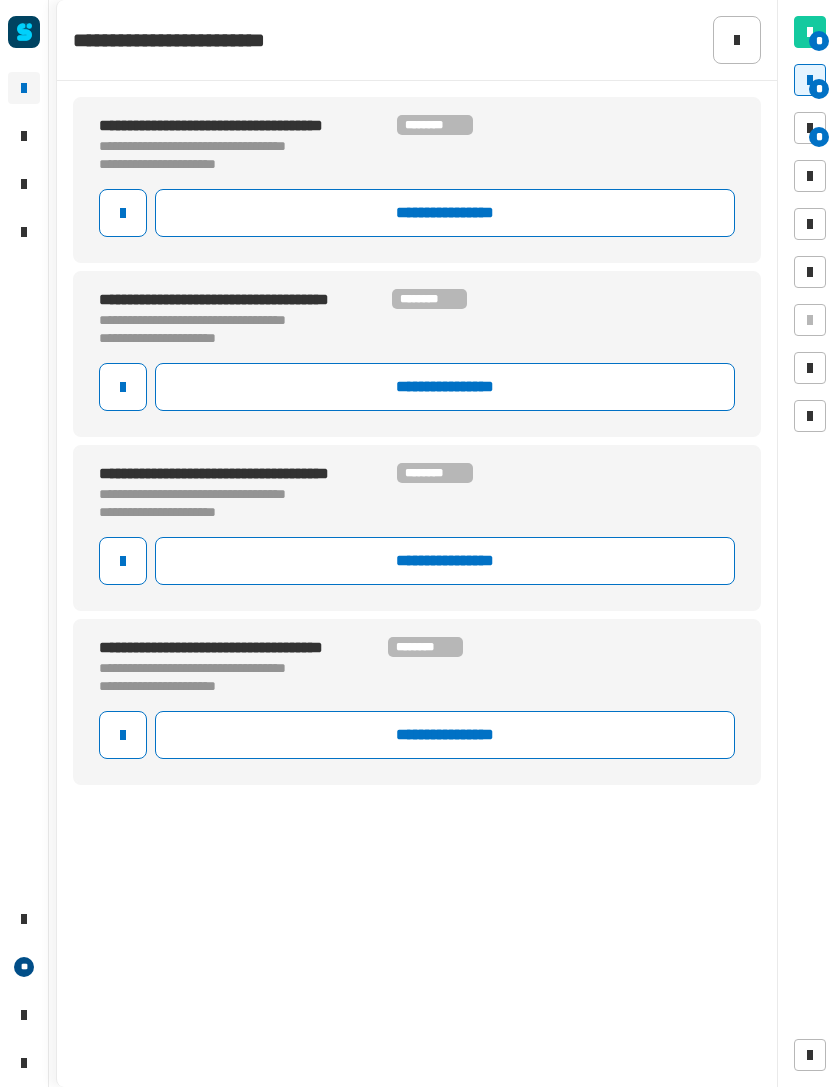 click on "**********" 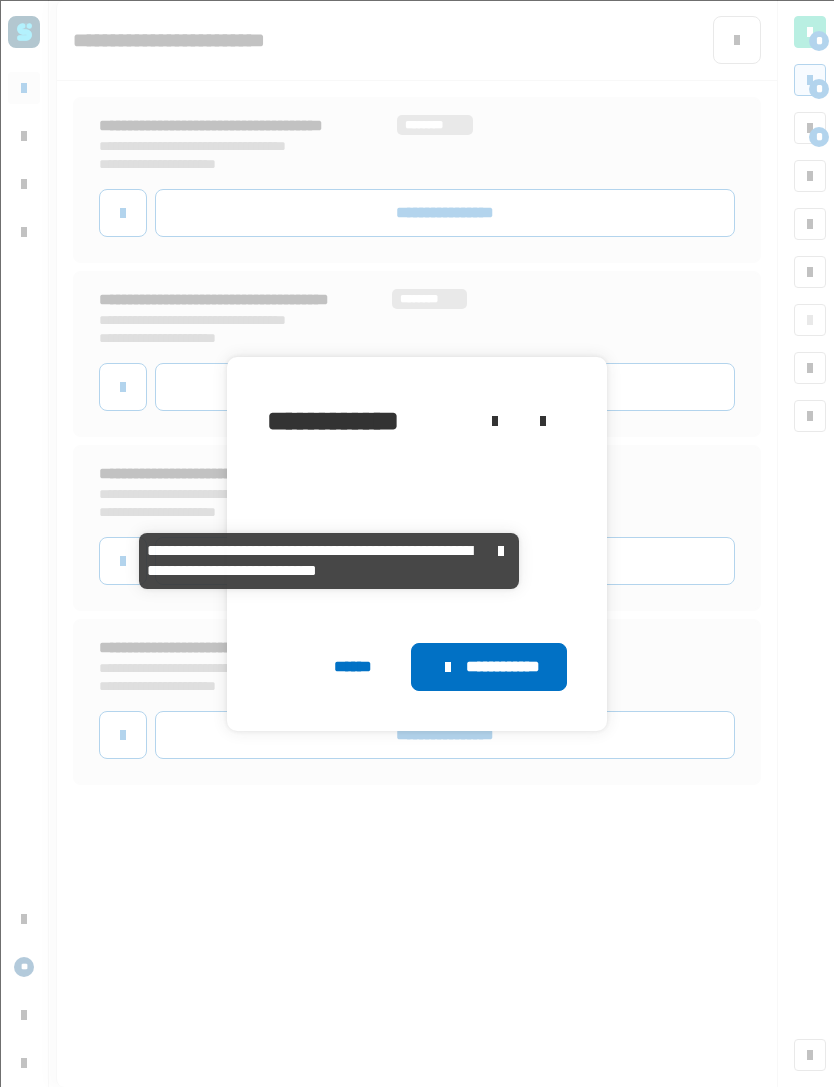 click on "******" 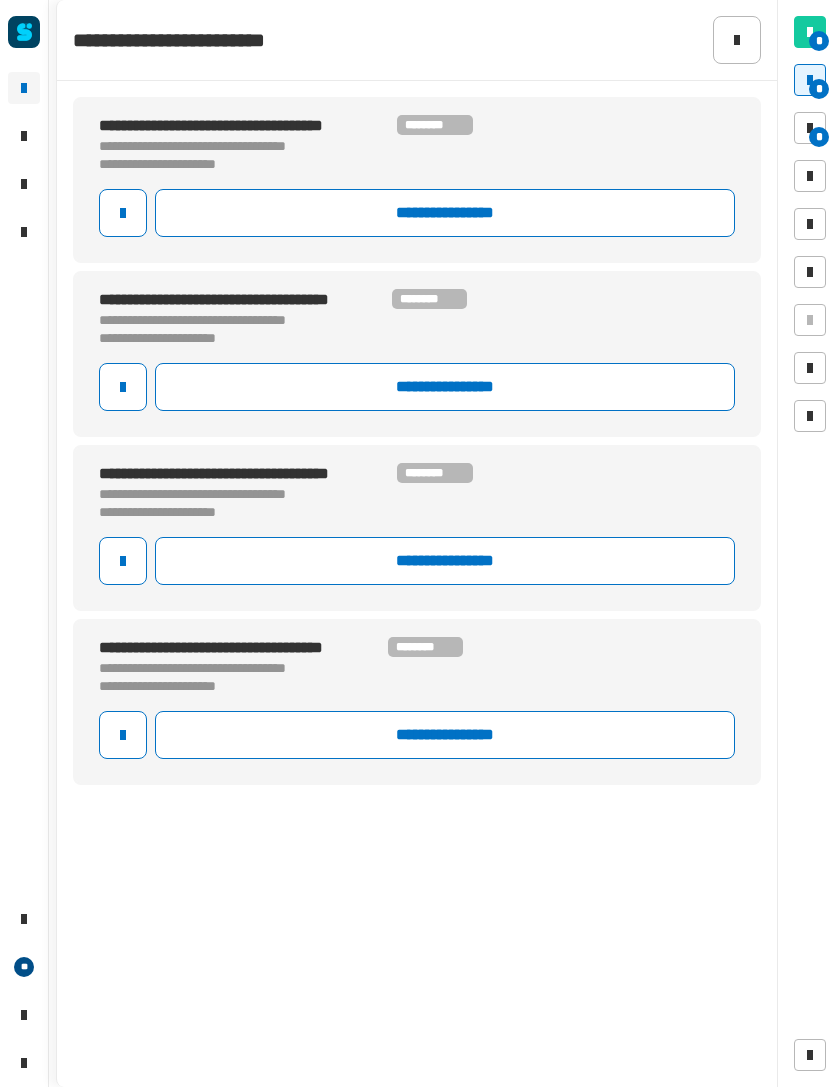 click 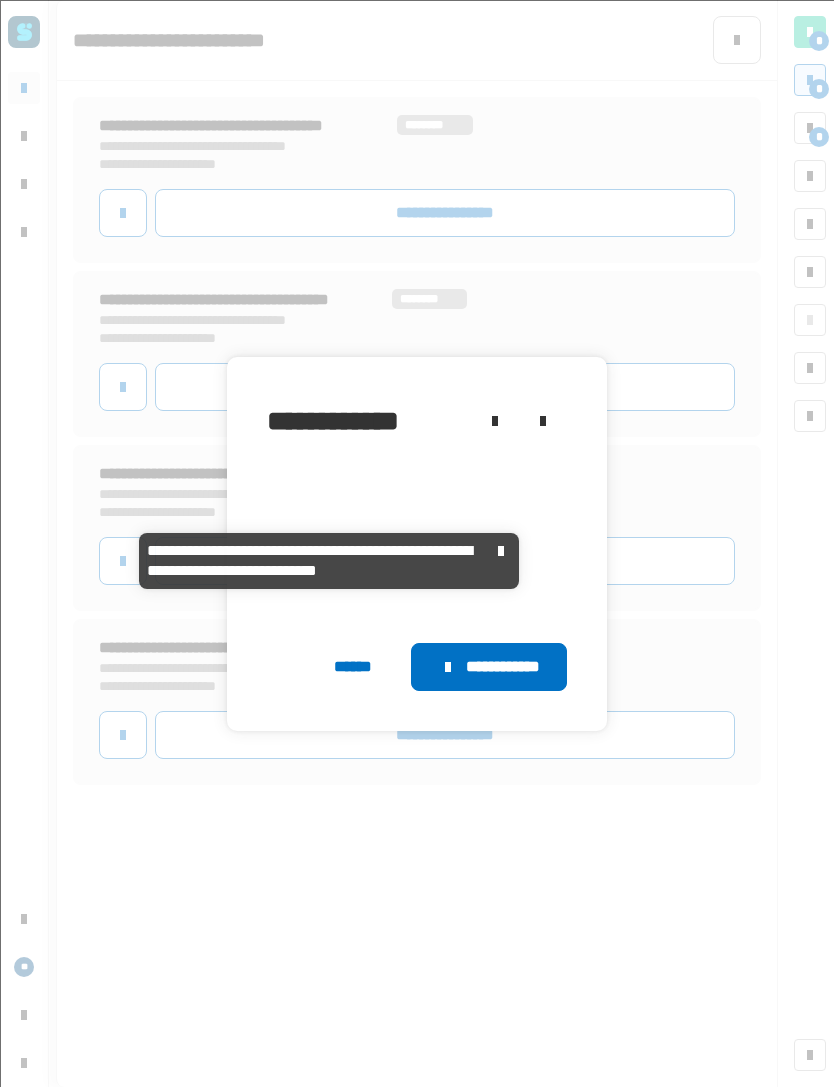 click 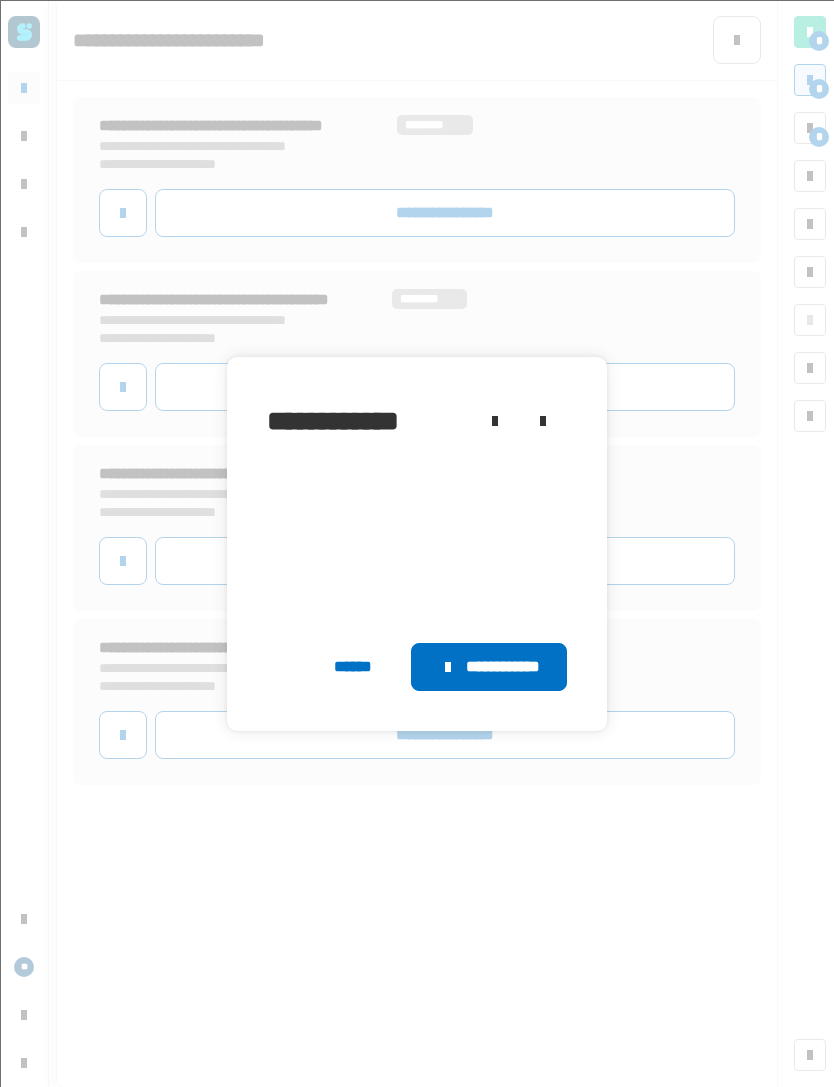 click on "******" 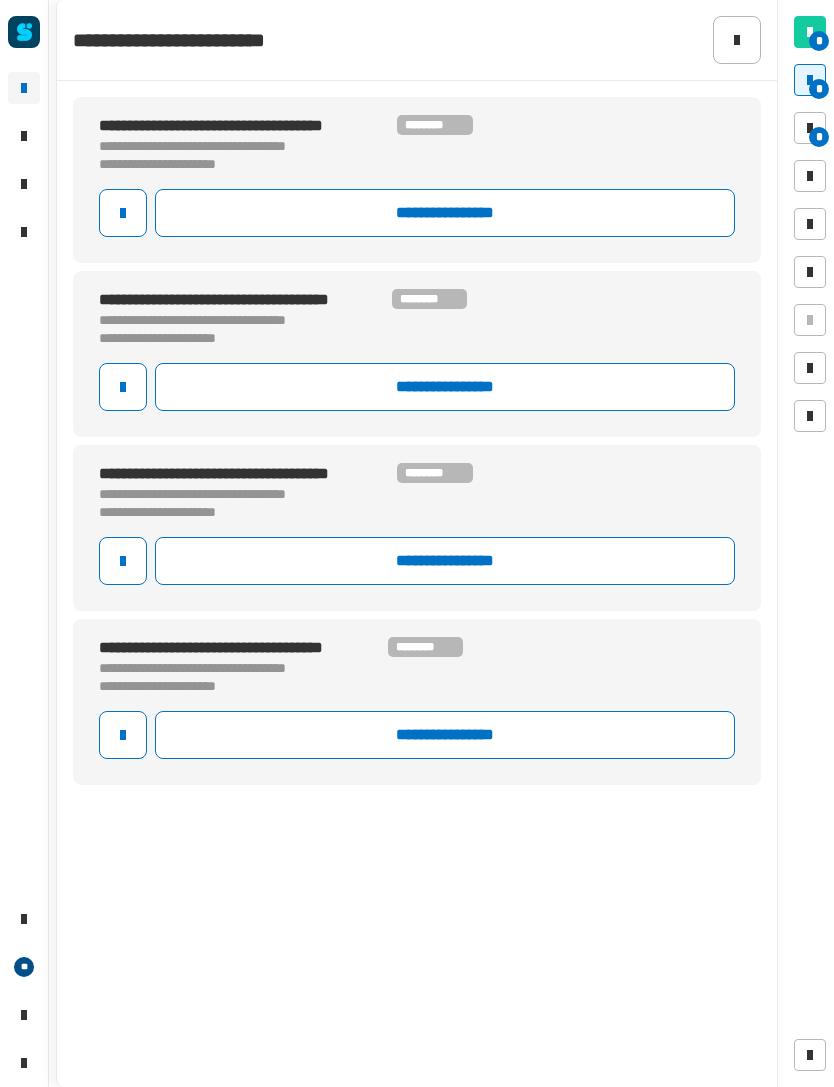 click on "**********" 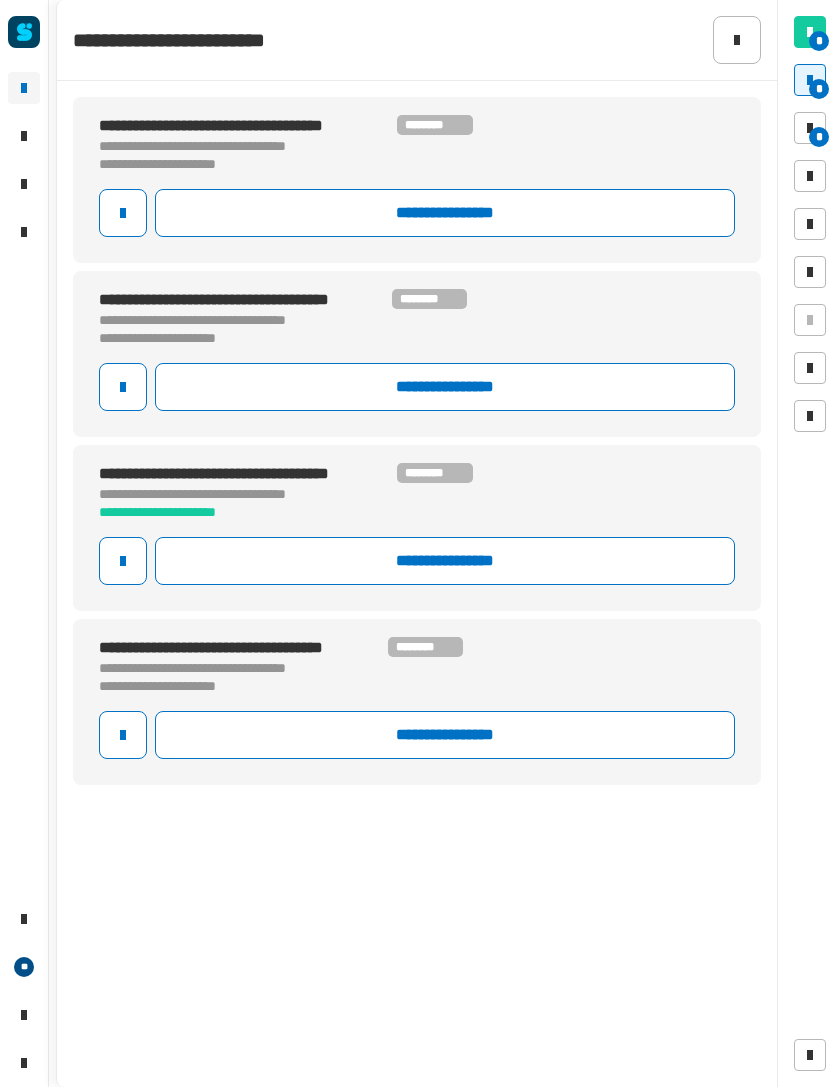 click on "**********" 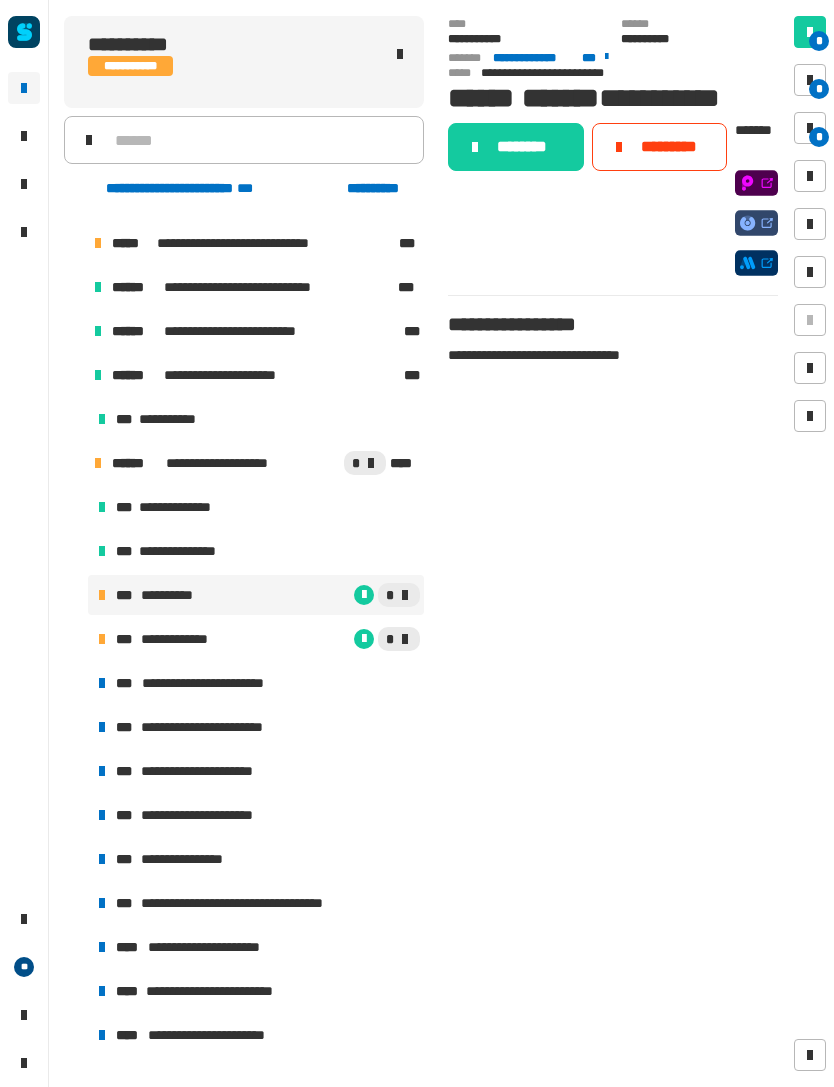 click at bounding box center (810, 80) 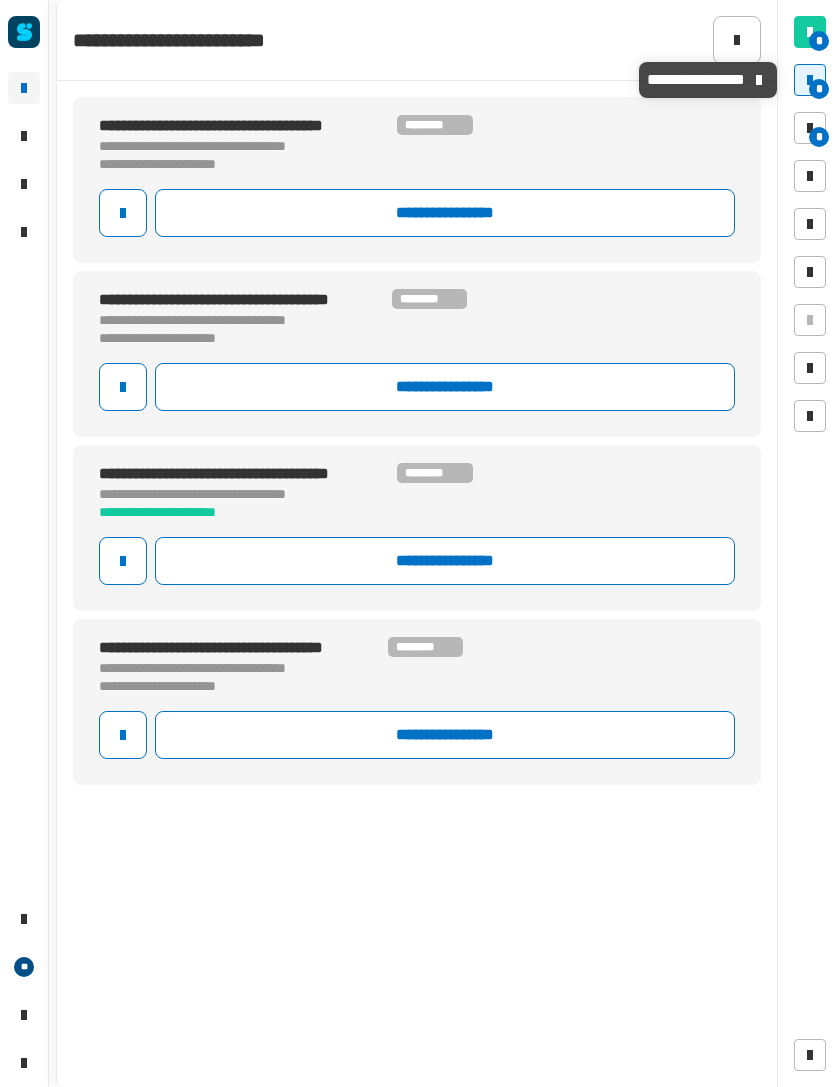 click on "**********" 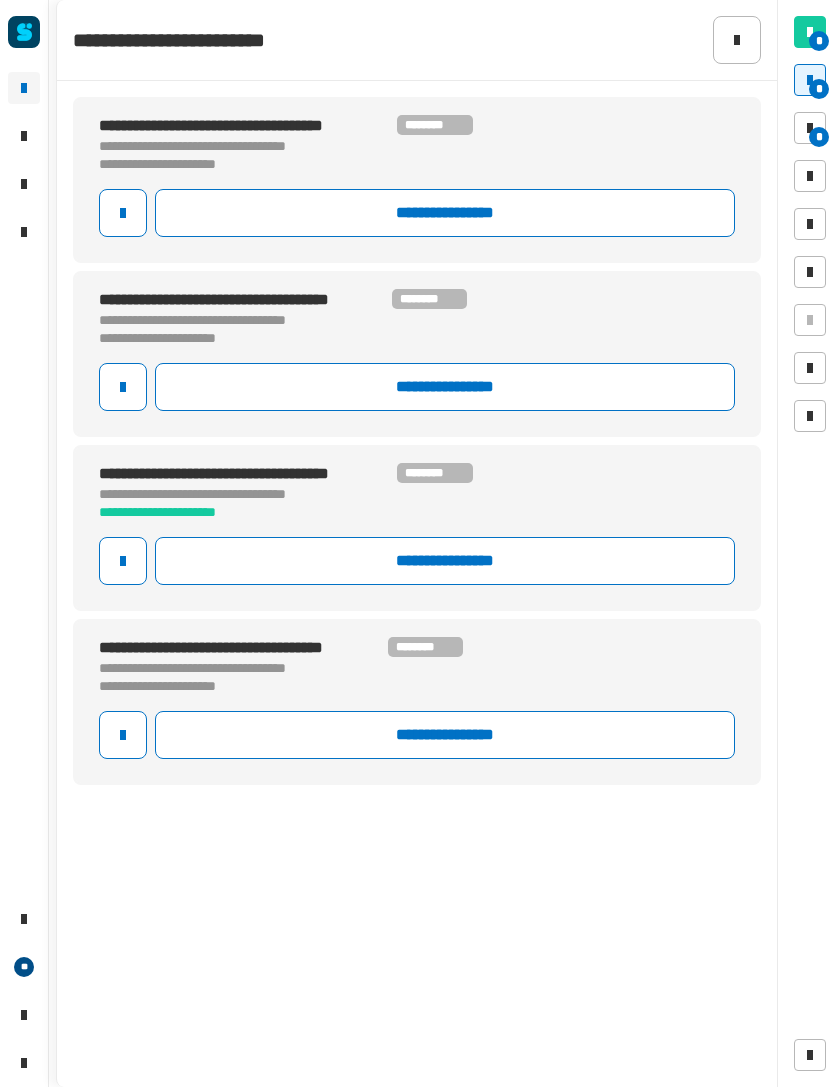 click on "**********" 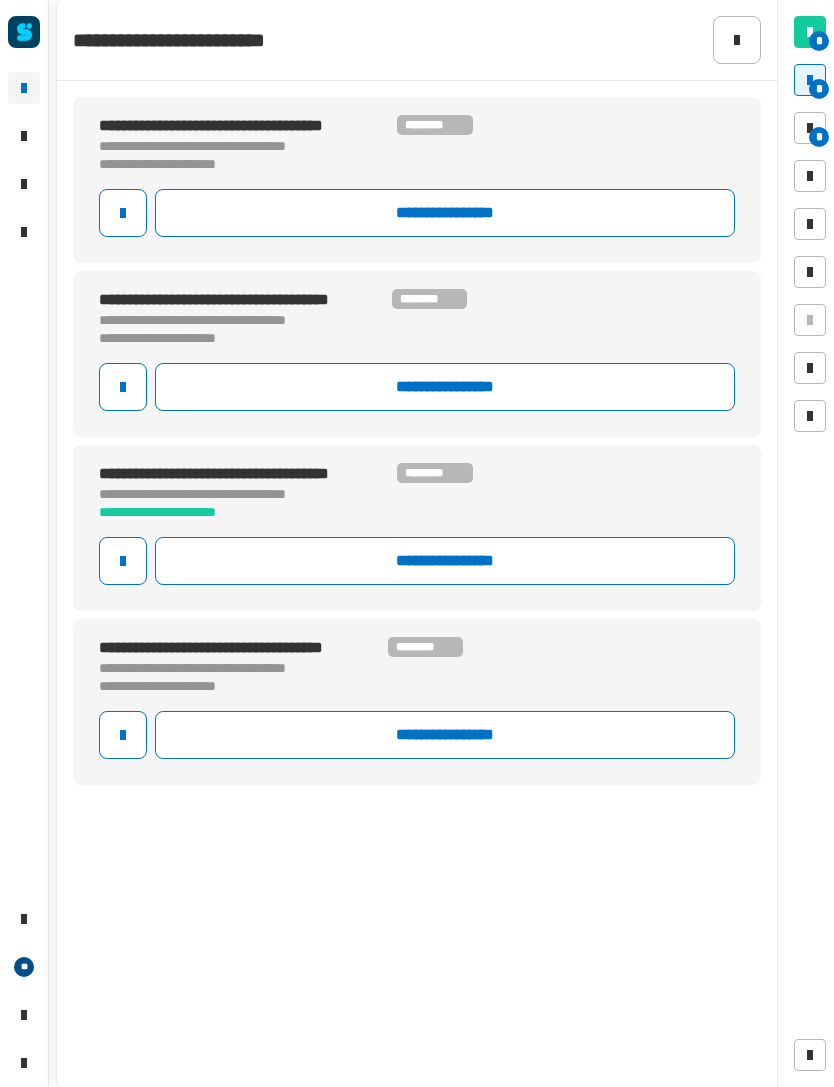 click on "**********" 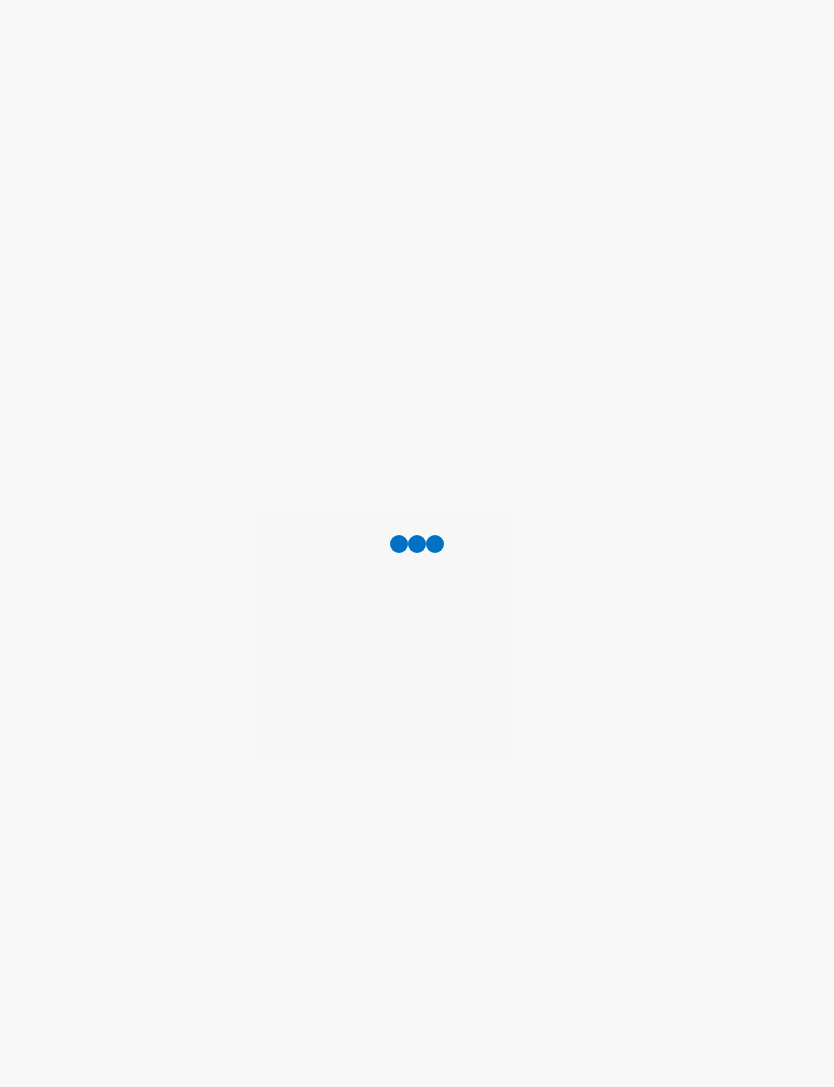 scroll, scrollTop: 0, scrollLeft: 0, axis: both 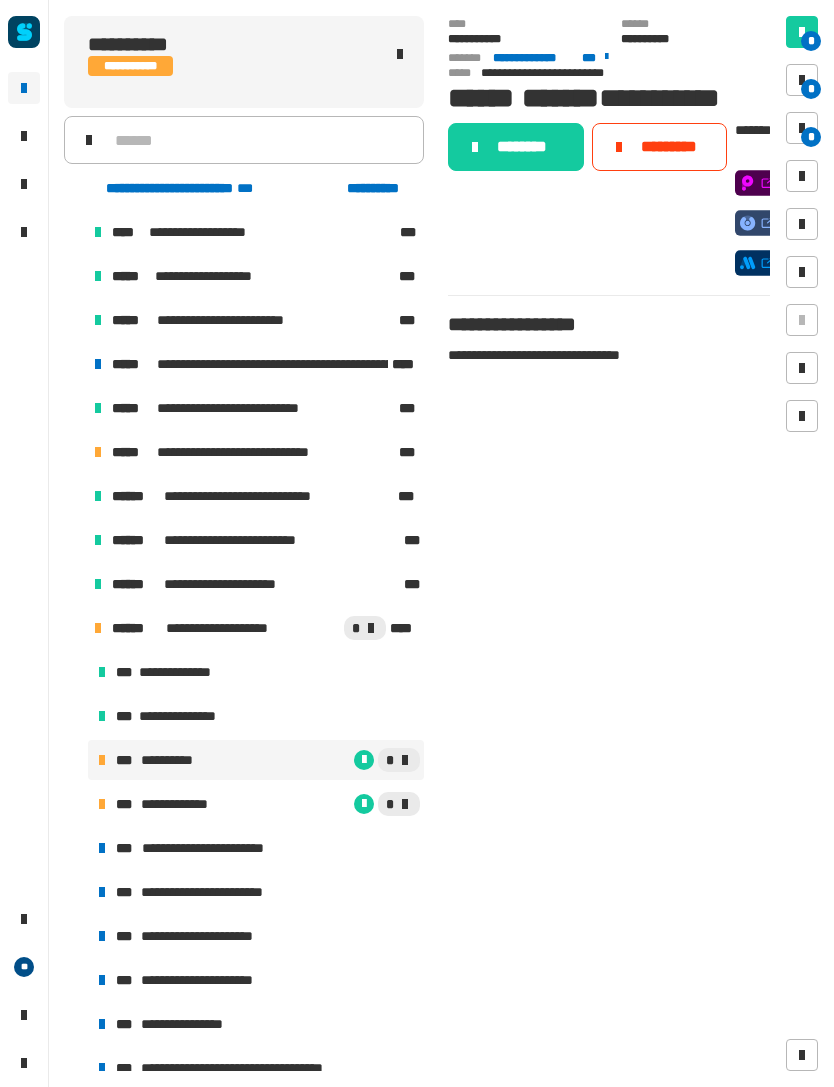 click at bounding box center (802, 80) 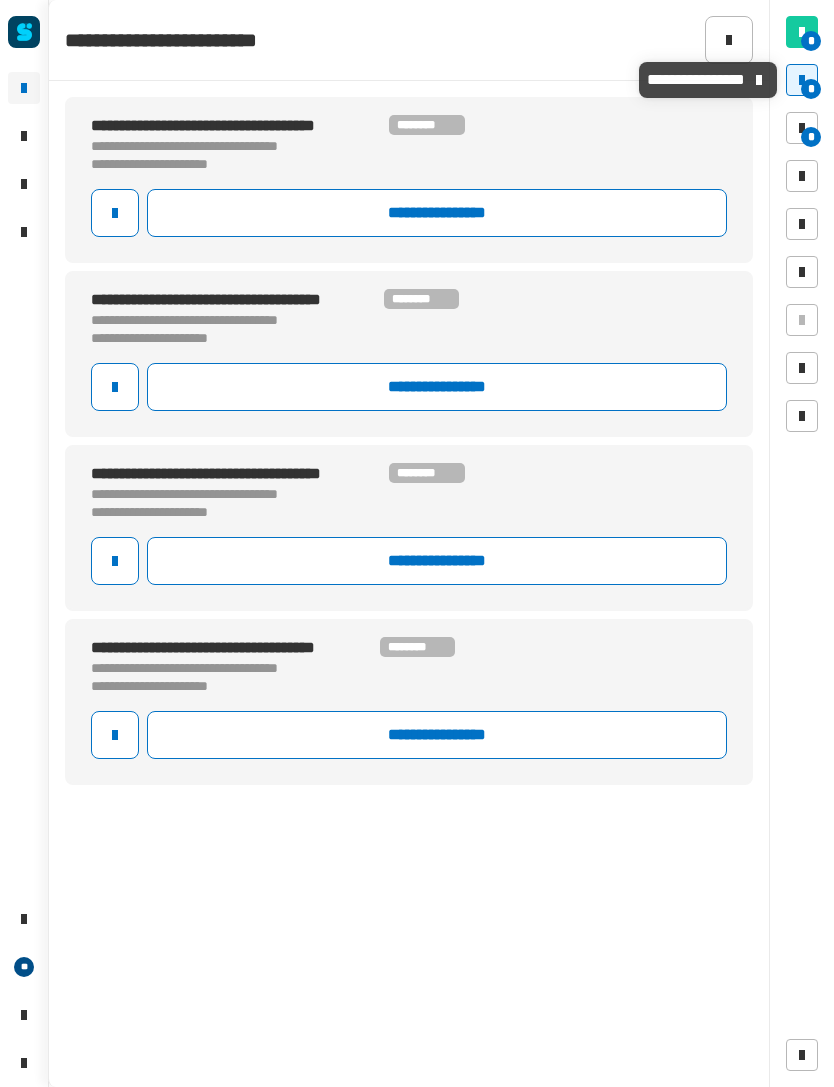 click 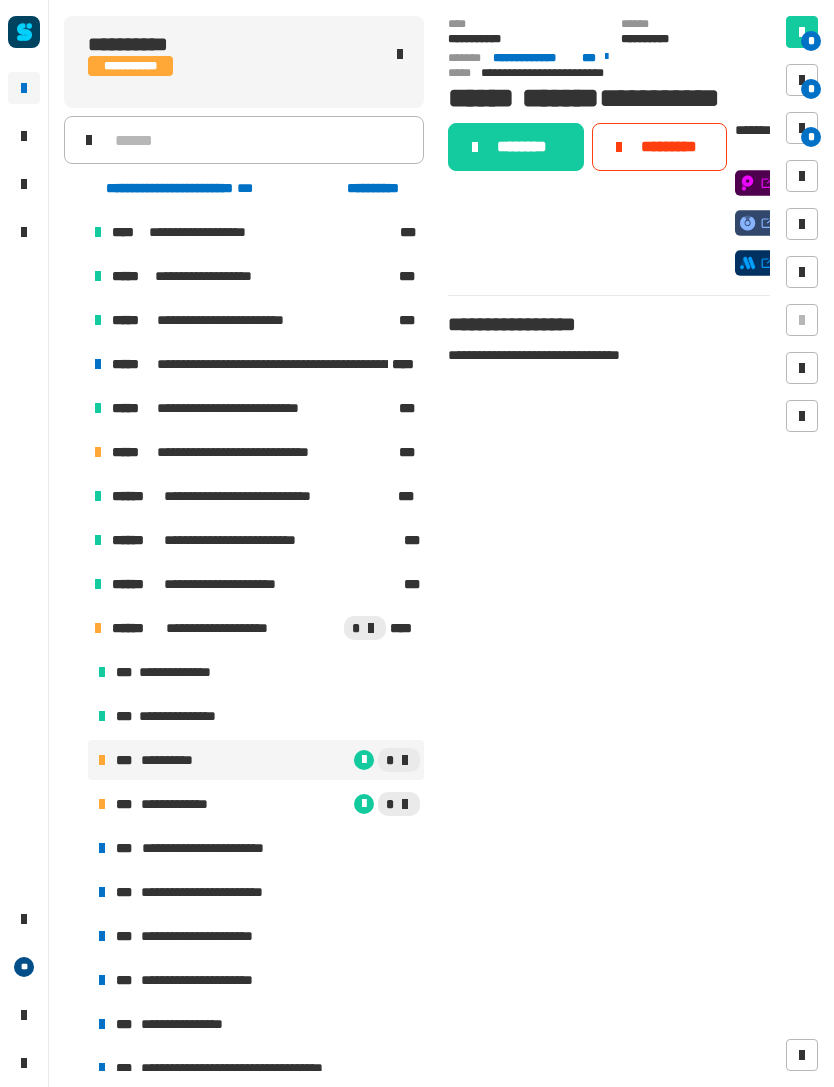 click on "*" at bounding box center (320, 804) 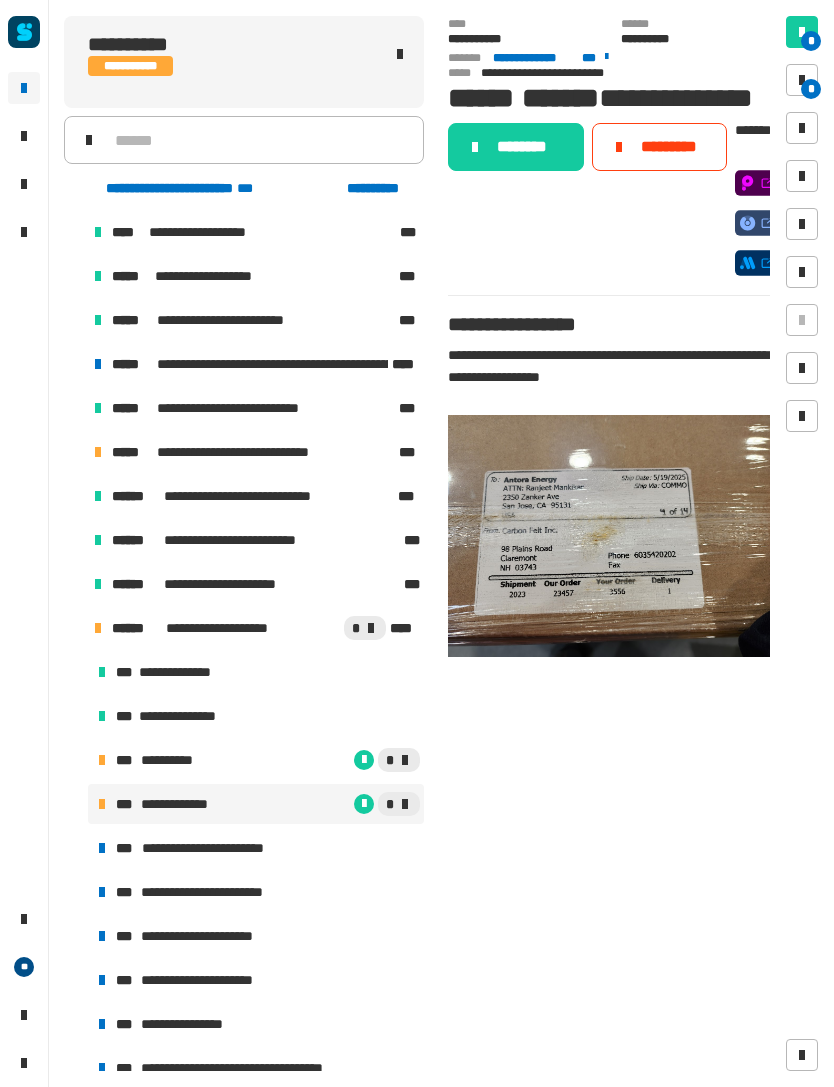 click at bounding box center [802, 80] 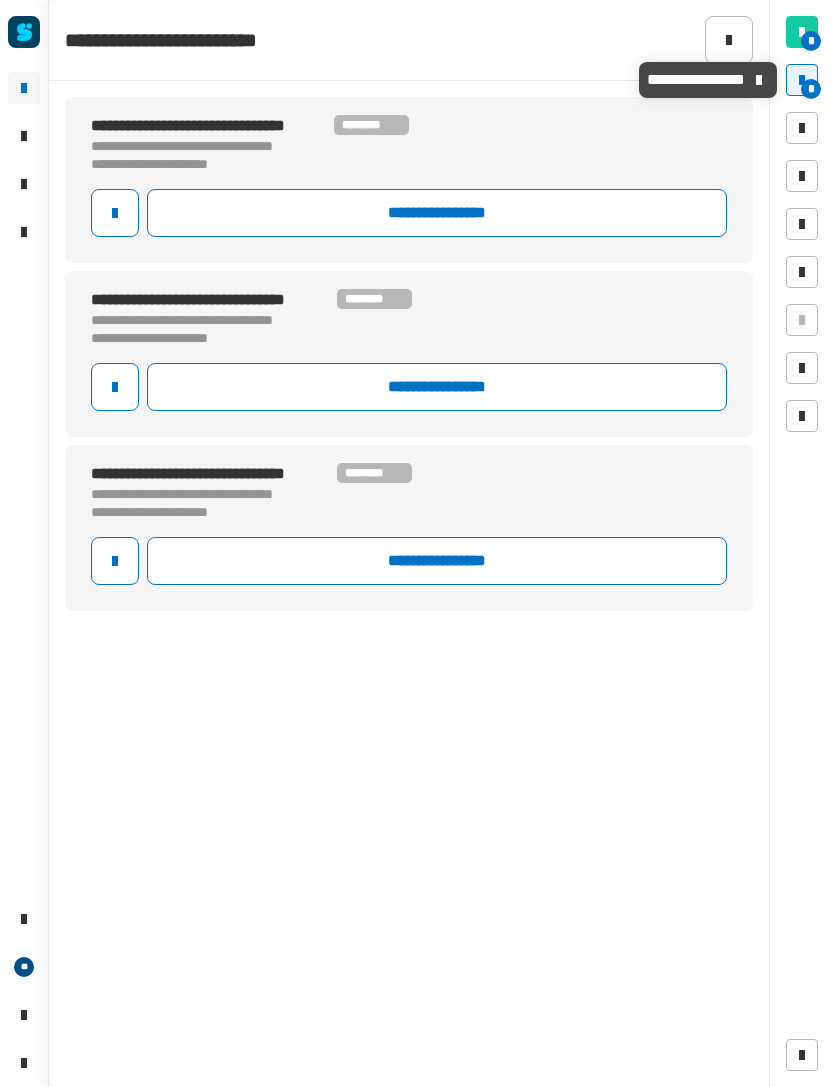 click 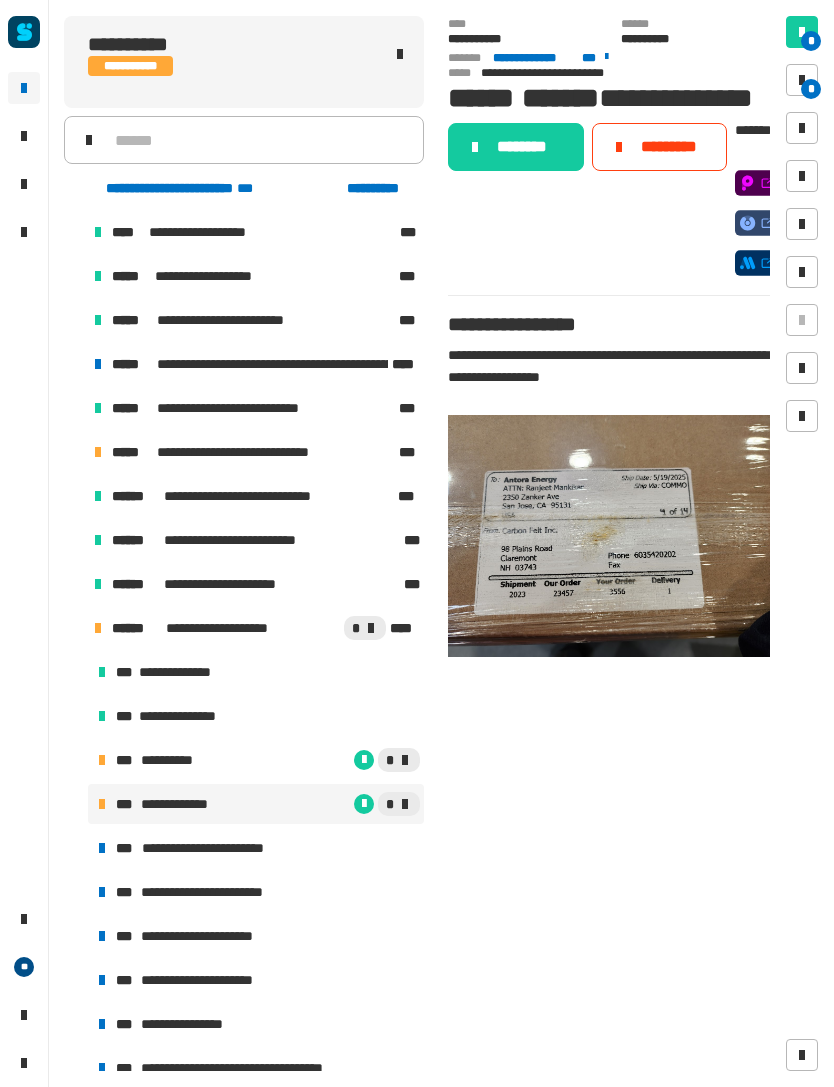 click on "**********" at bounding box center (256, 848) 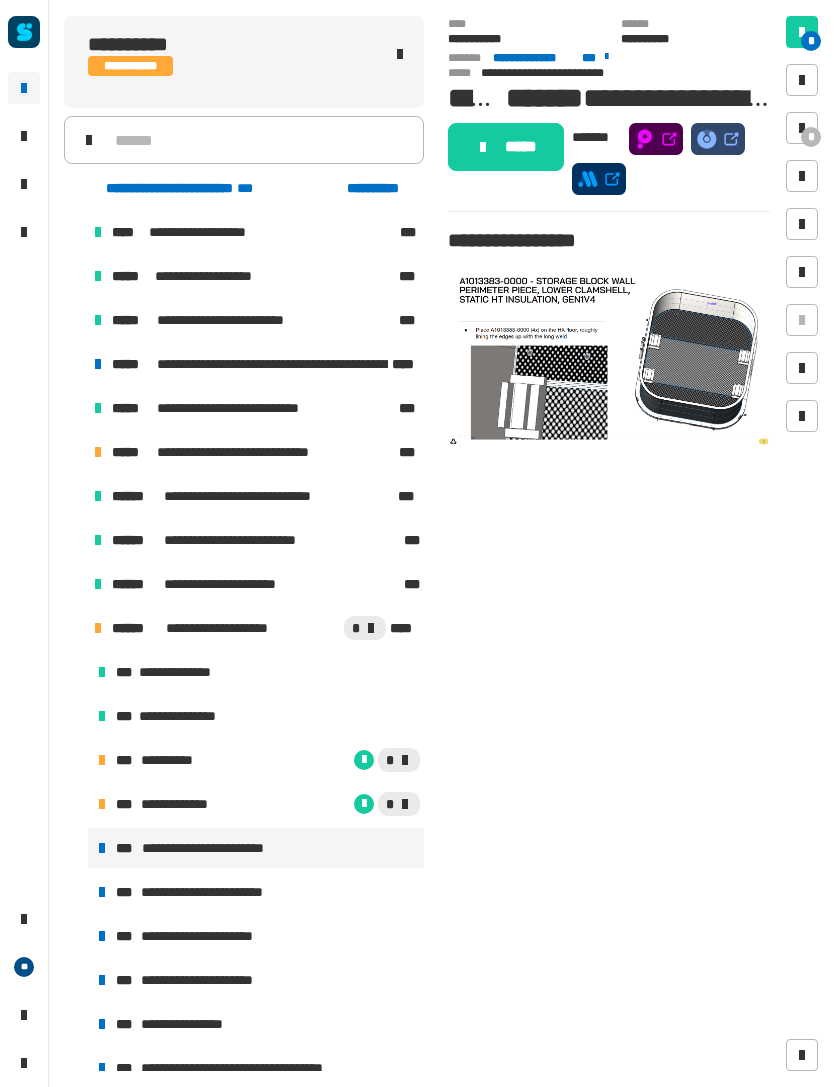 click at bounding box center (802, 128) 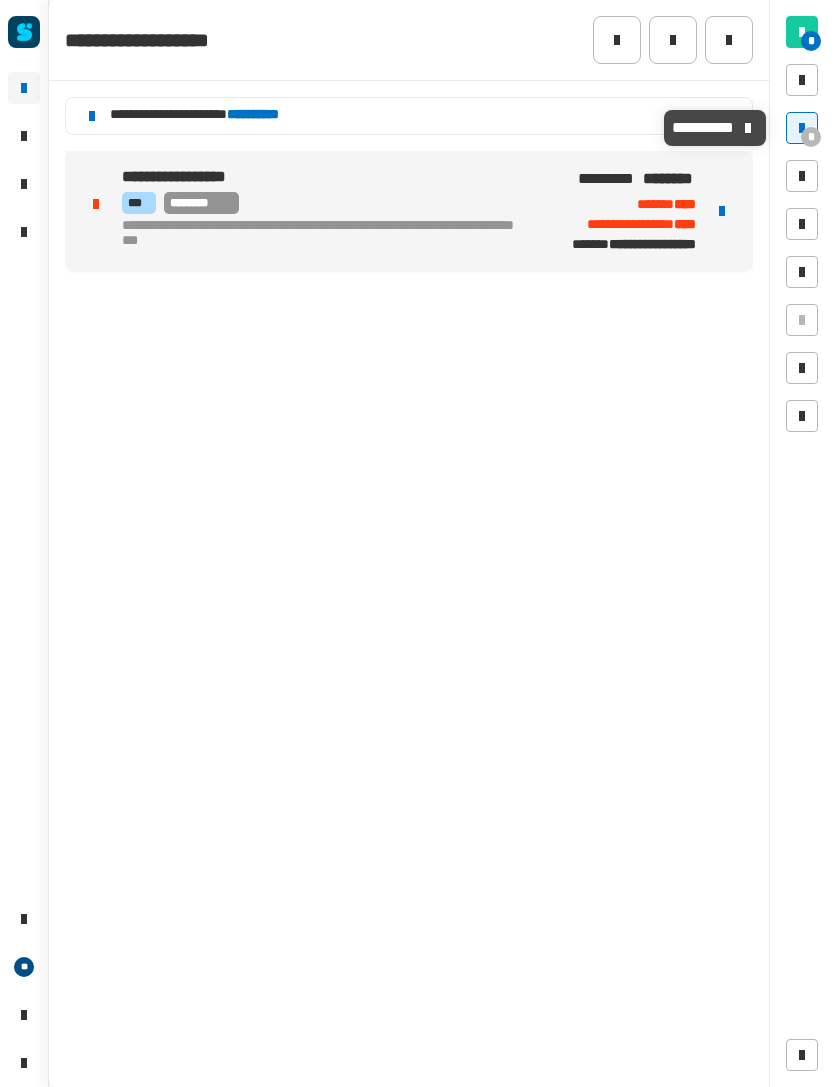 click on "**********" 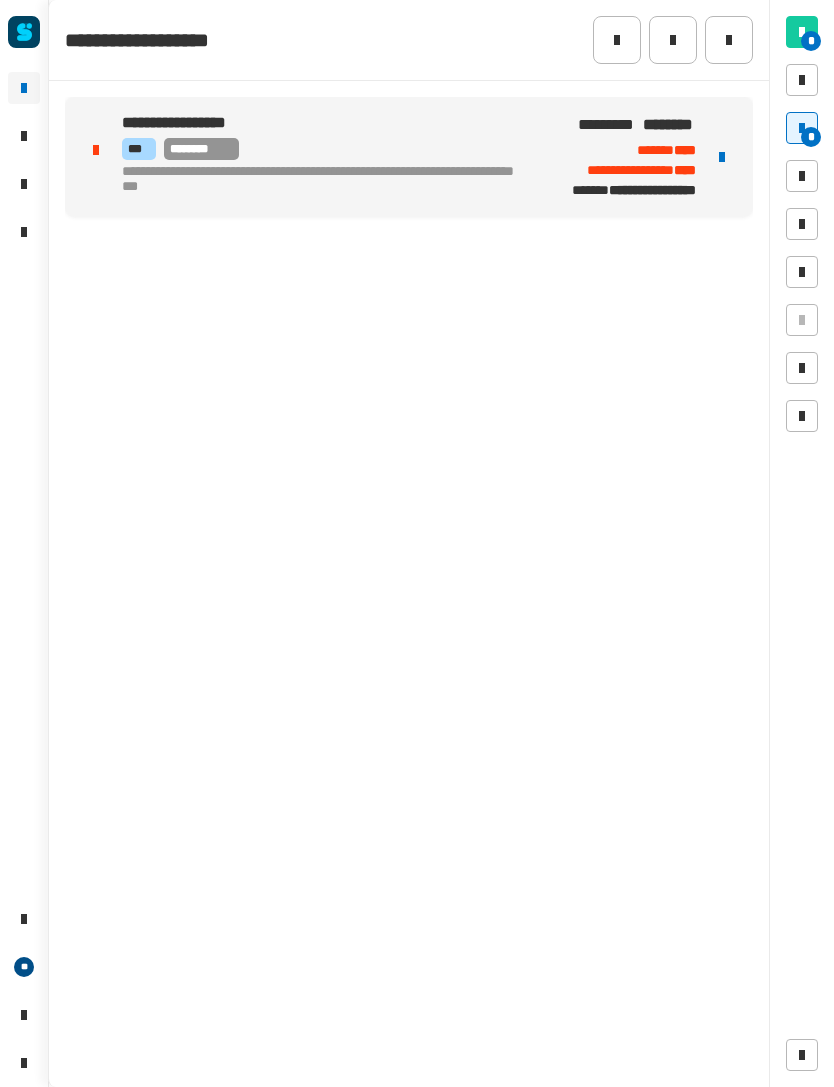 click at bounding box center (722, 157) 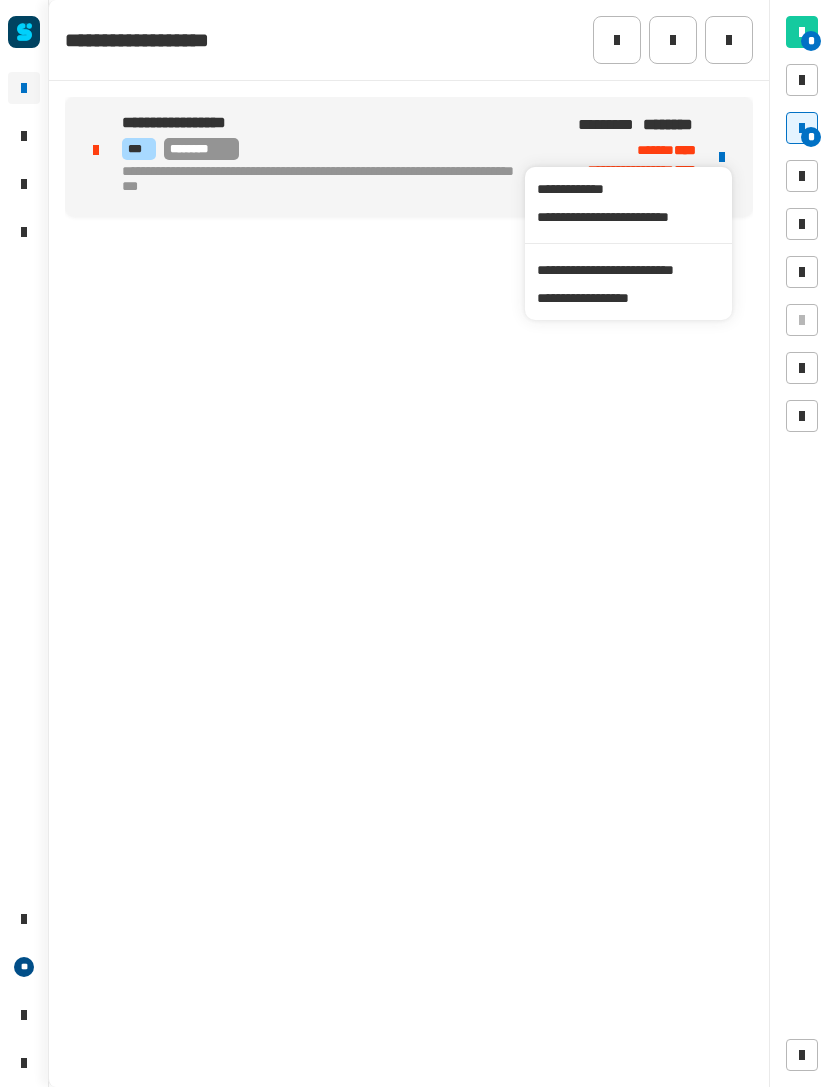 click on "**********" at bounding box center [628, 270] 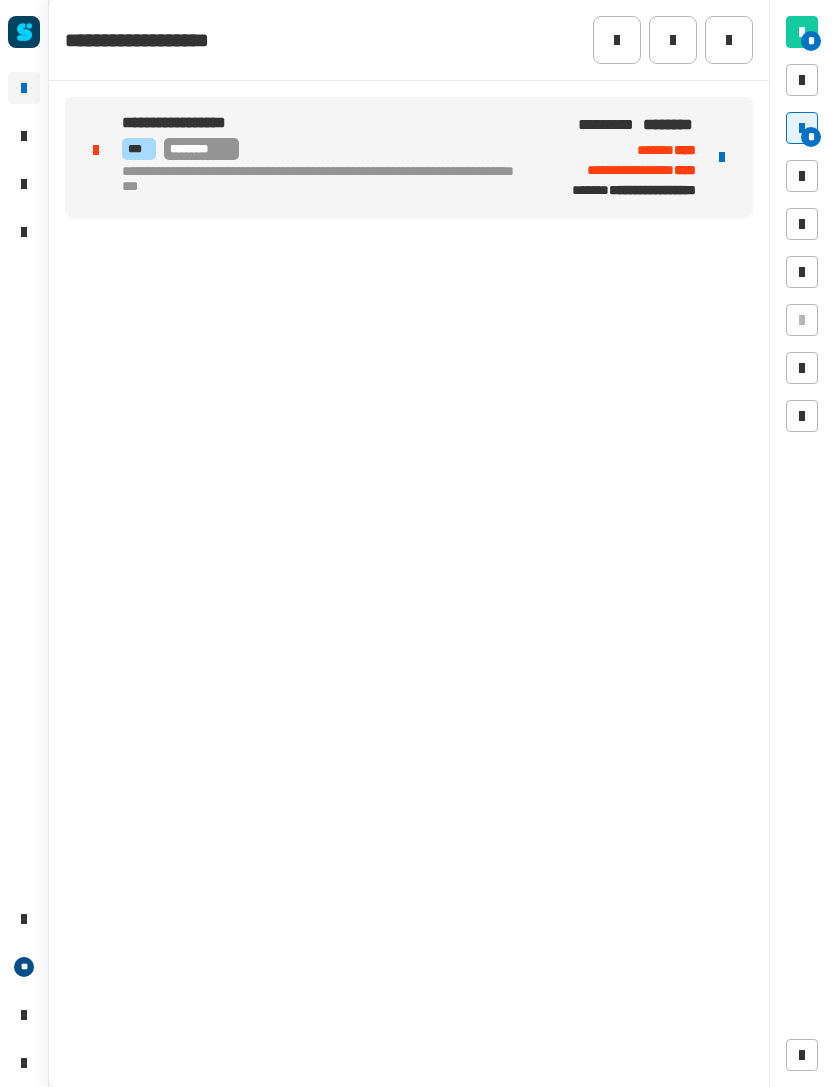 click 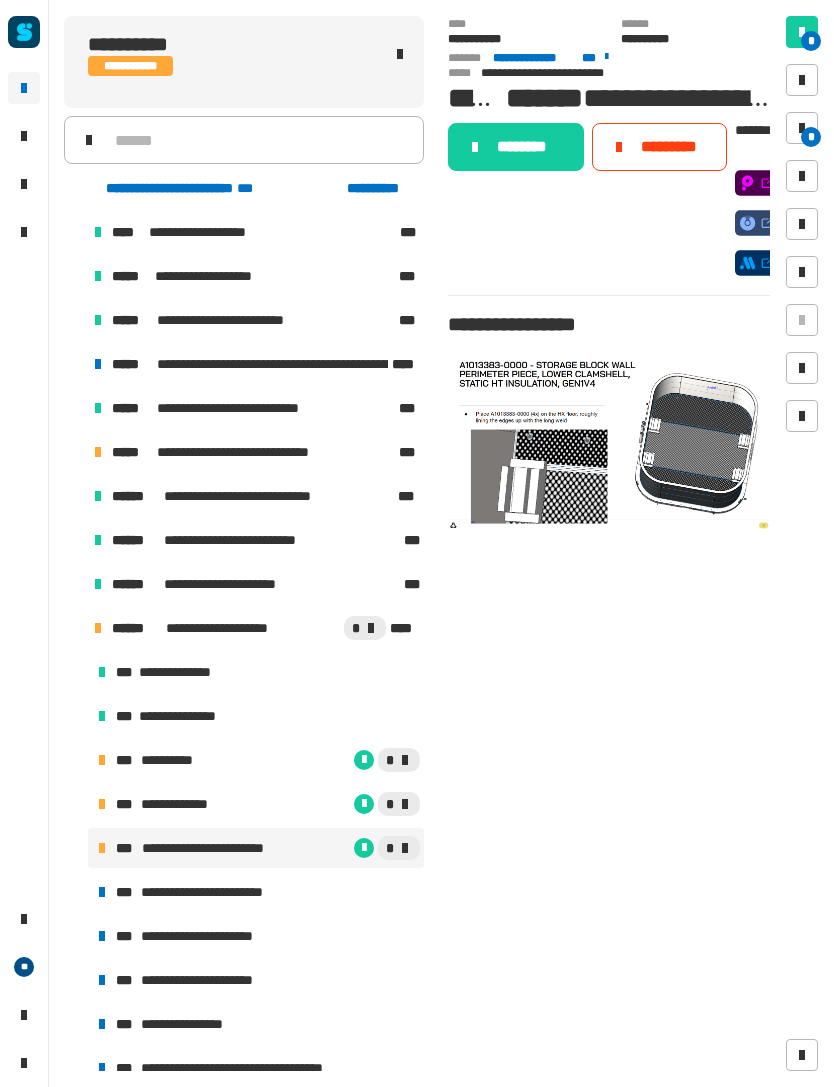 click on "**********" at bounding box center [213, 892] 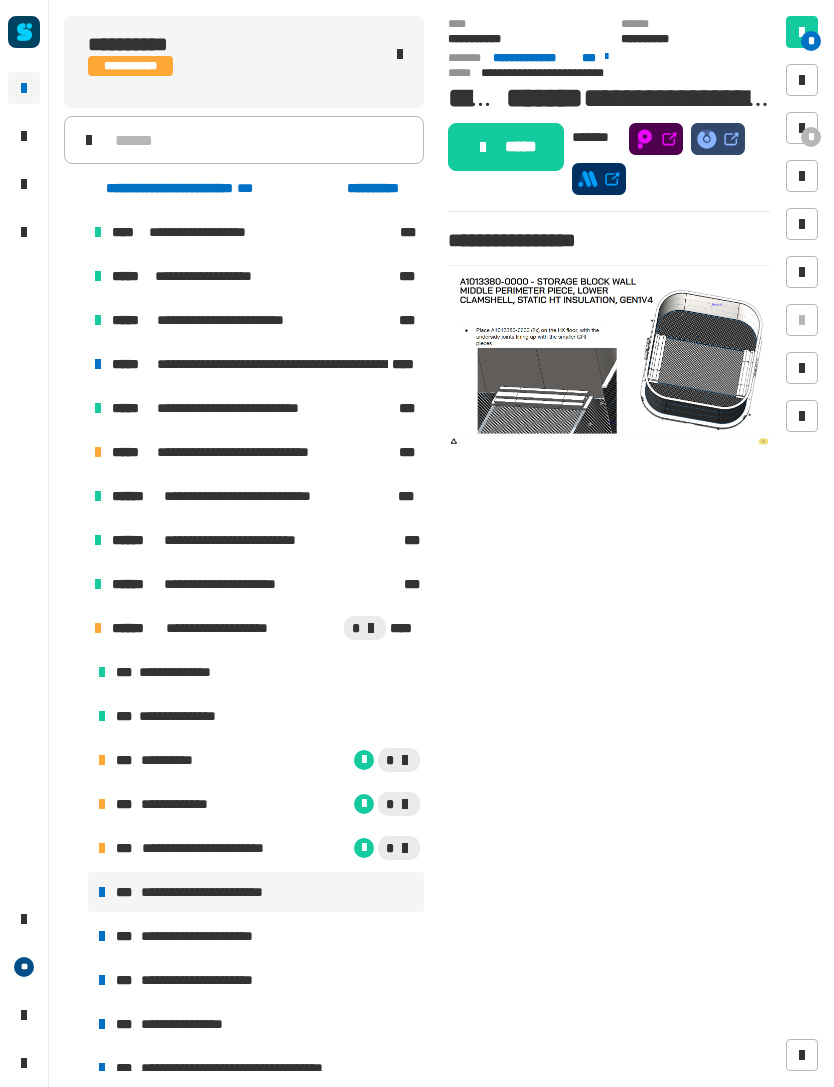 click on "**********" at bounding box center [213, 848] 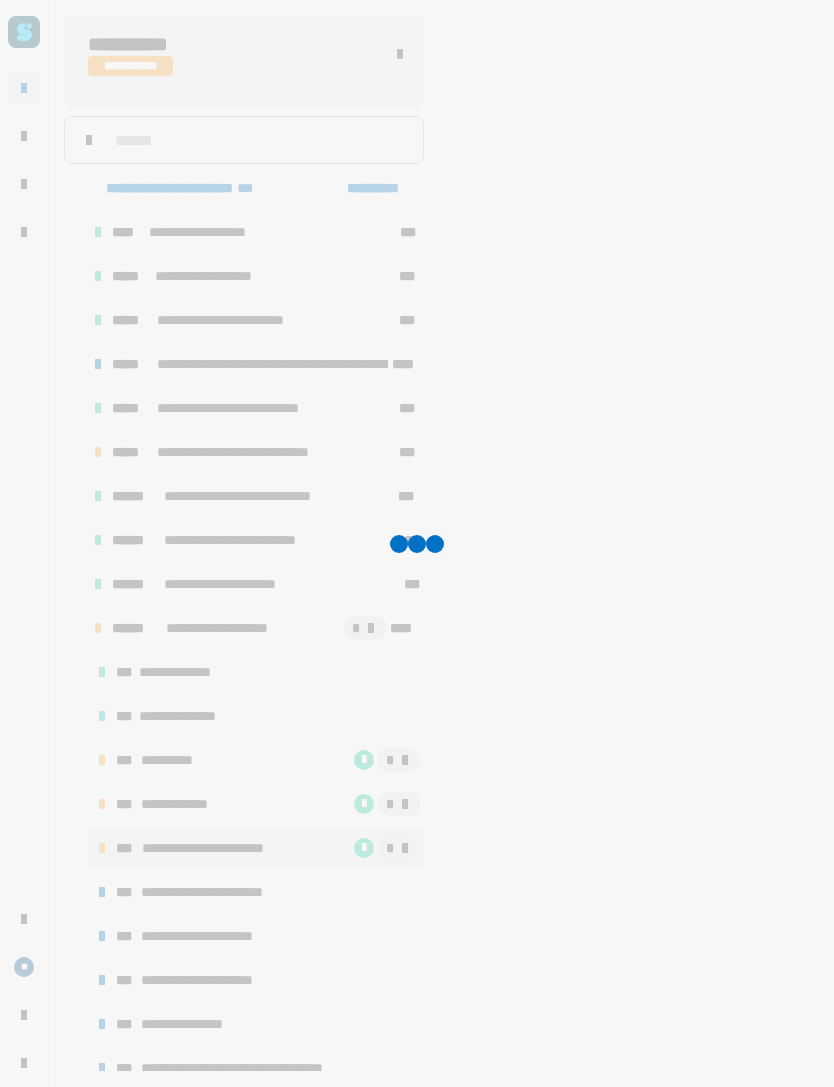 click 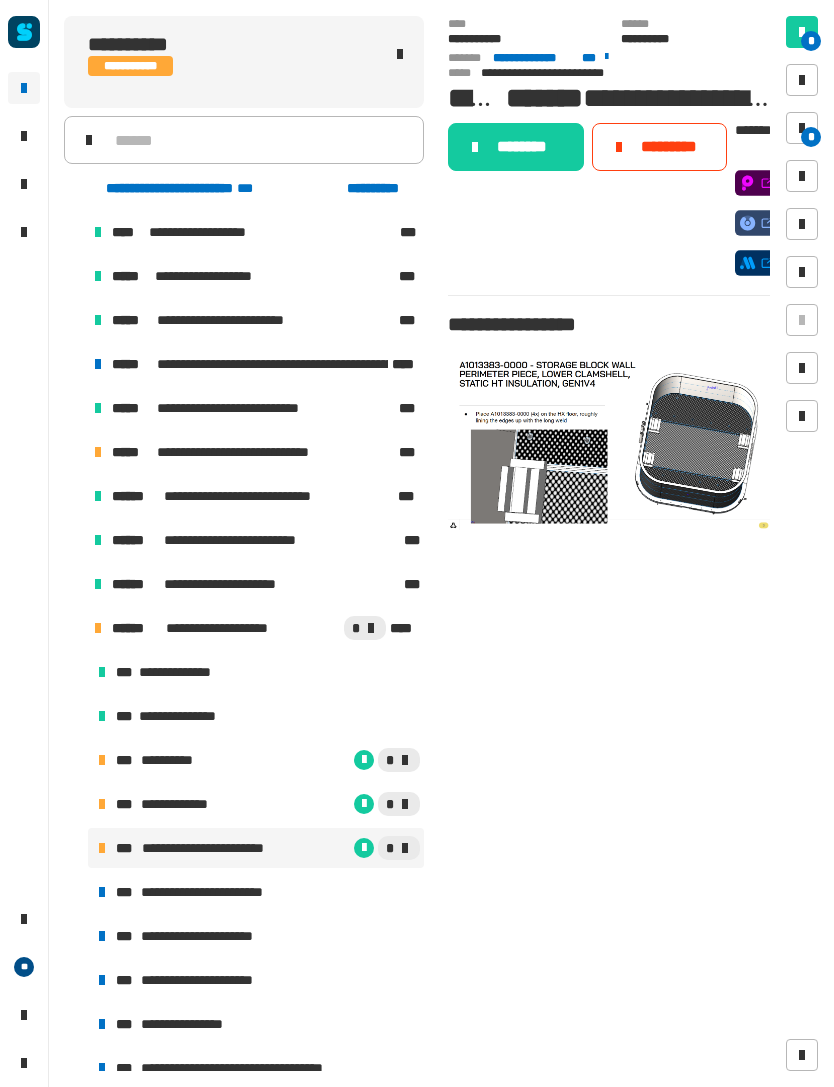 click on "**********" at bounding box center (213, 848) 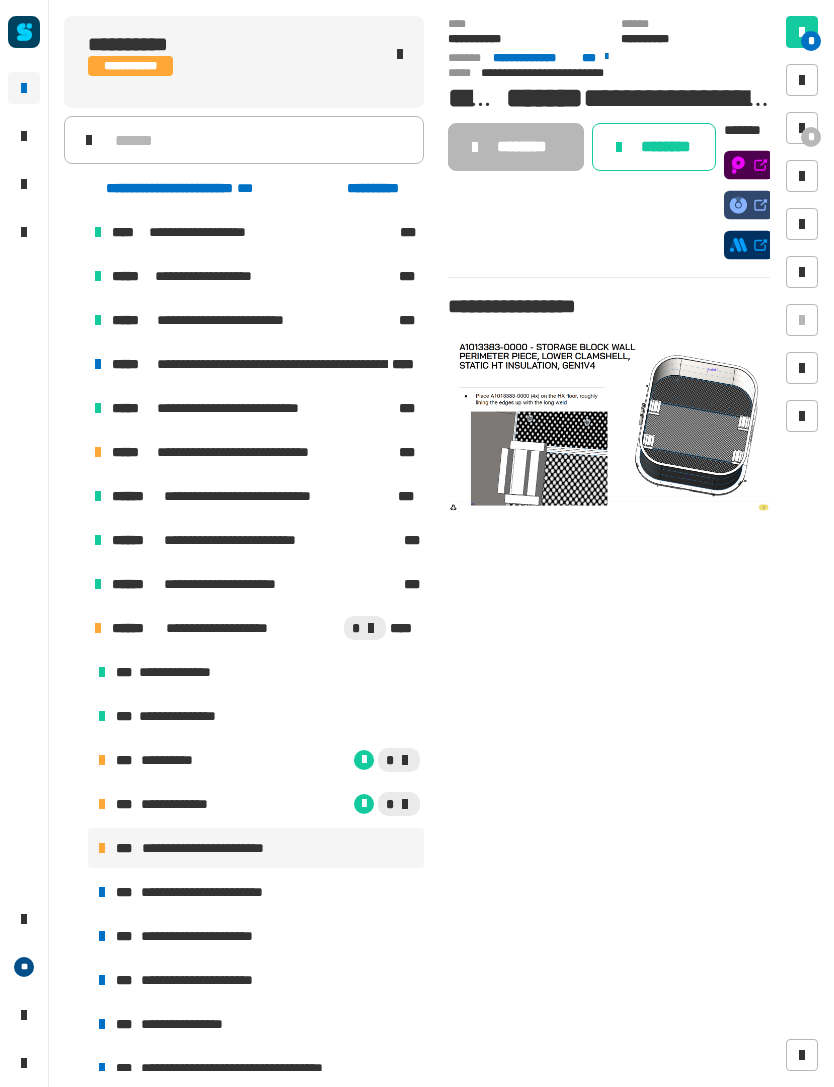 click on "**********" at bounding box center (213, 892) 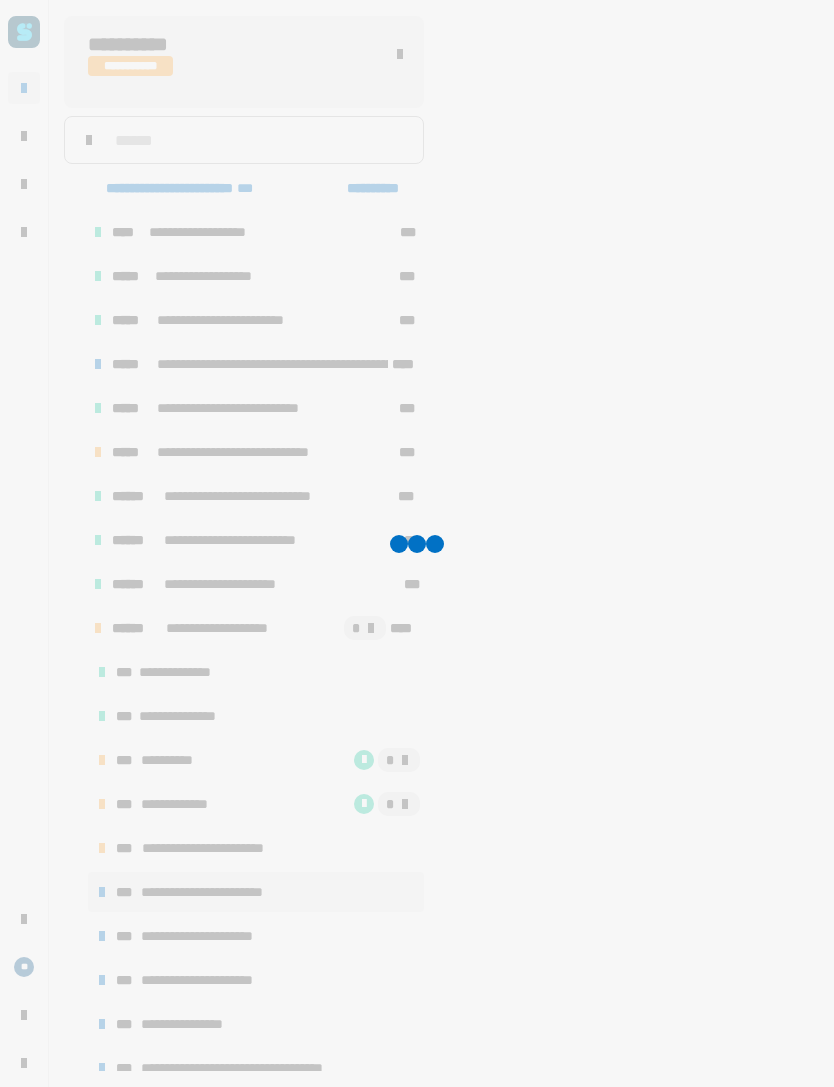 click 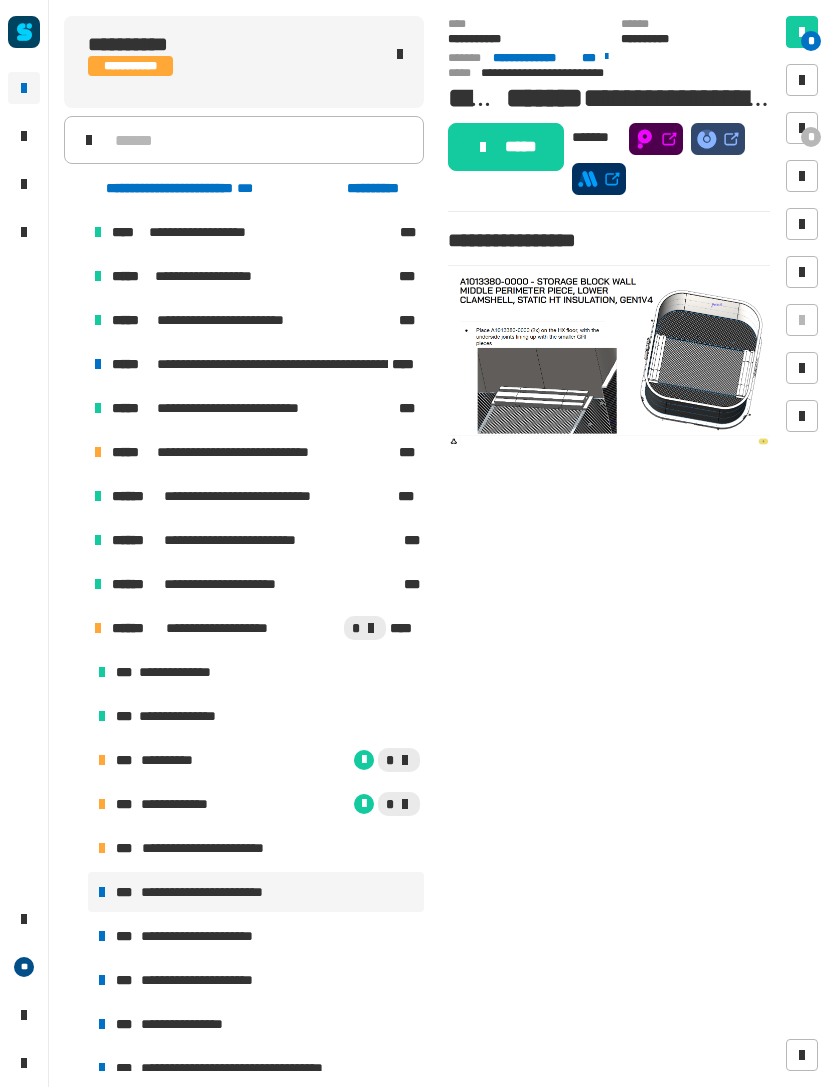 click on "*****" 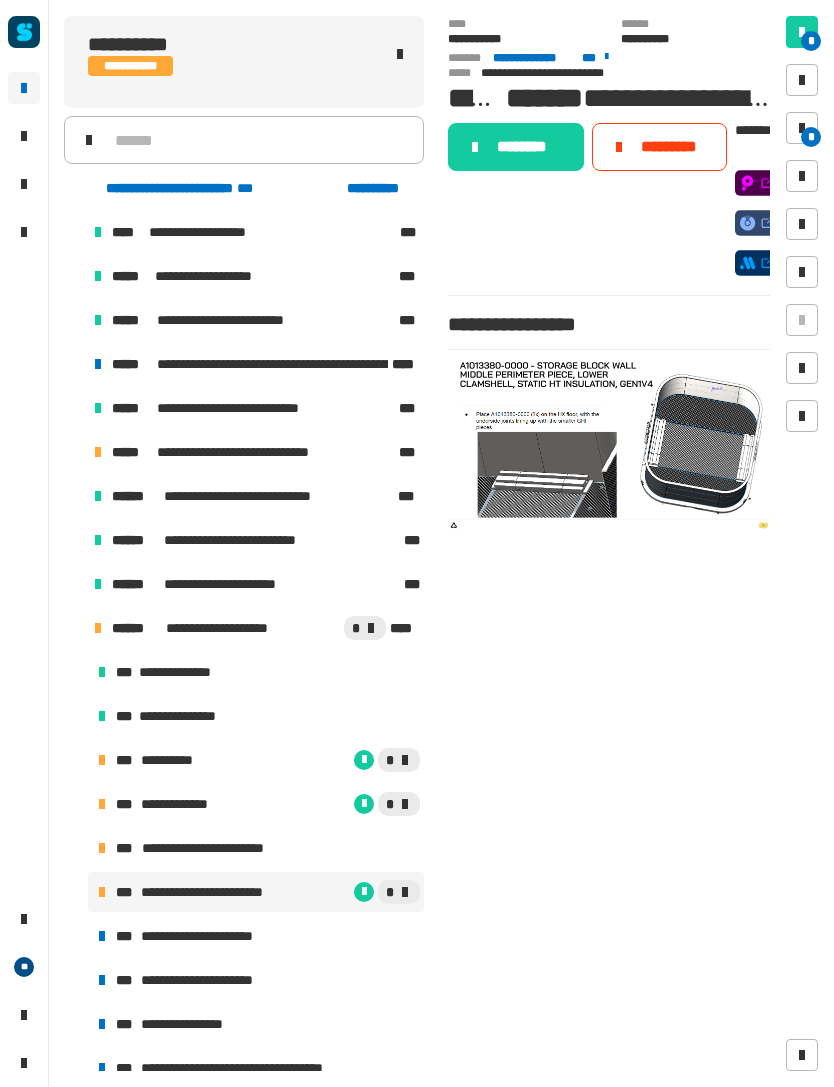 click at bounding box center (802, 128) 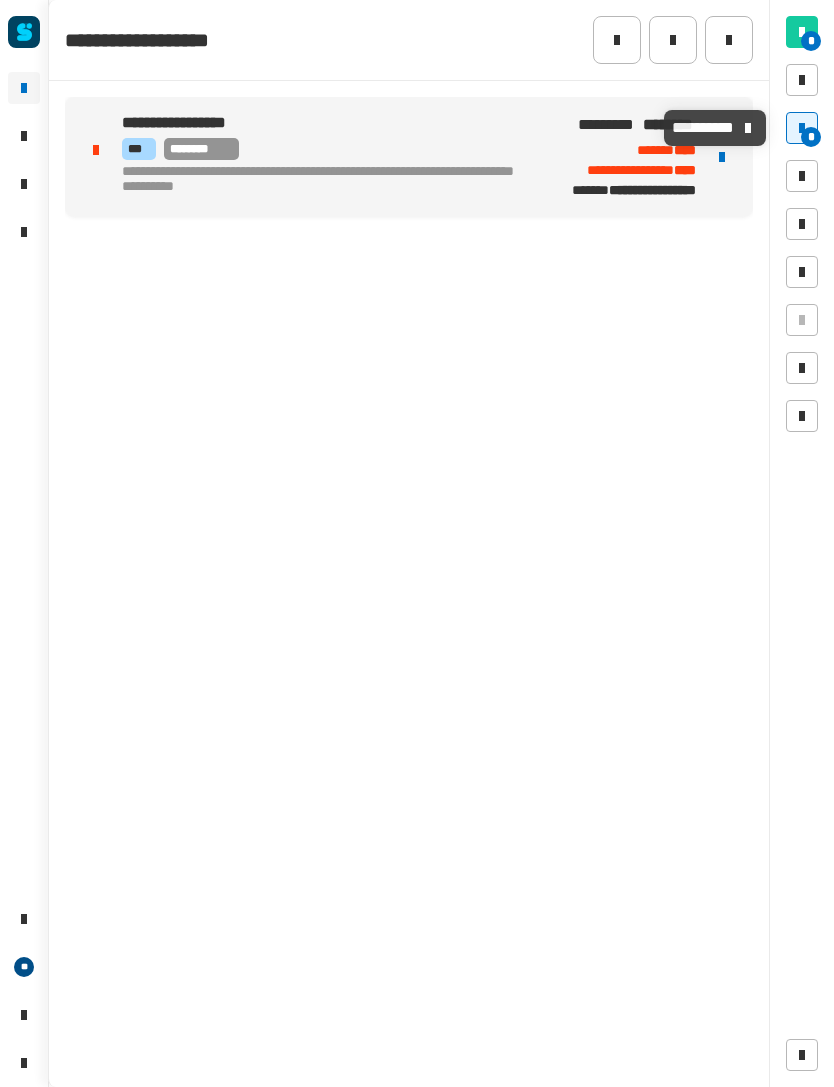 click at bounding box center (722, 157) 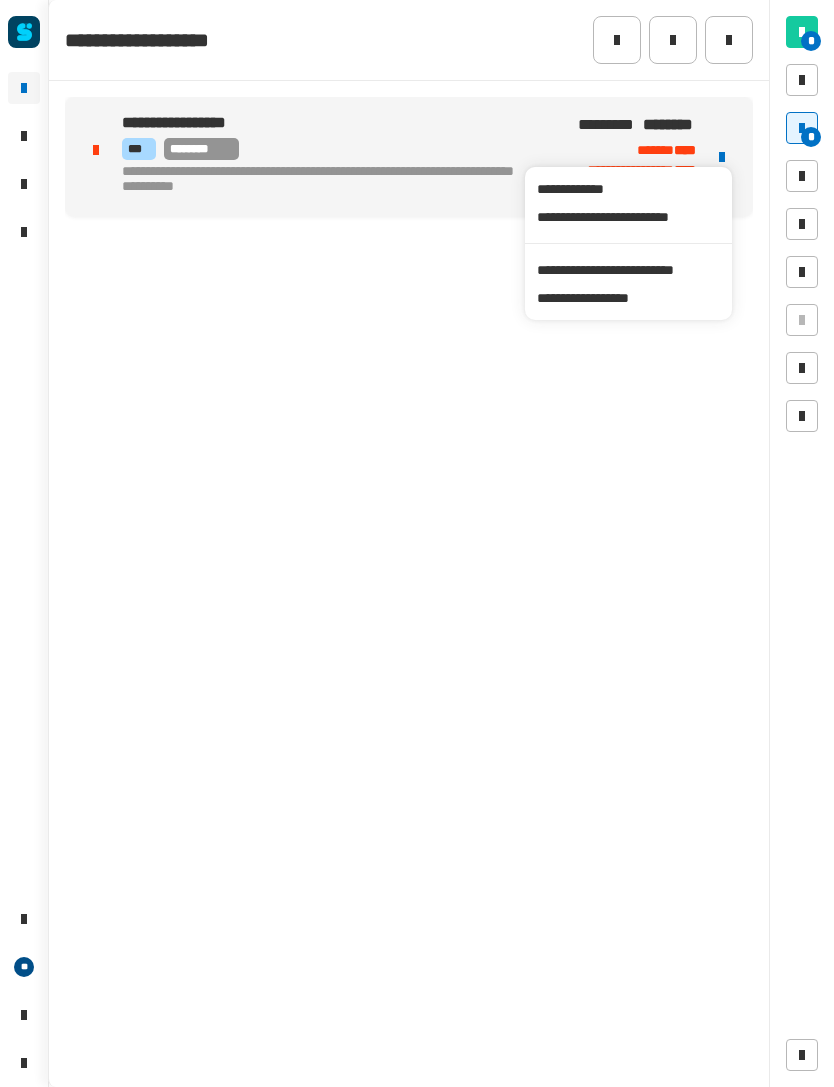 click on "**********" at bounding box center [628, 270] 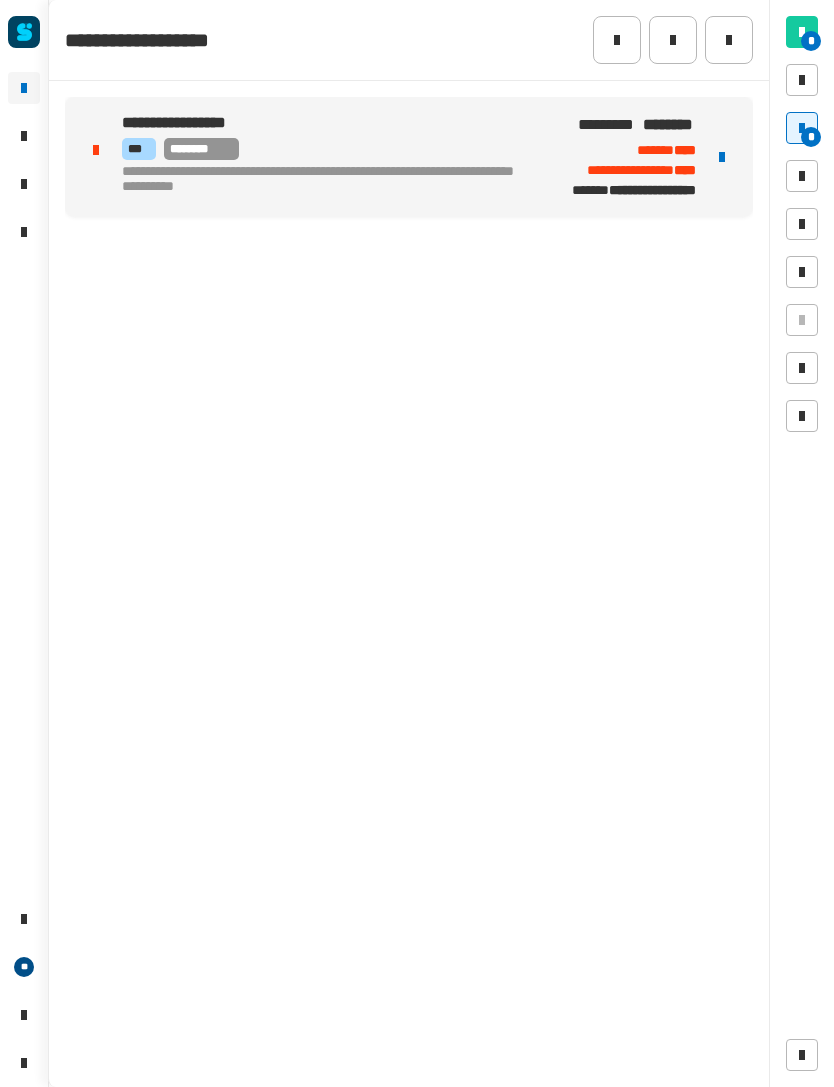 click 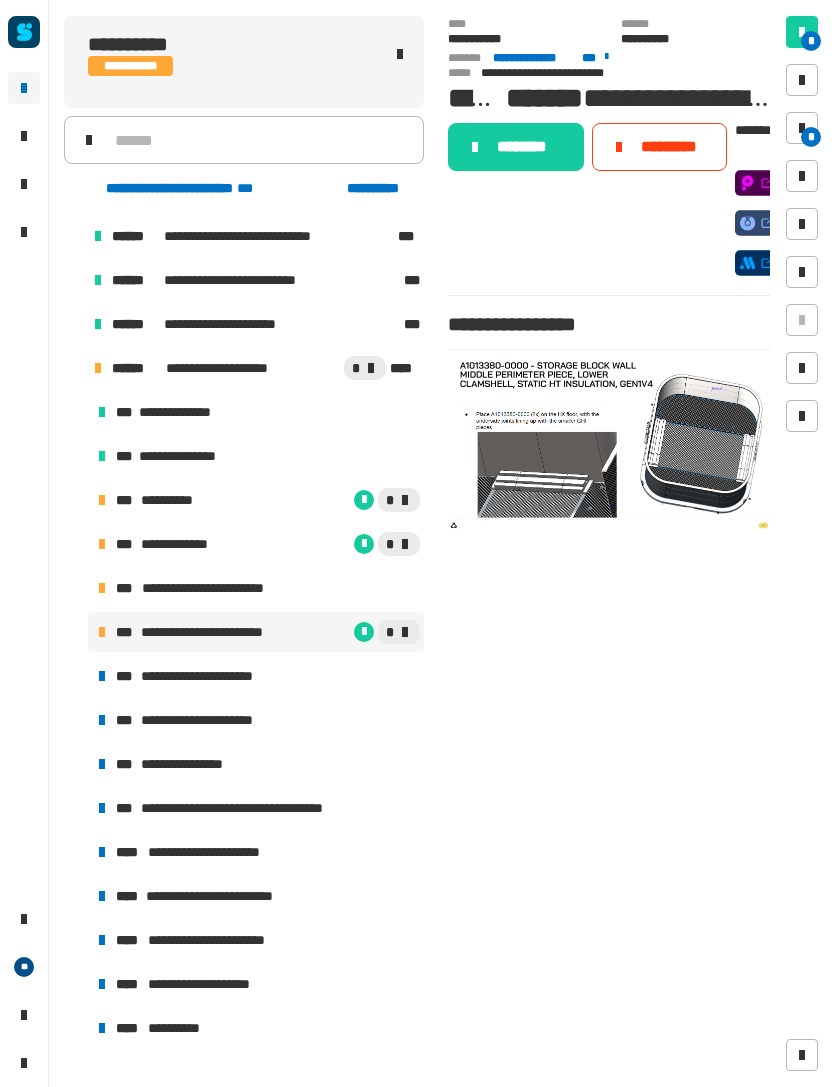 scroll, scrollTop: 523, scrollLeft: 0, axis: vertical 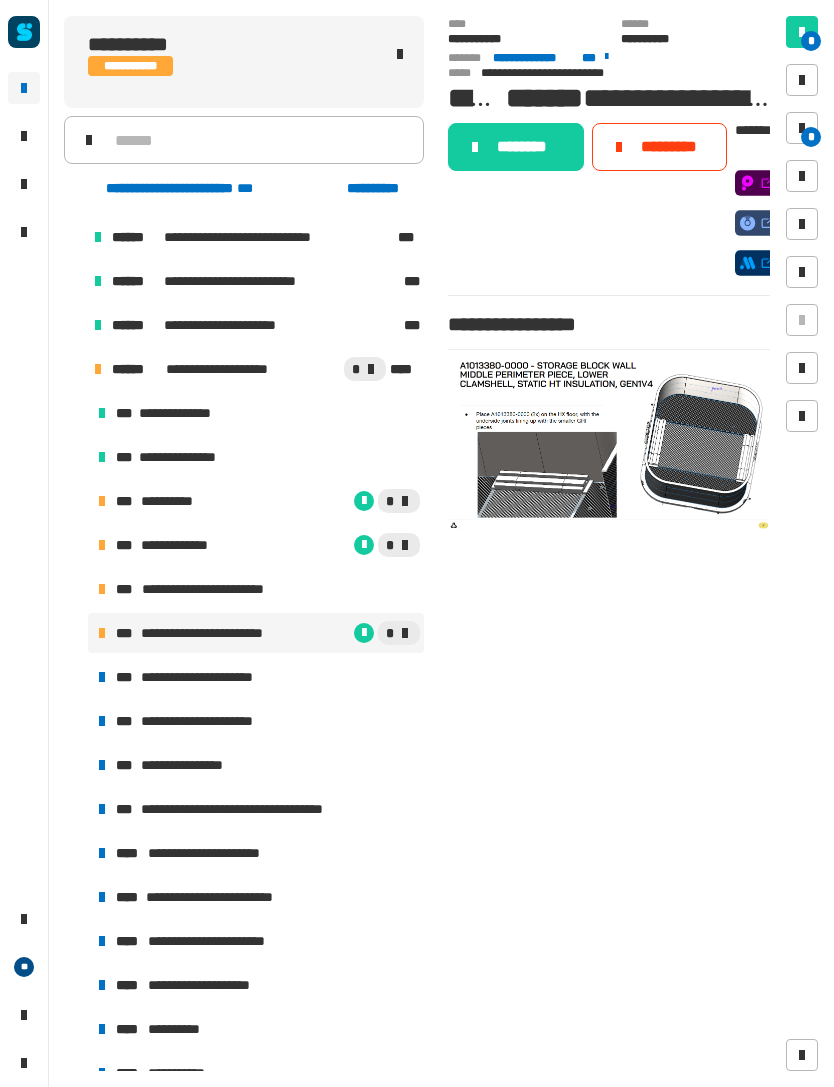 click on "**********" at bounding box center (256, 677) 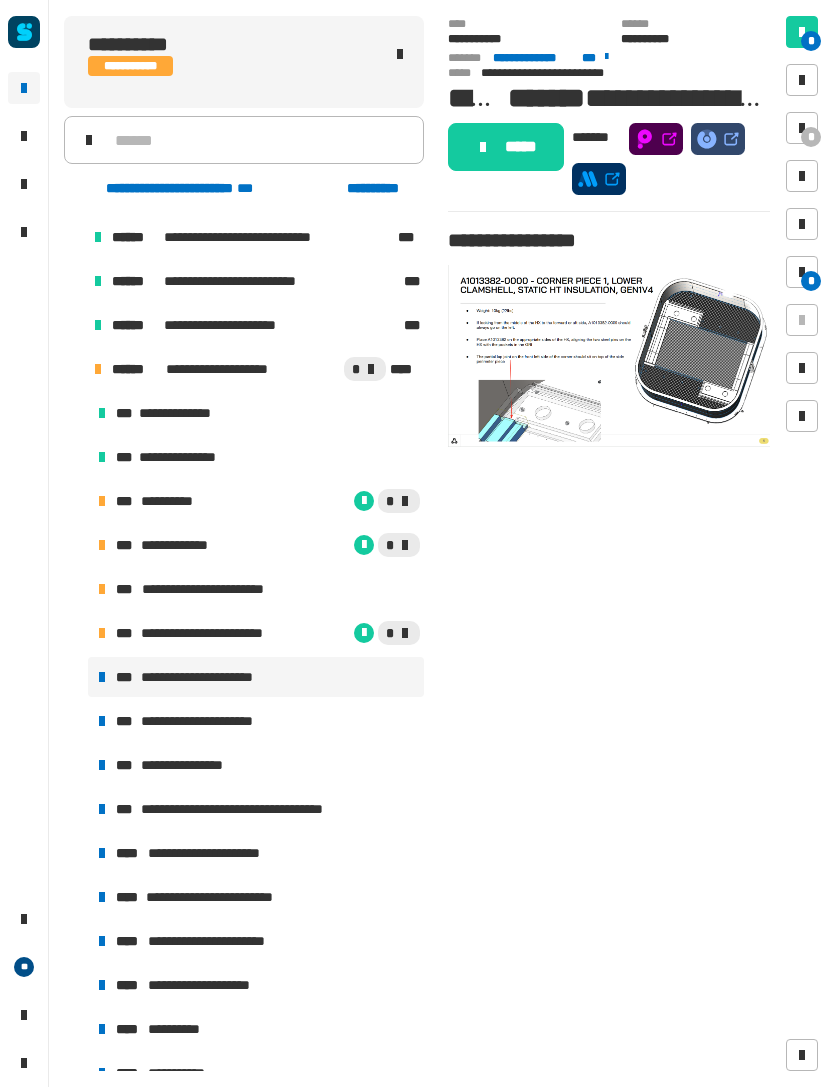 click on "**********" at bounding box center [256, 633] 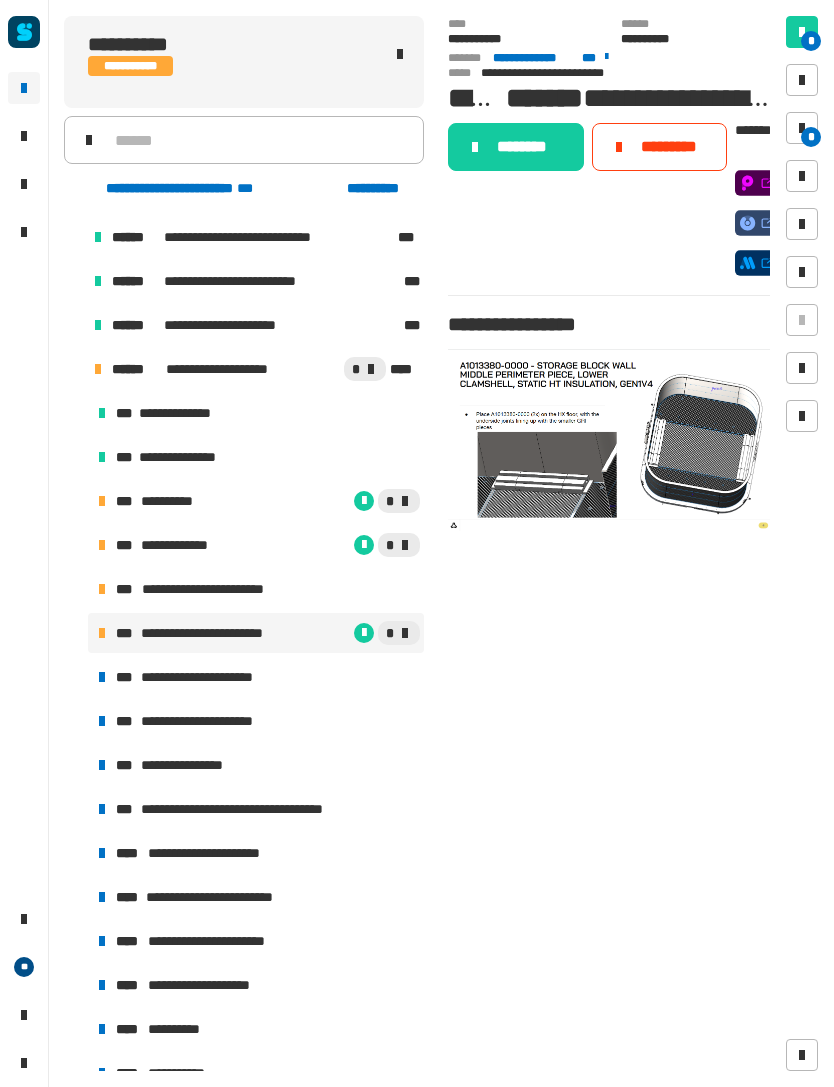 click on "*********" 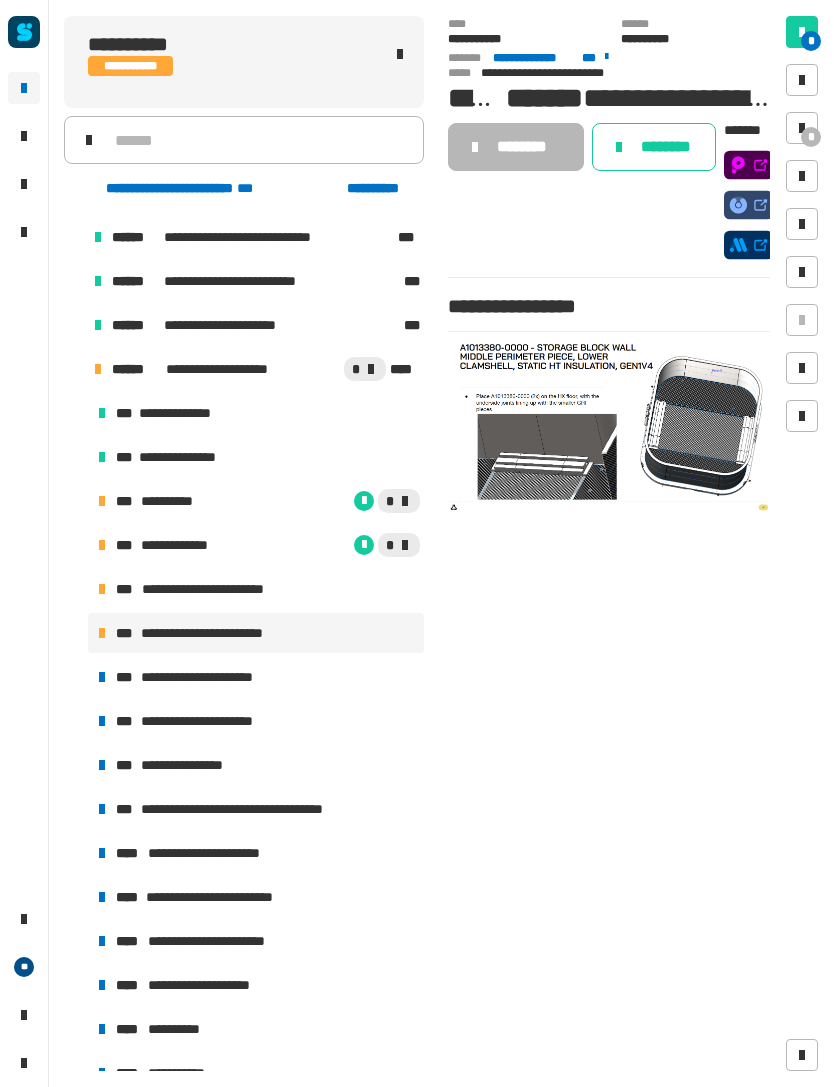 click on "**********" at bounding box center (256, 677) 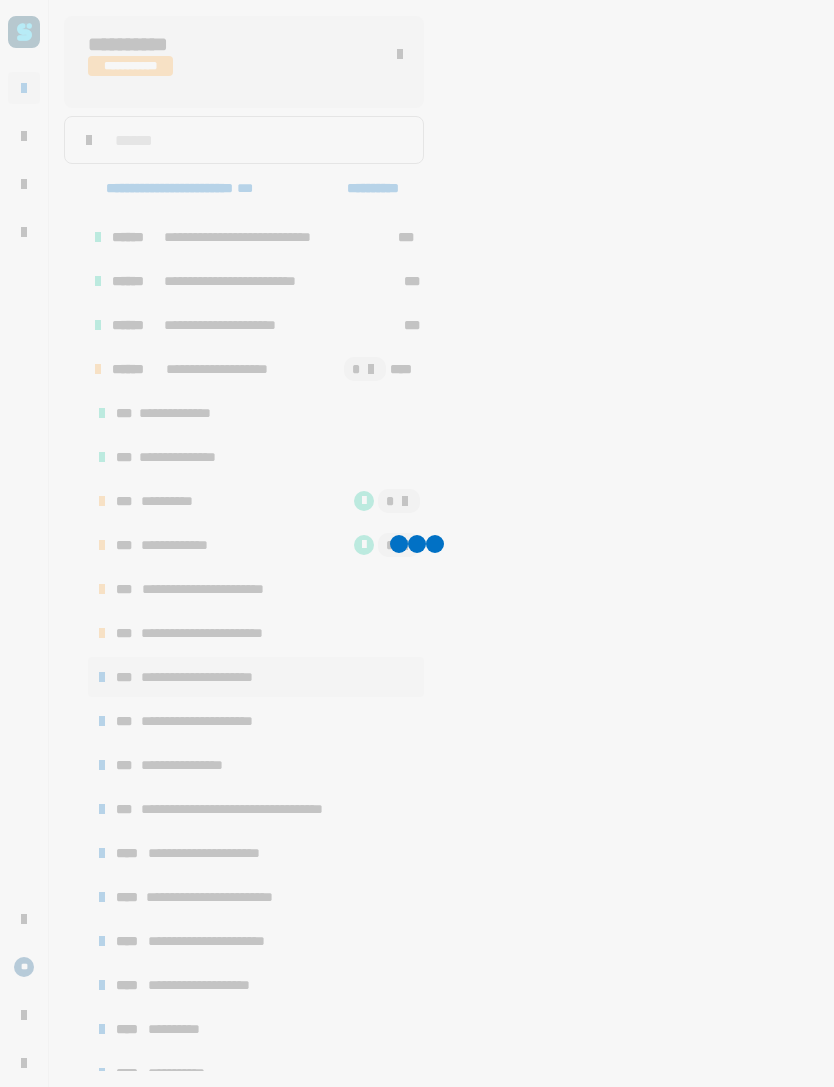 click 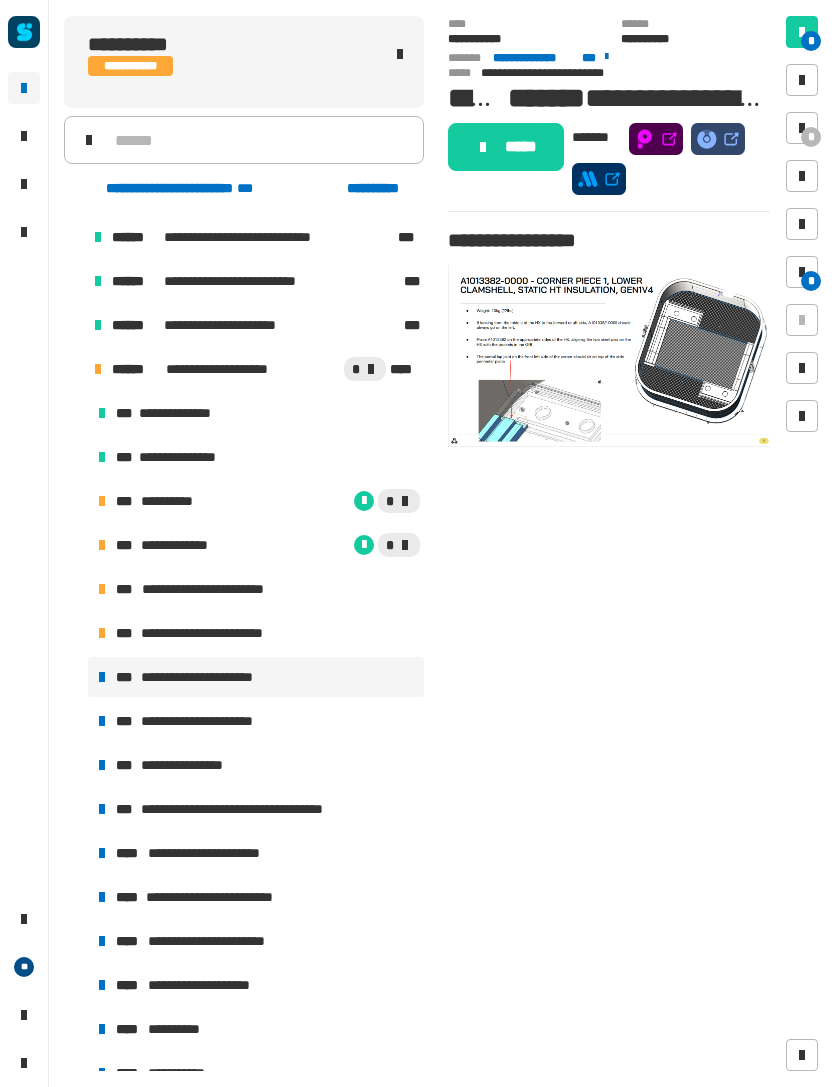 click on "*****" 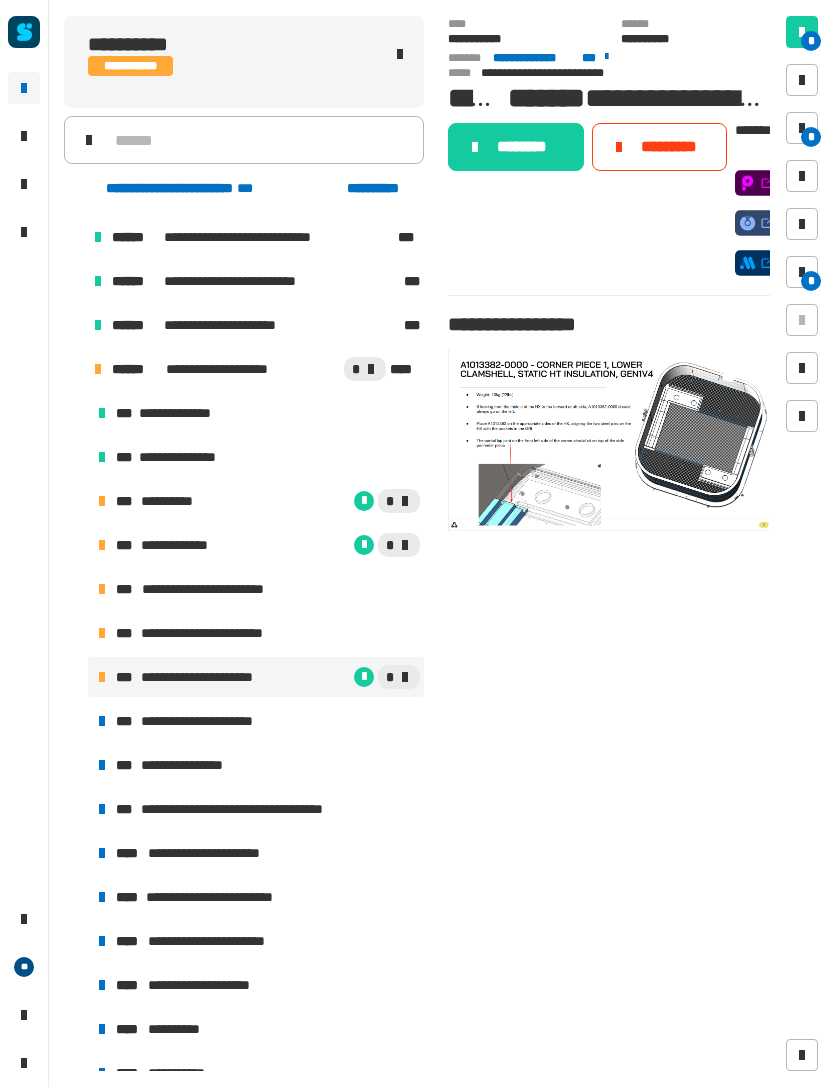 click on "*********" 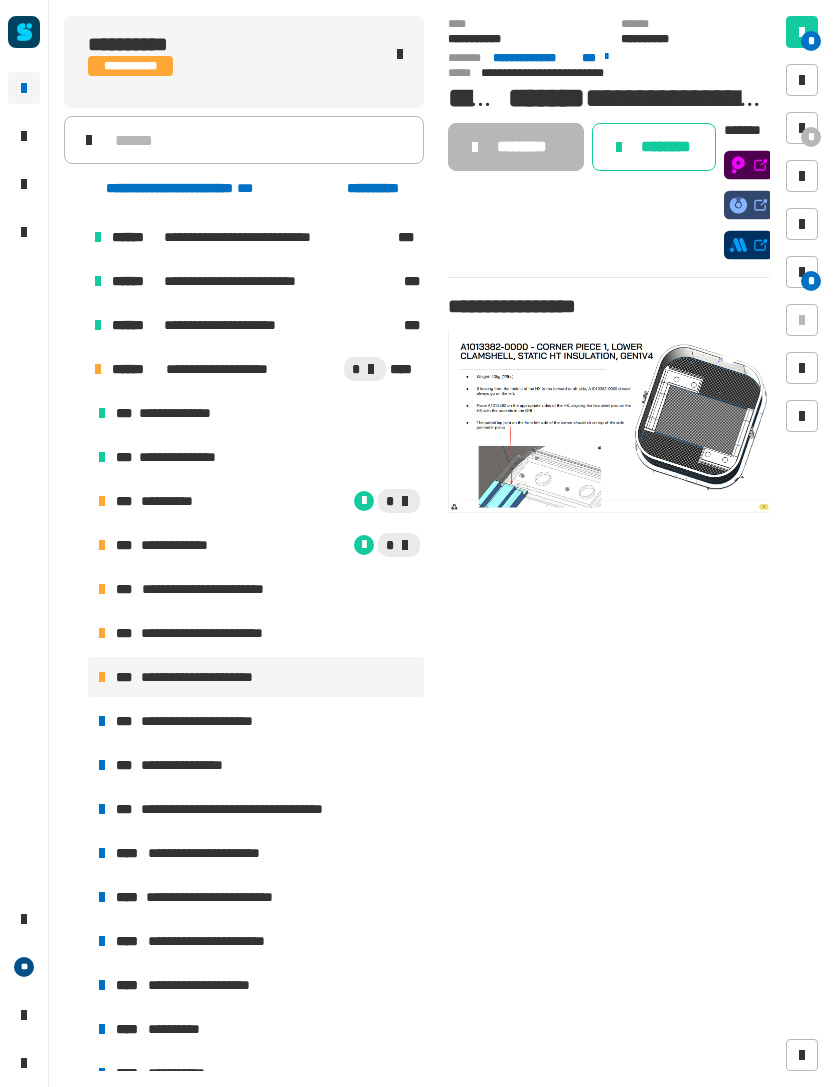 click on "**********" at bounding box center (206, 721) 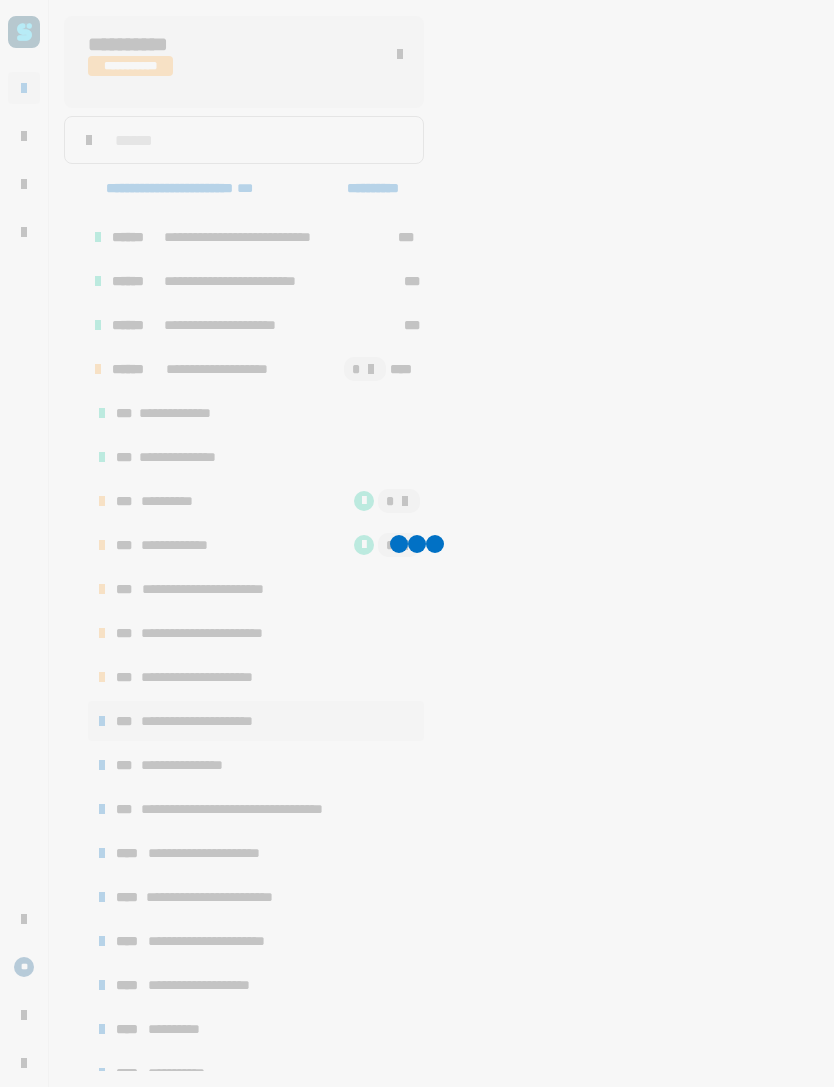 click 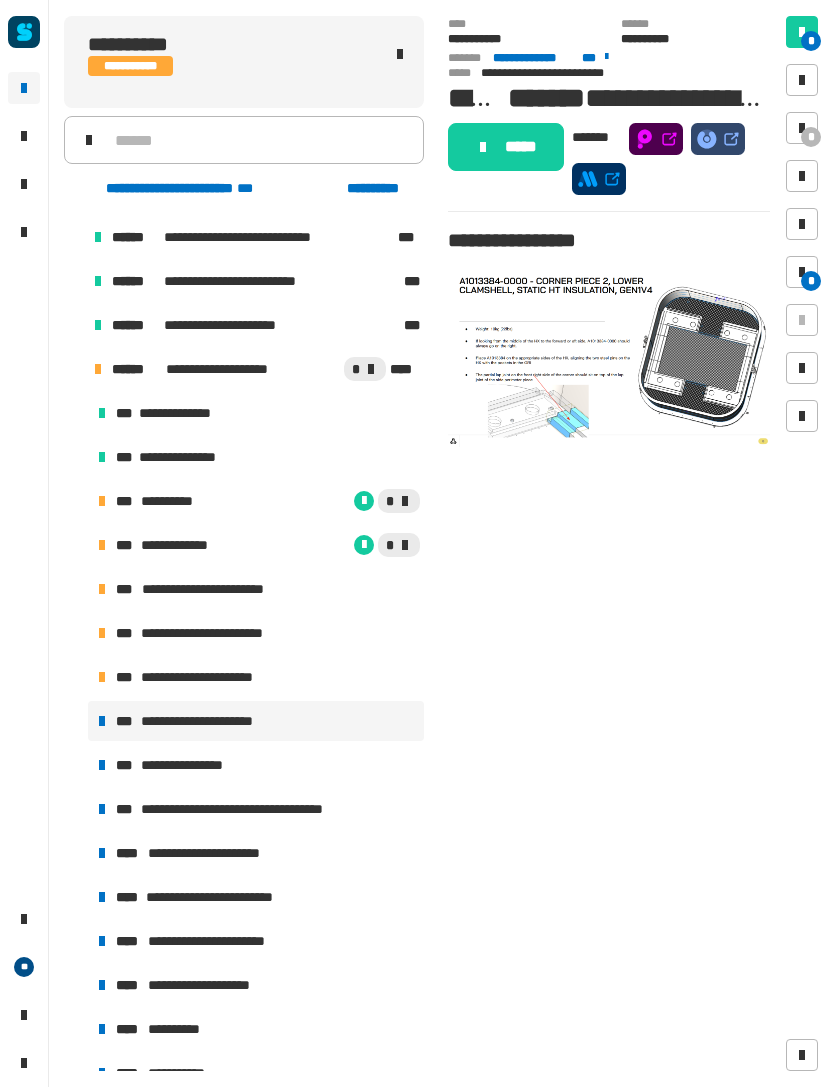 click on "*****" 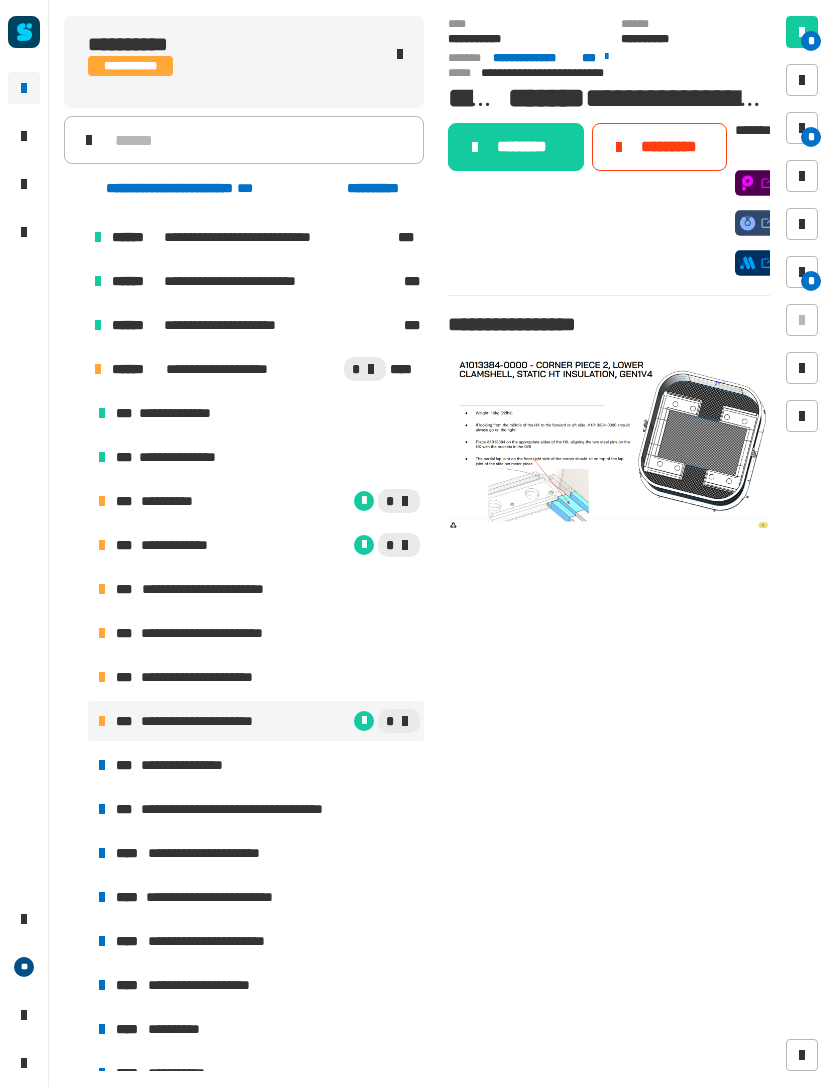 click on "*" at bounding box center (802, 272) 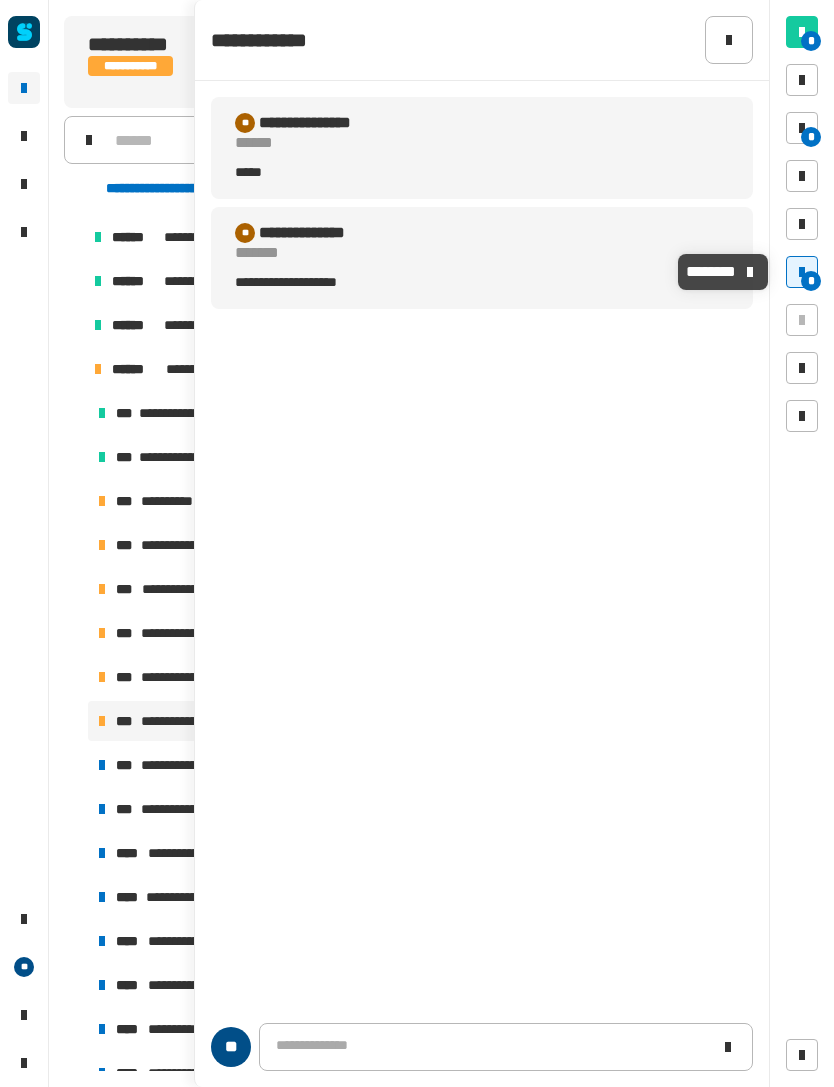 click 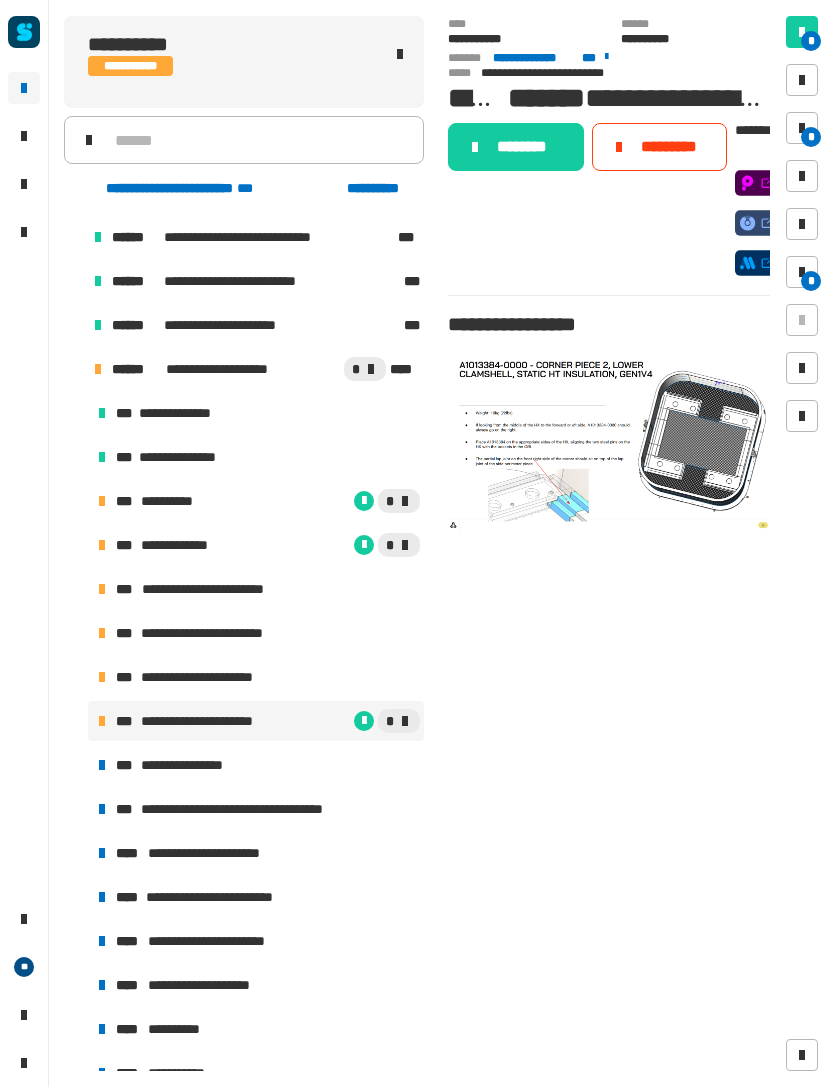 click on "*" at bounding box center [802, 272] 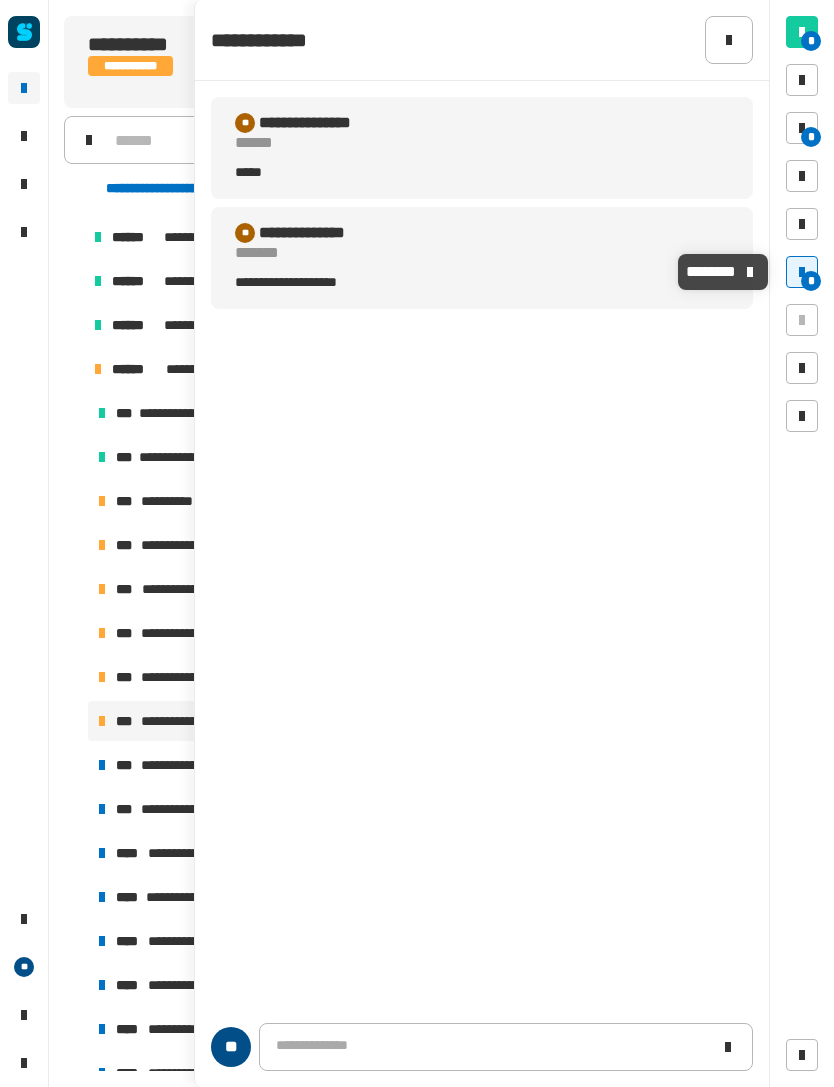 click 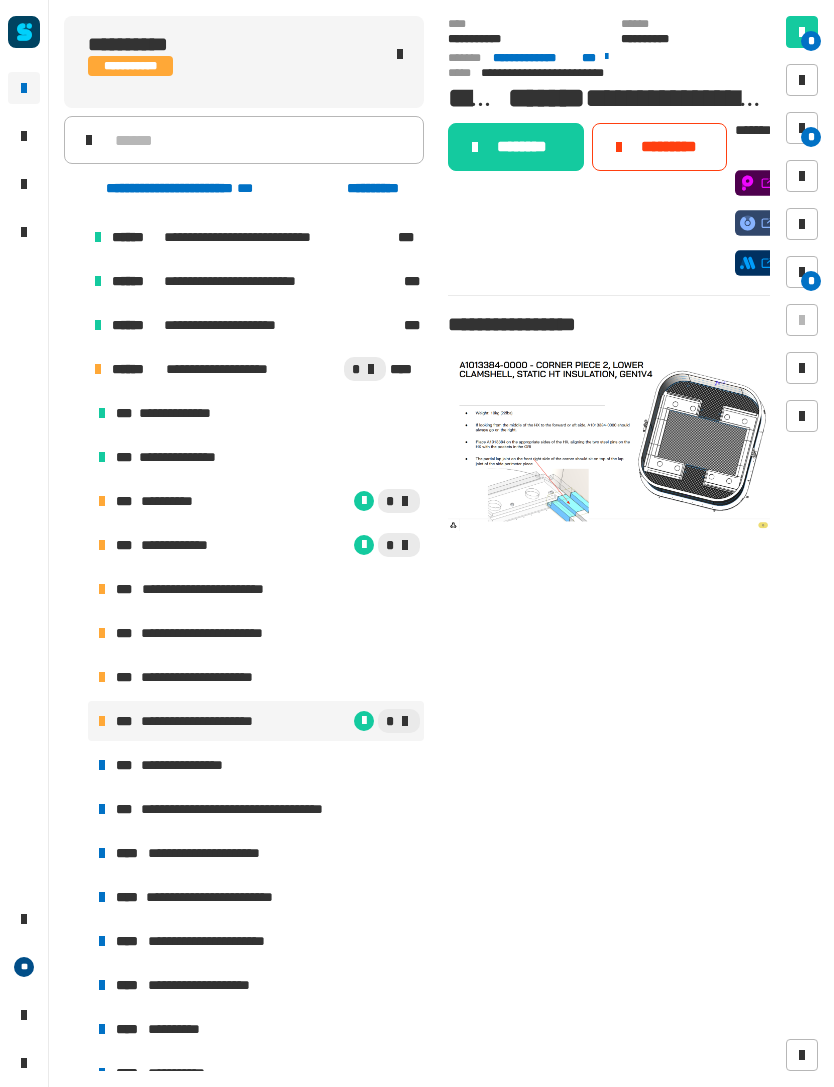 click on "**********" at bounding box center [186, 765] 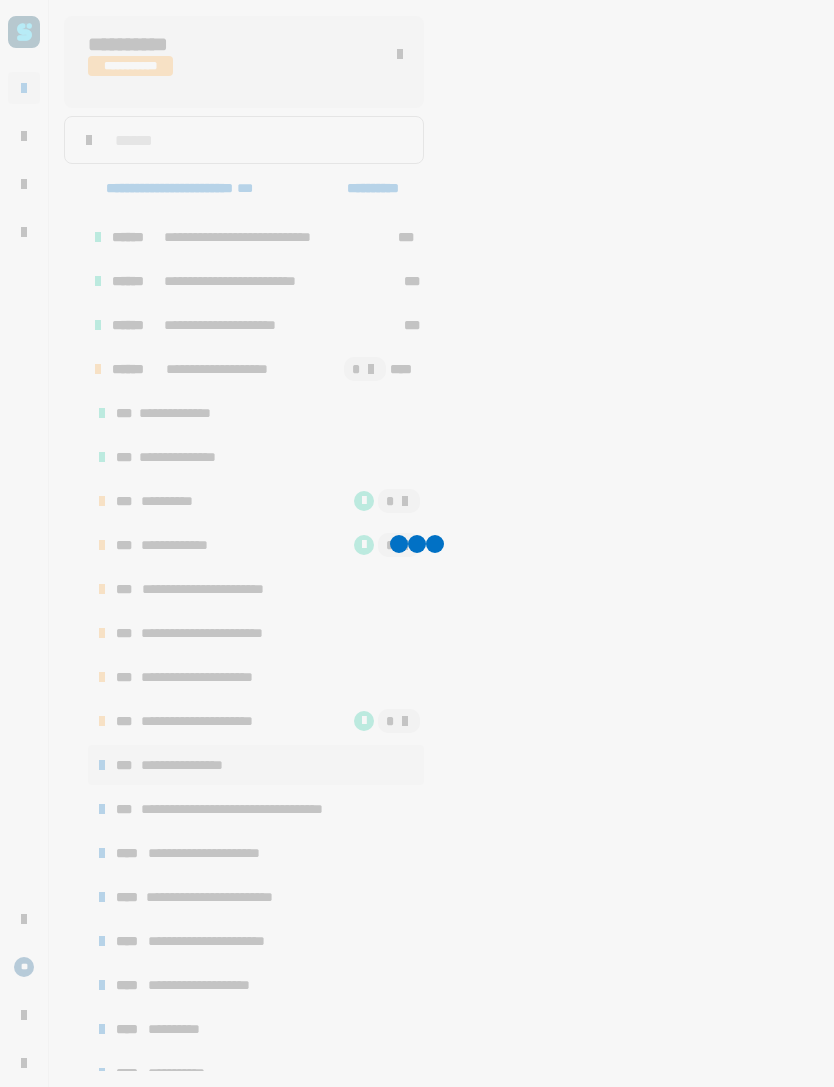 click 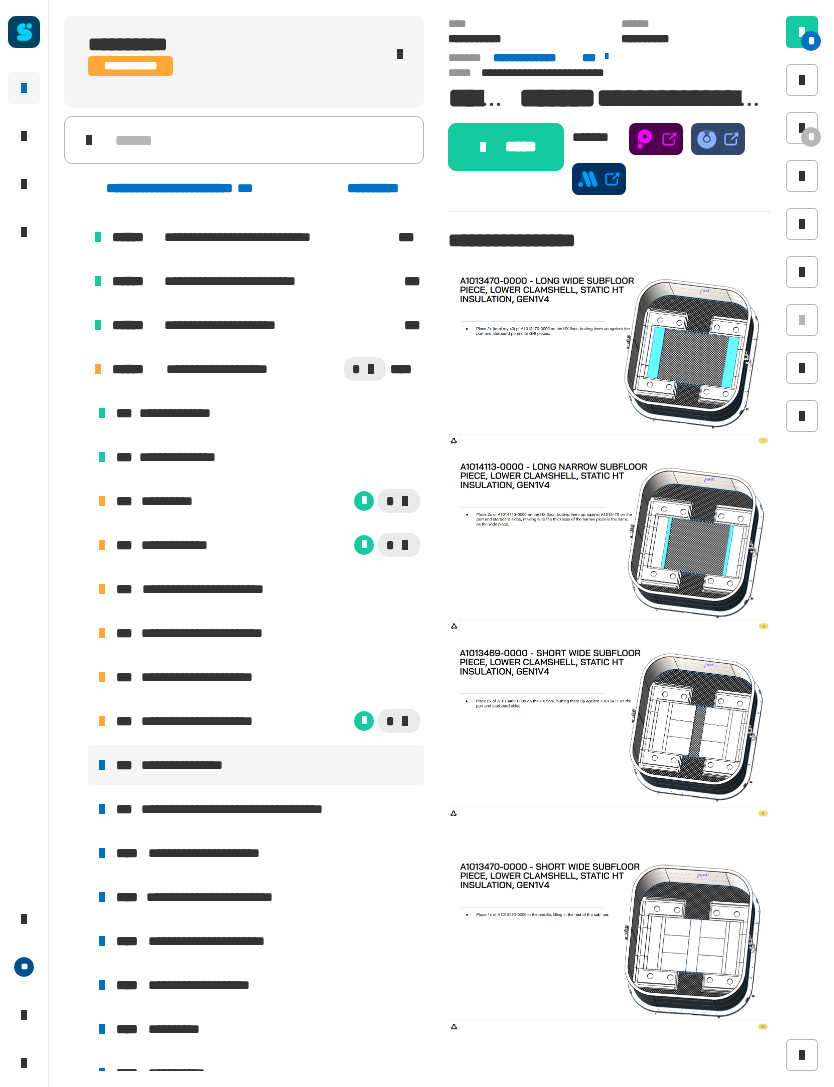 click on "*****" 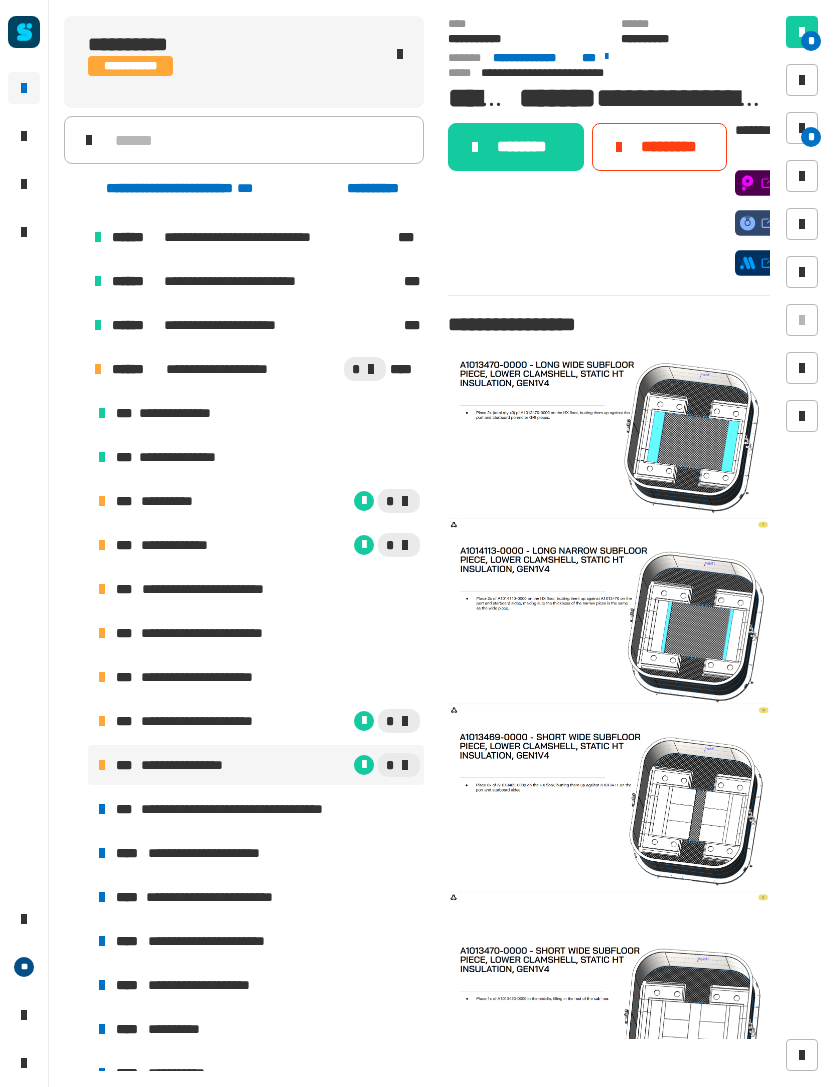 click on "**********" at bounding box center [206, 721] 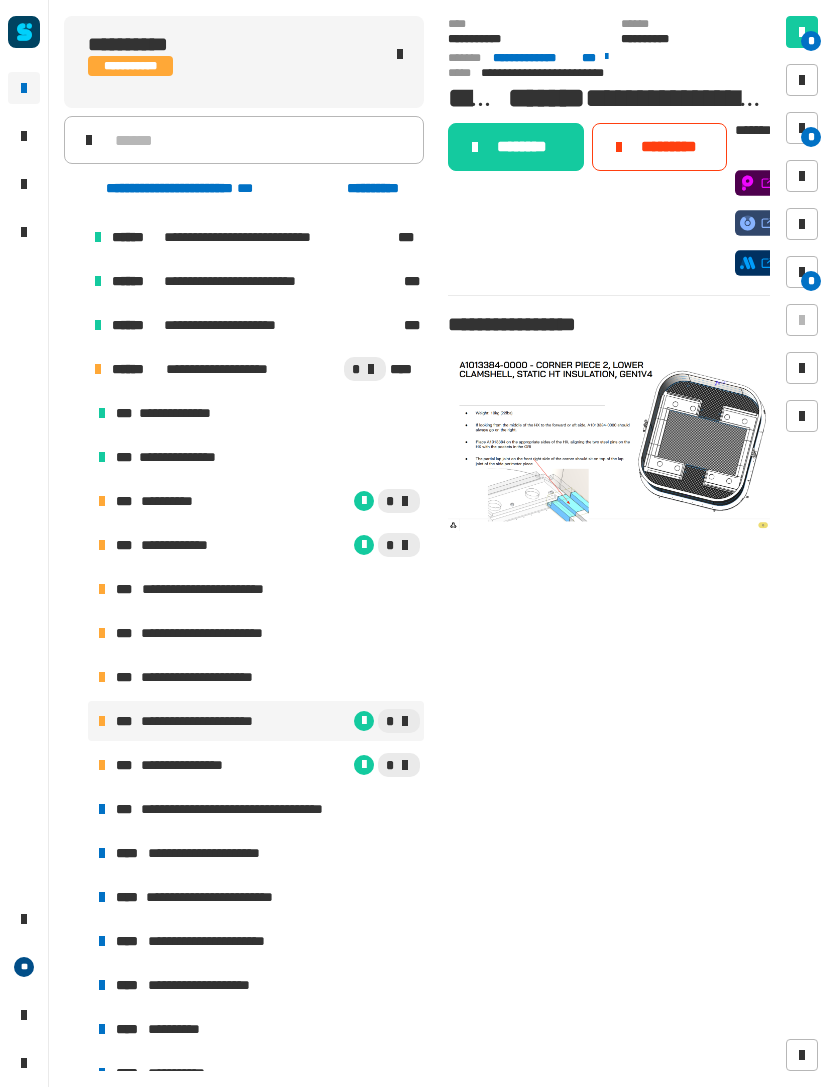 click on "*********" 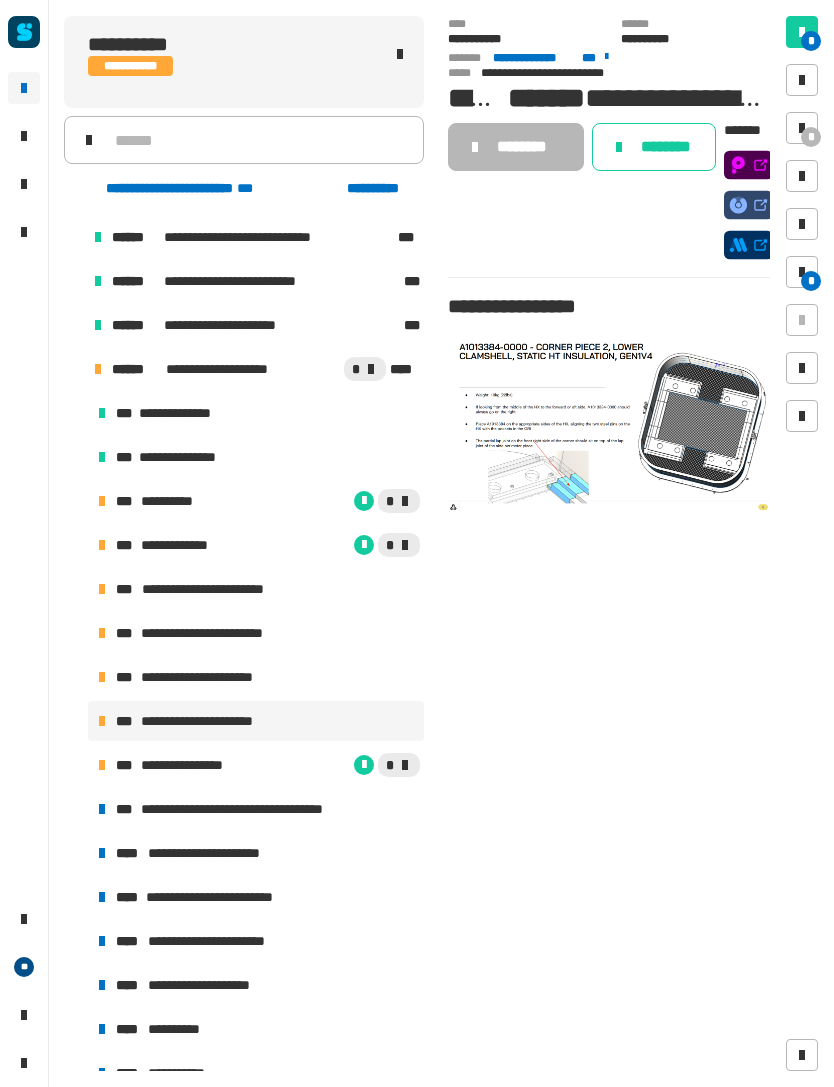 click on "*" at bounding box center [312, 501] 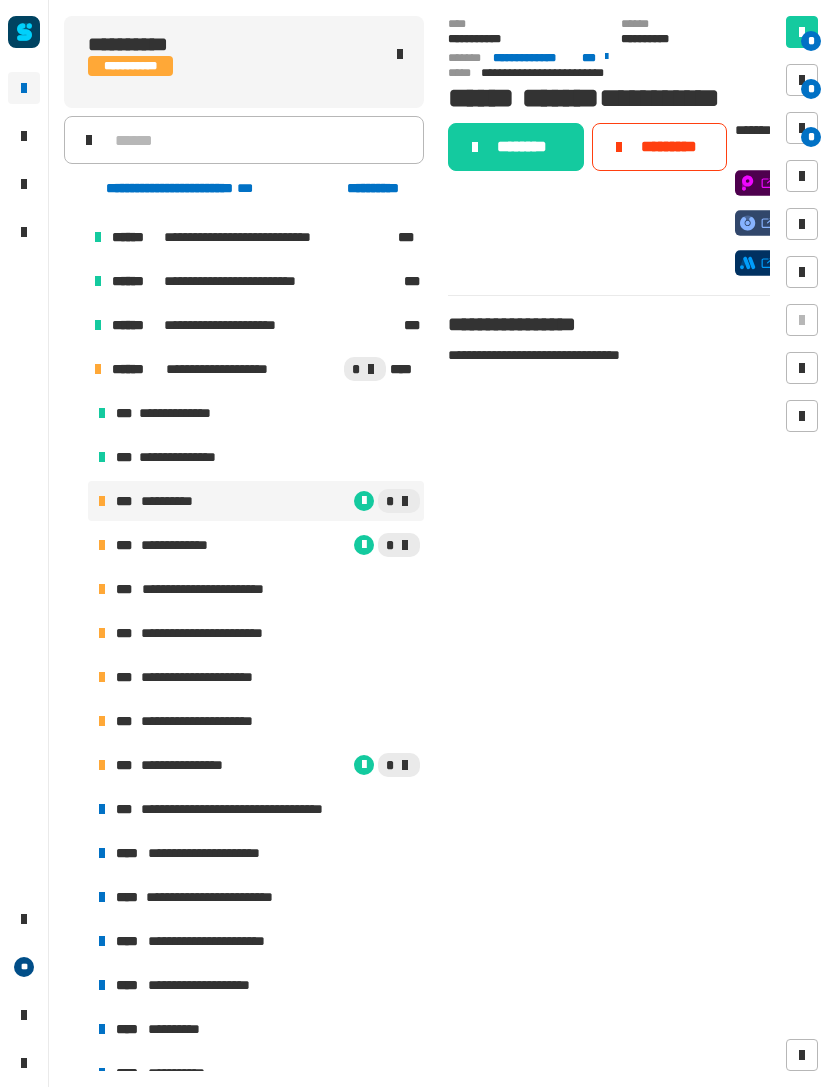 click at bounding box center (802, 80) 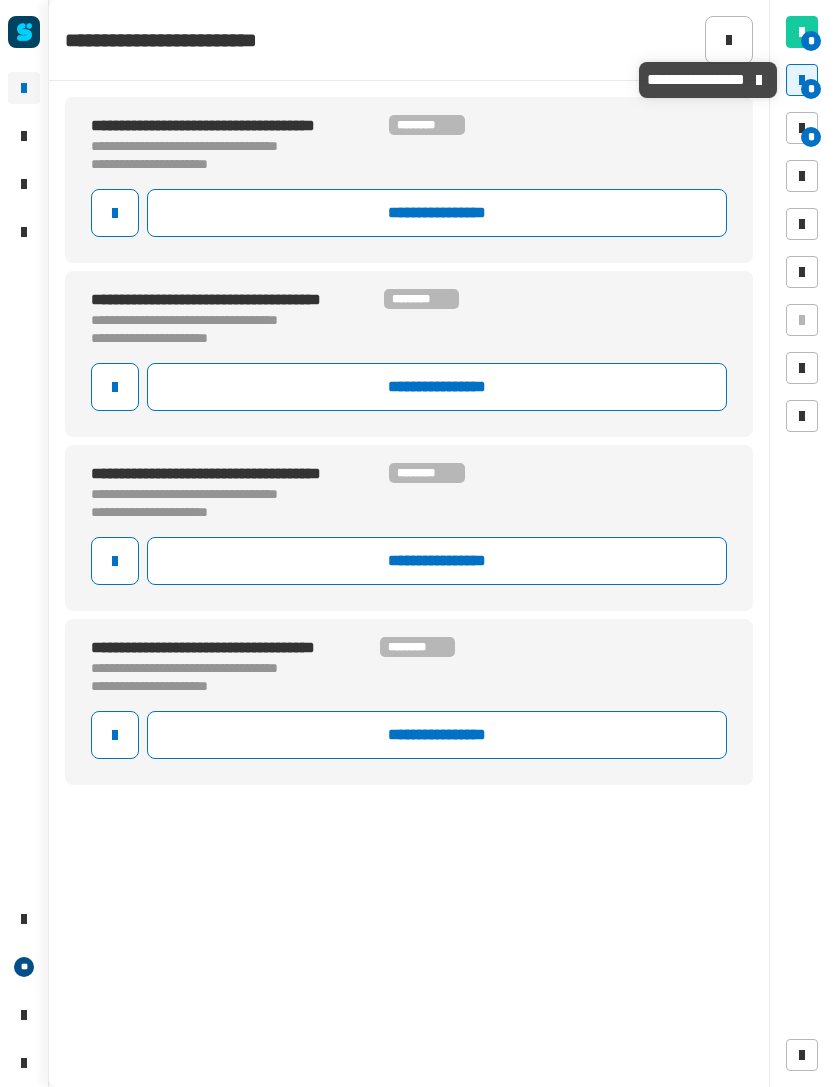 click 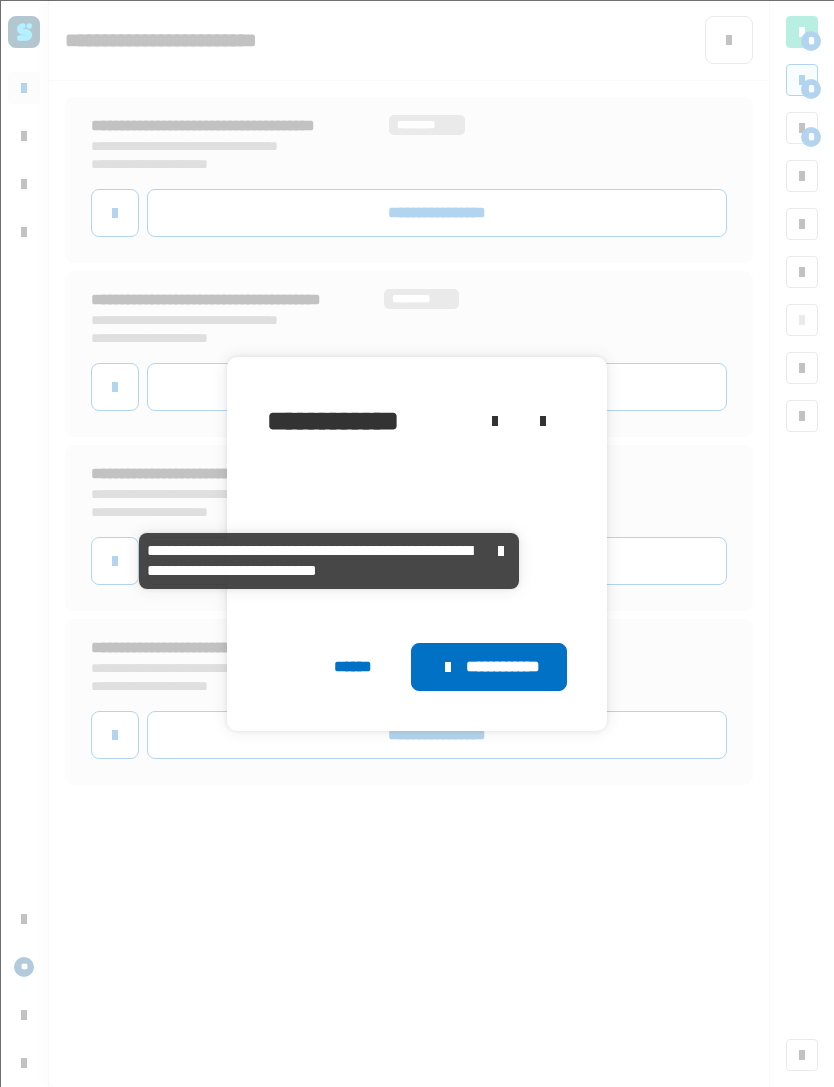 click 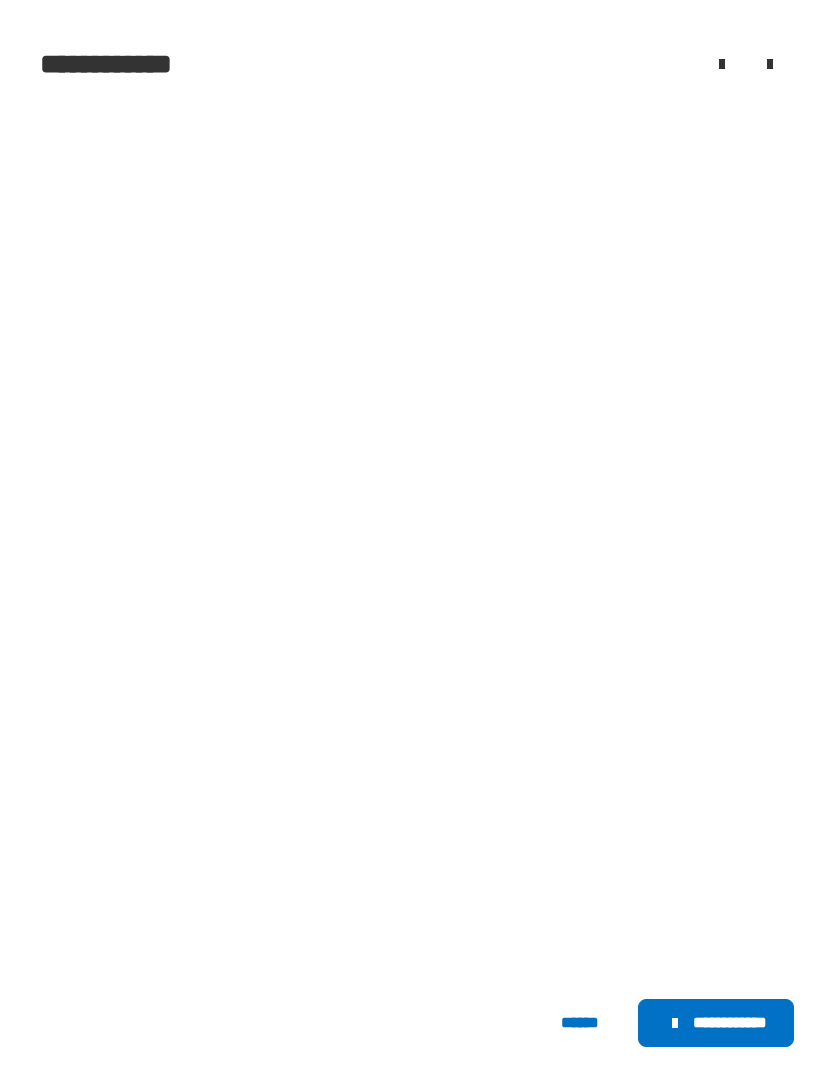 click 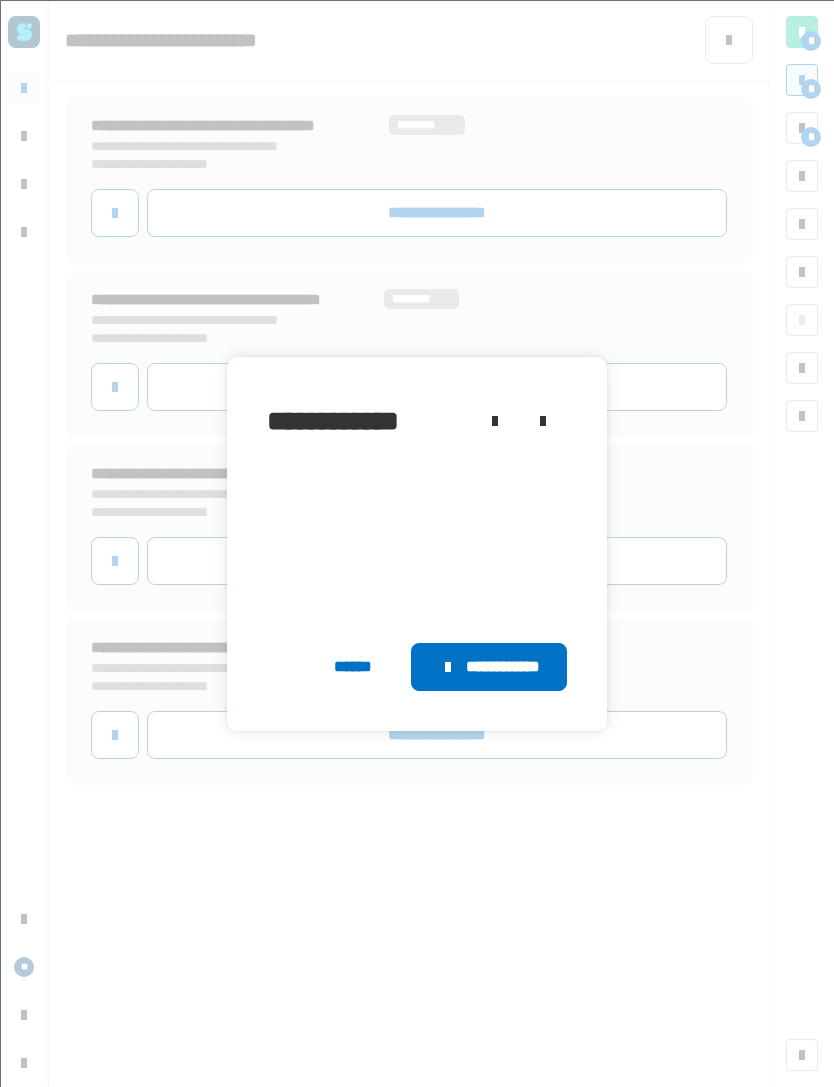 click 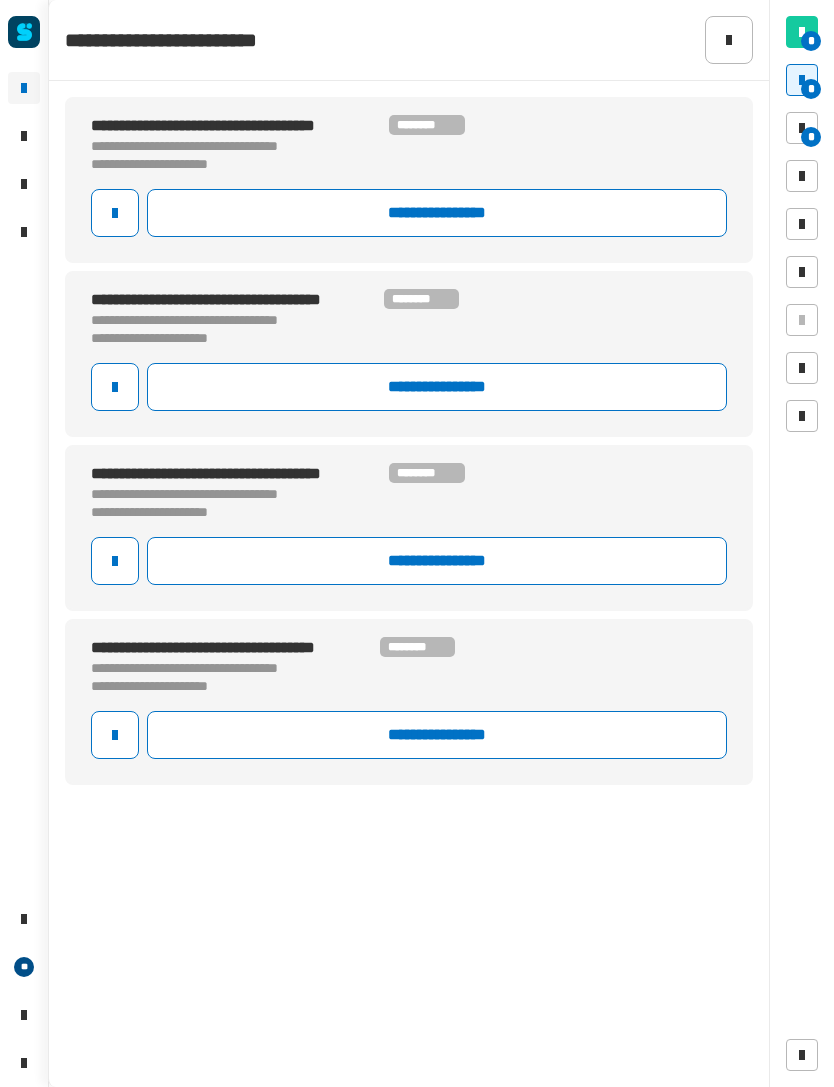 click on "**********" 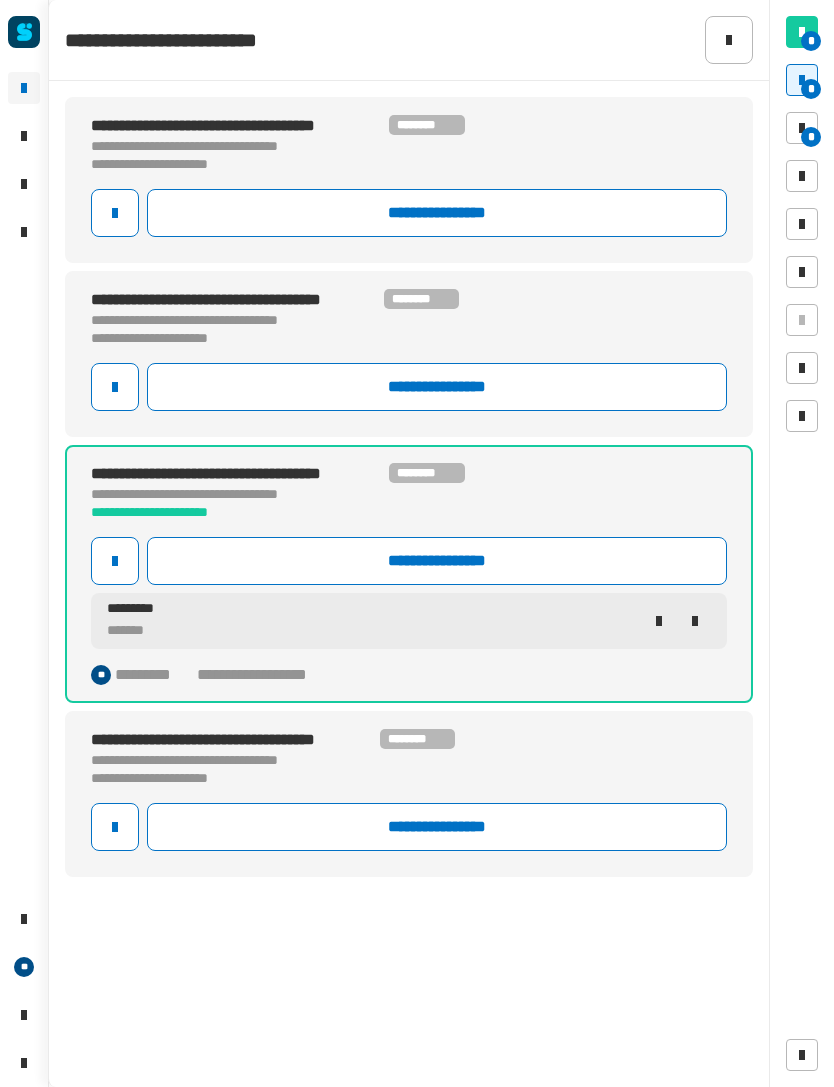 click on "**********" 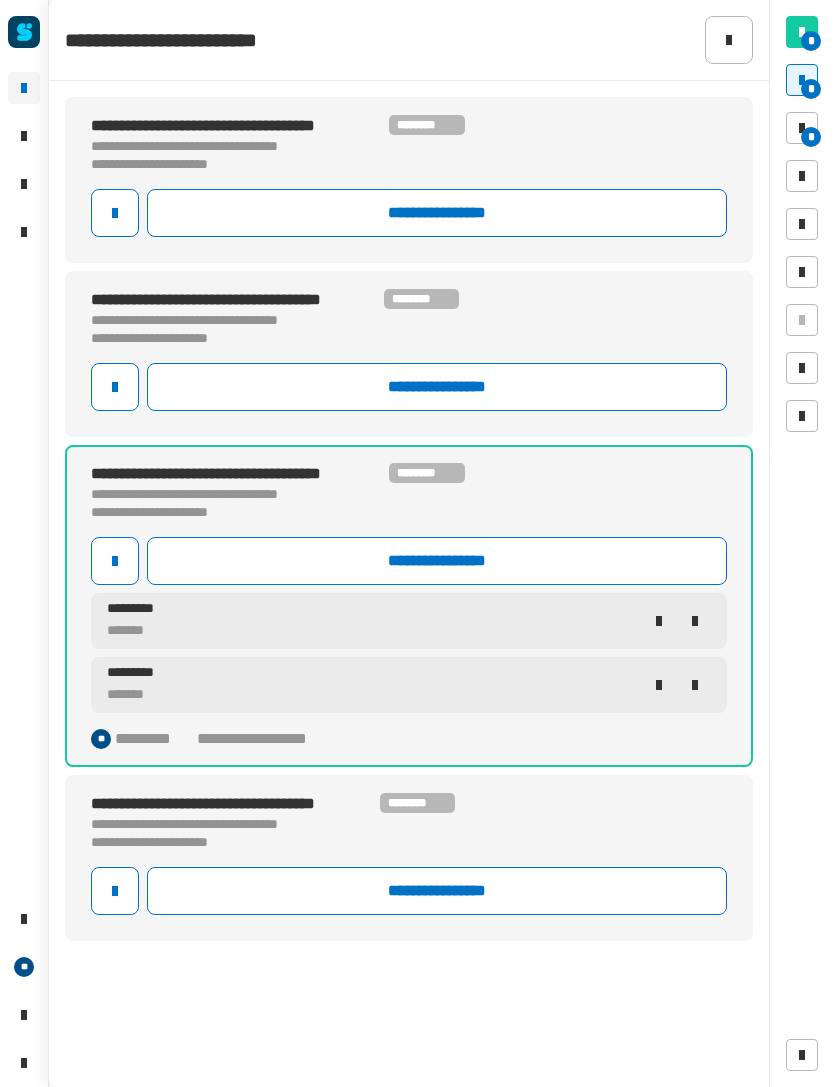 click 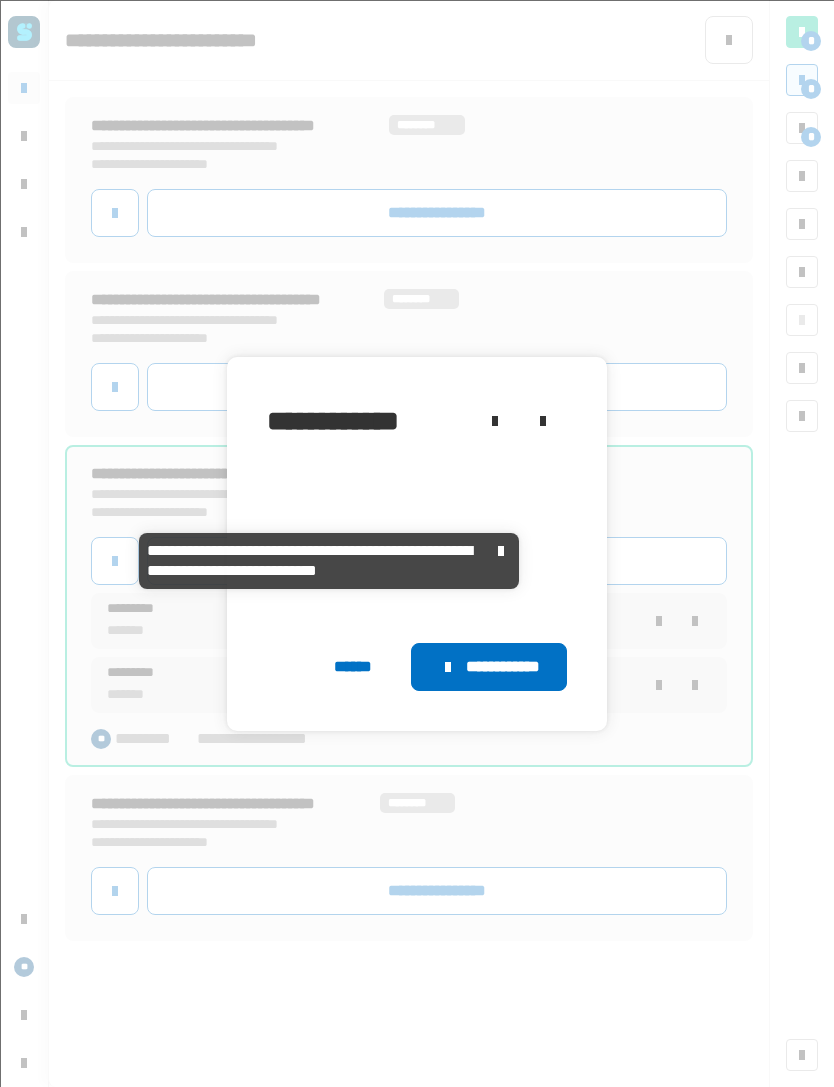 click 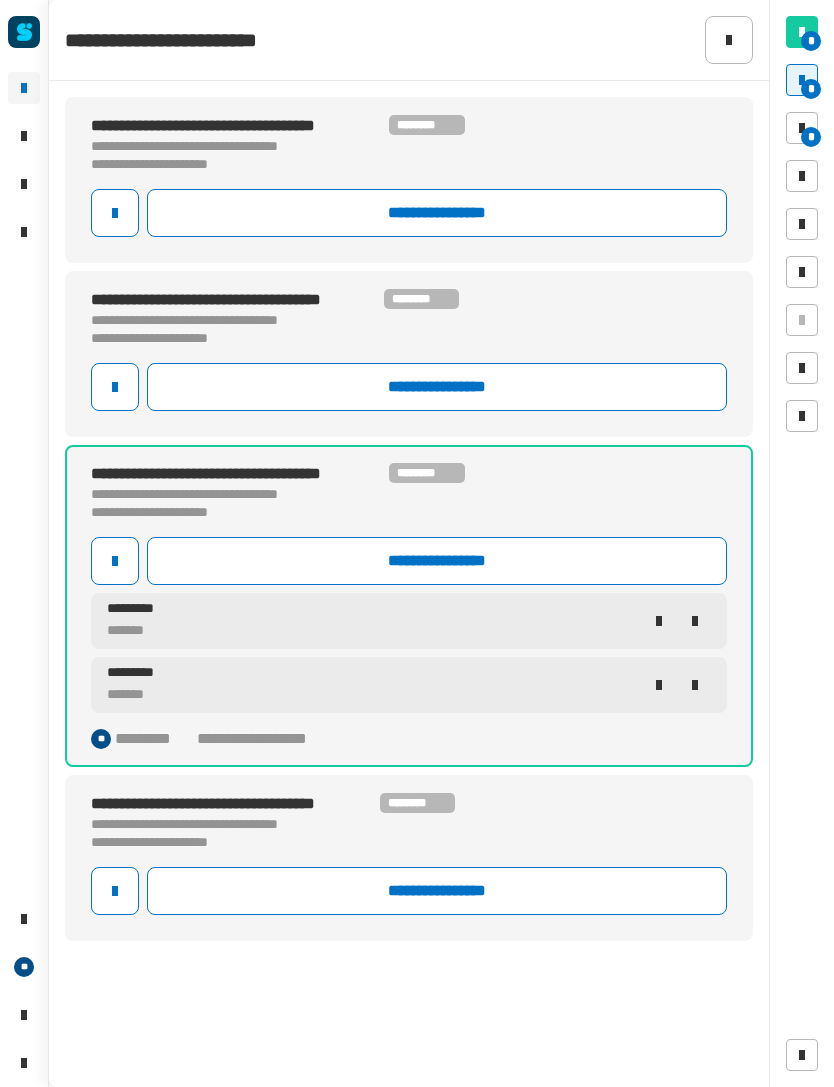 click on "**********" 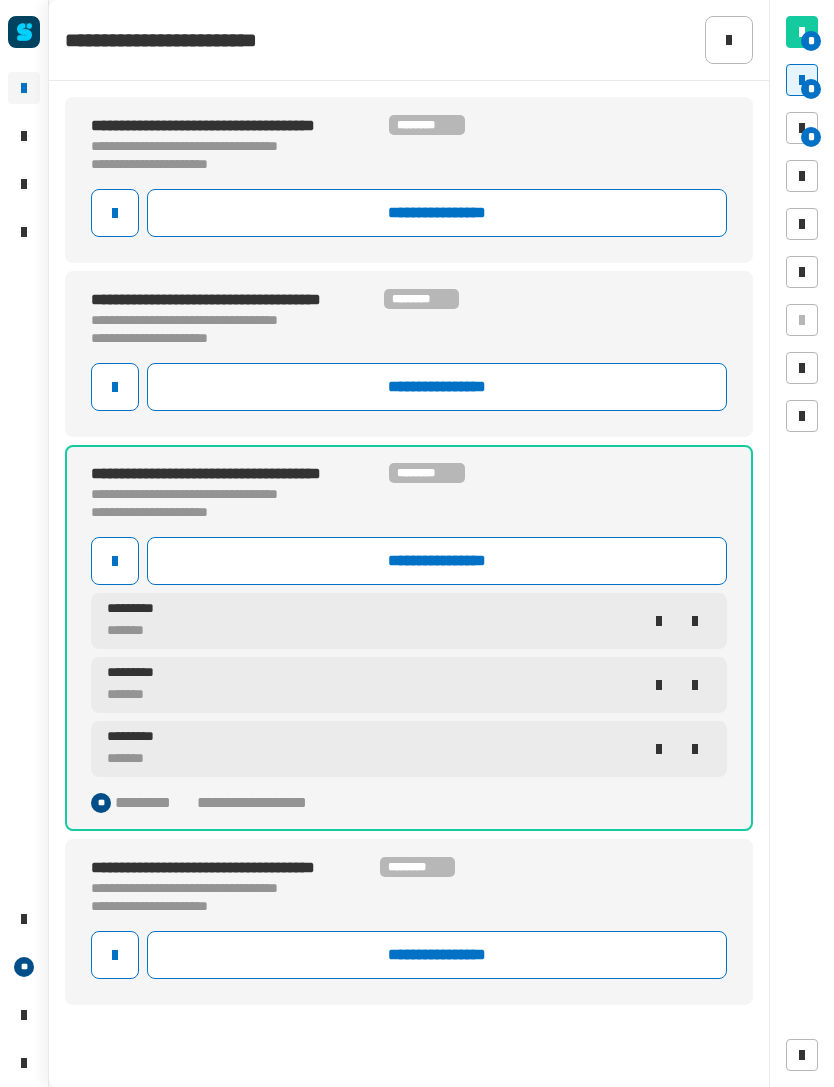 click 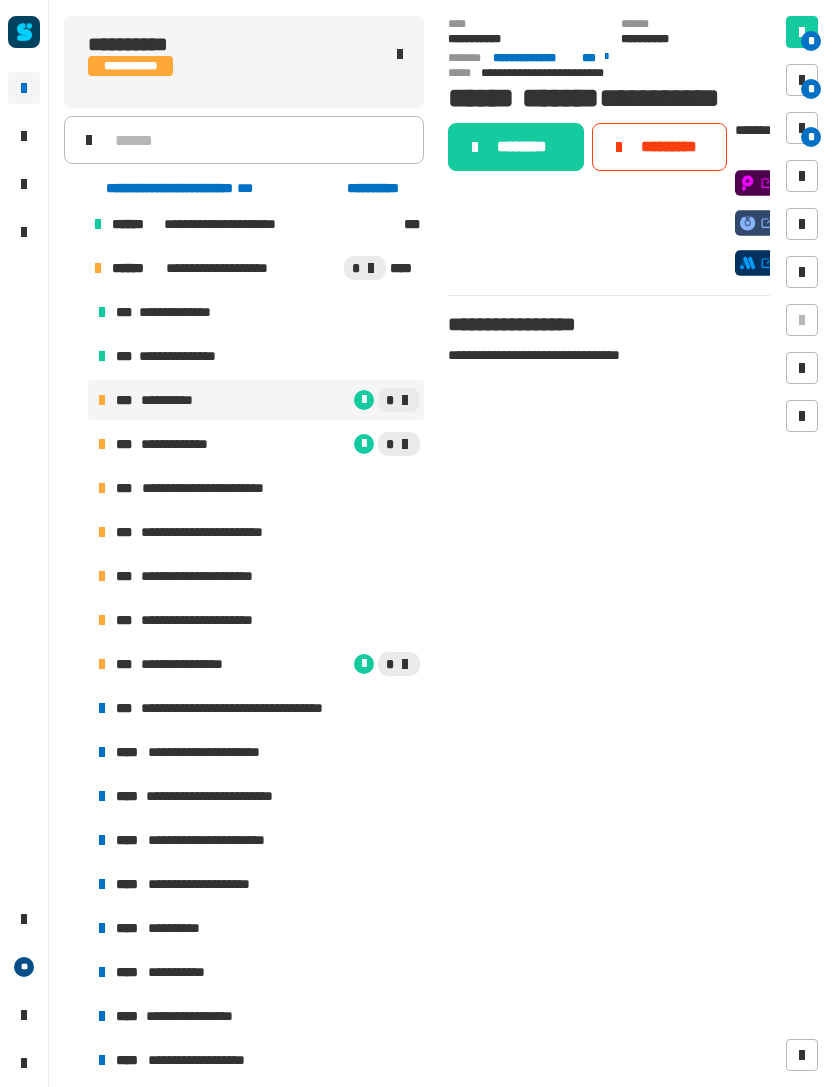 scroll, scrollTop: 625, scrollLeft: 0, axis: vertical 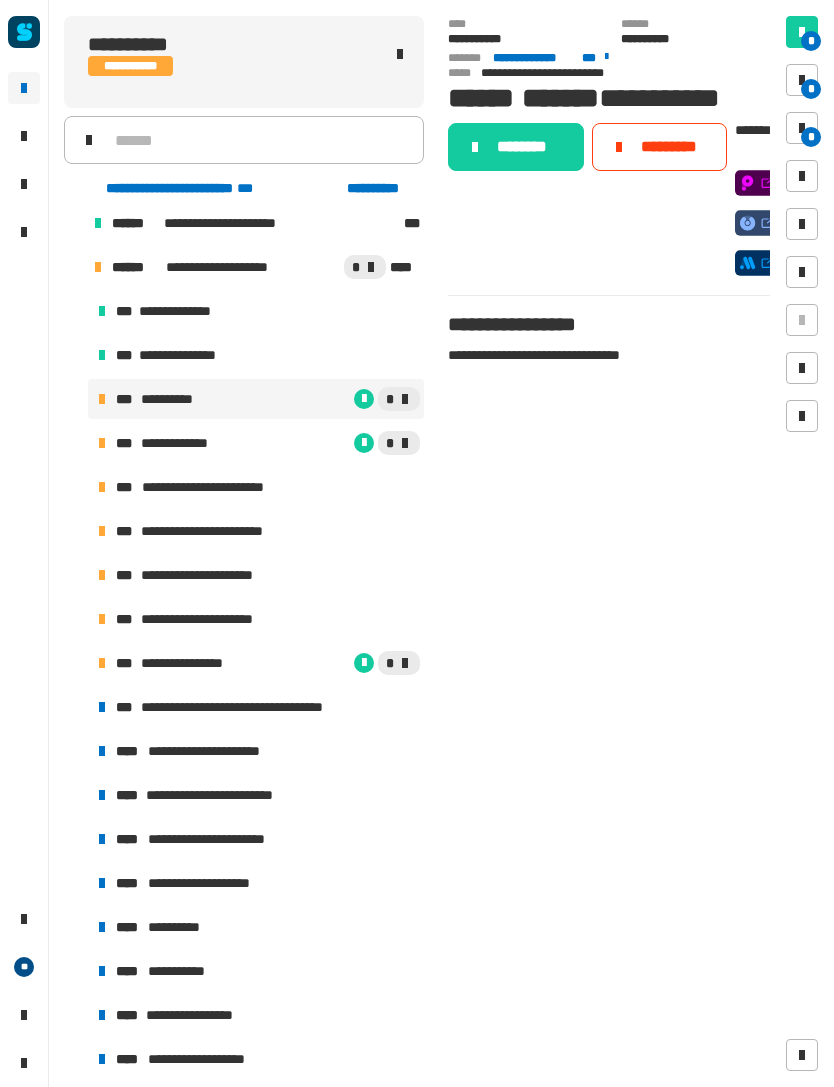 click on "**********" at bounding box center [224, 839] 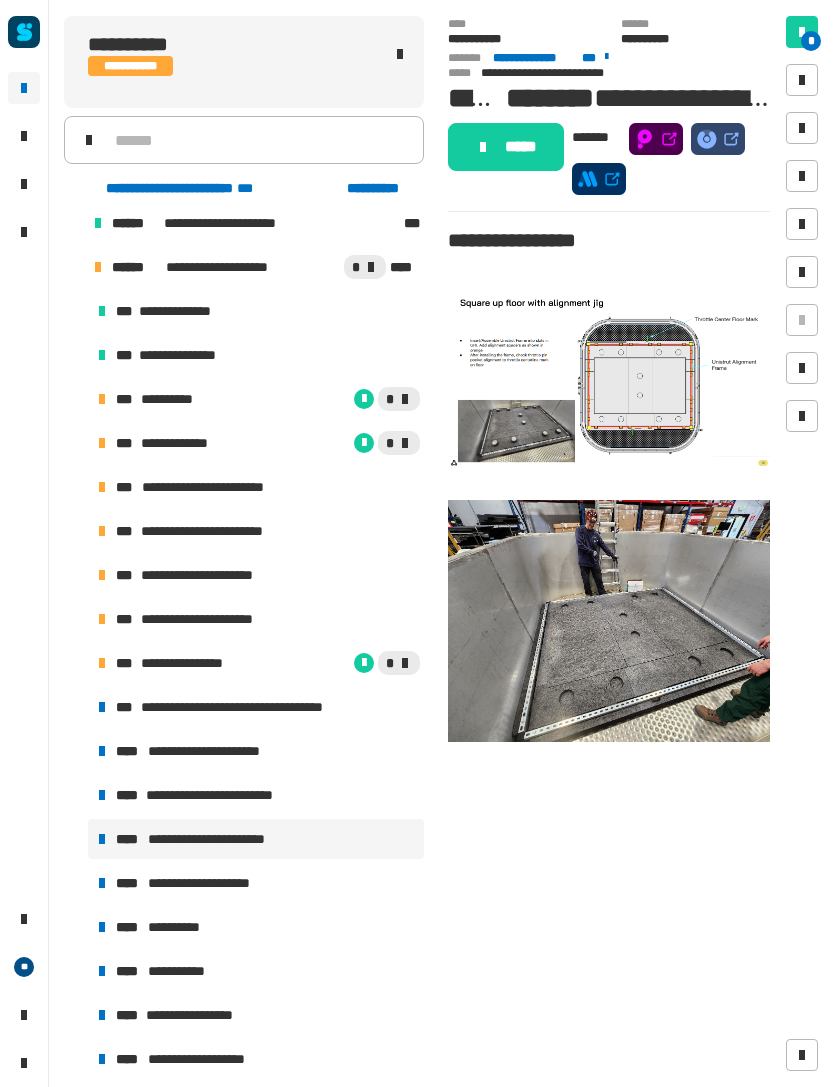 click on "**********" at bounding box center (256, 971) 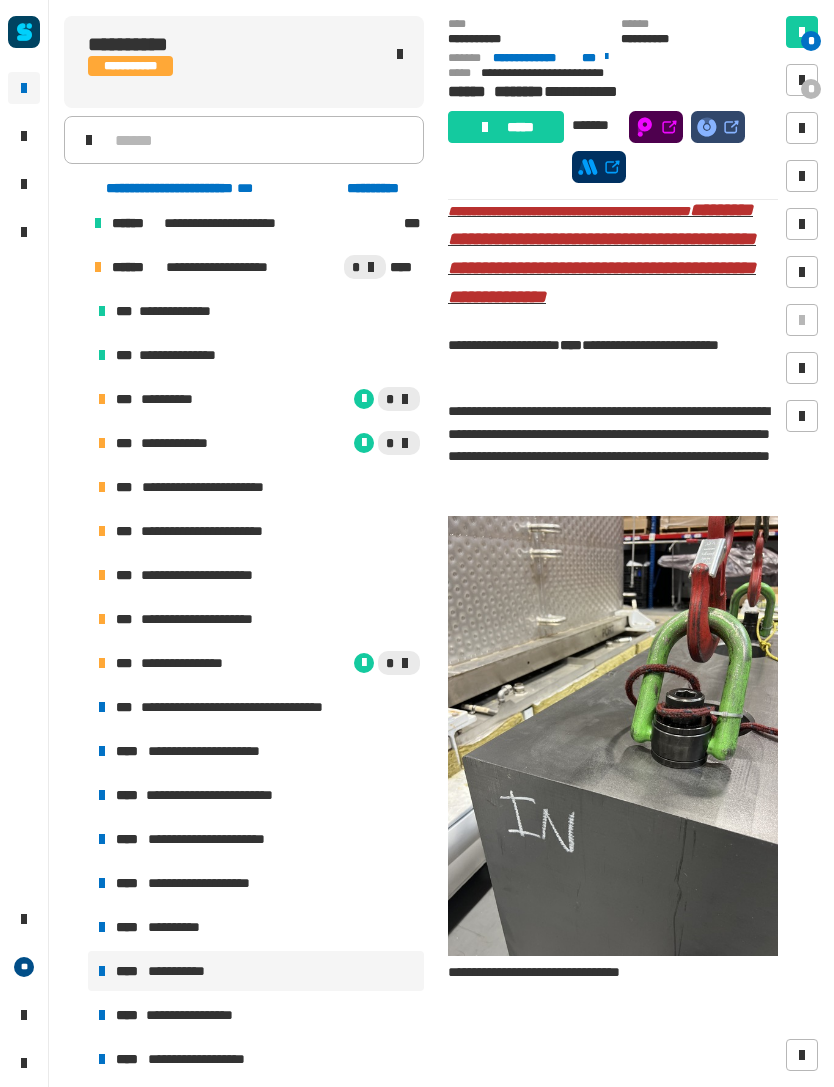 scroll, scrollTop: 159, scrollLeft: 0, axis: vertical 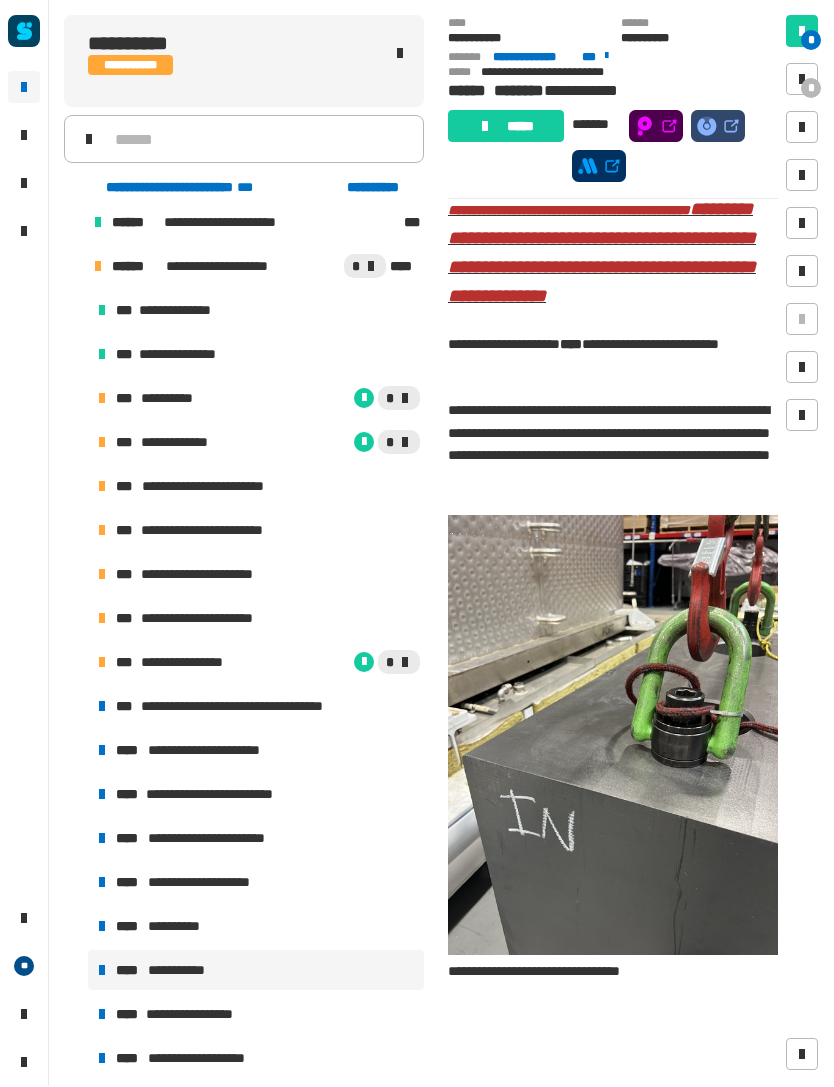 click 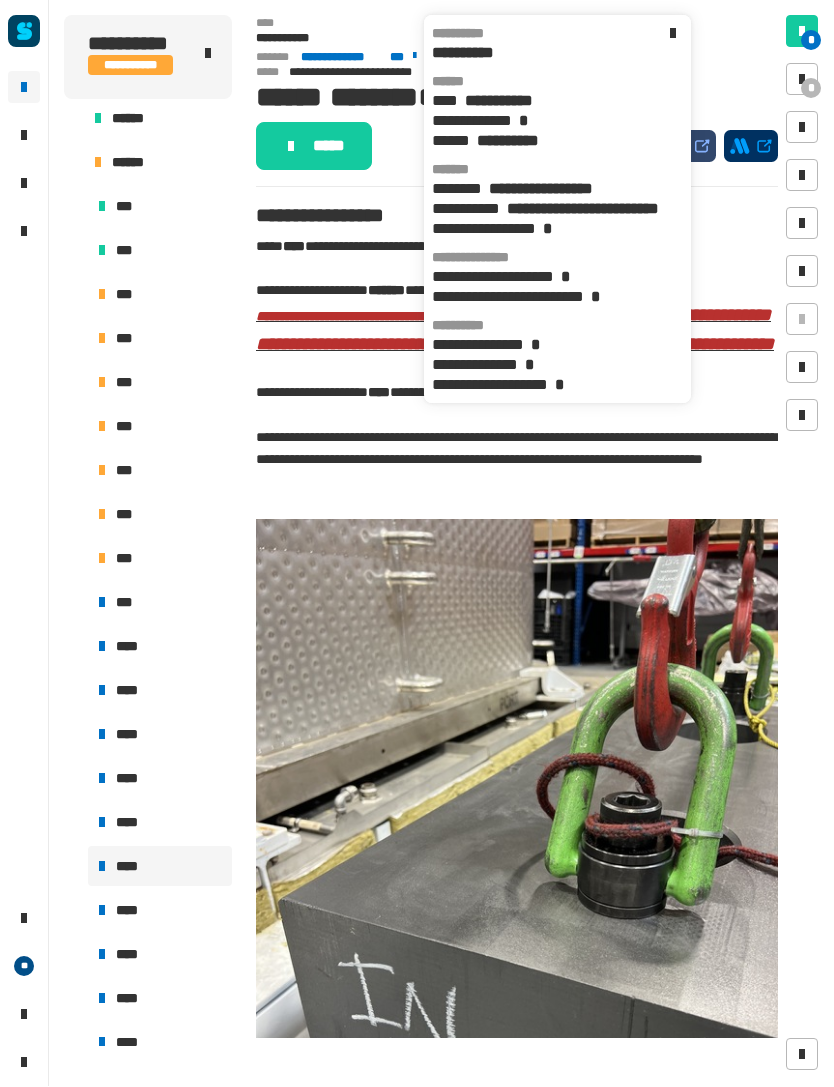 scroll, scrollTop: 0, scrollLeft: 0, axis: both 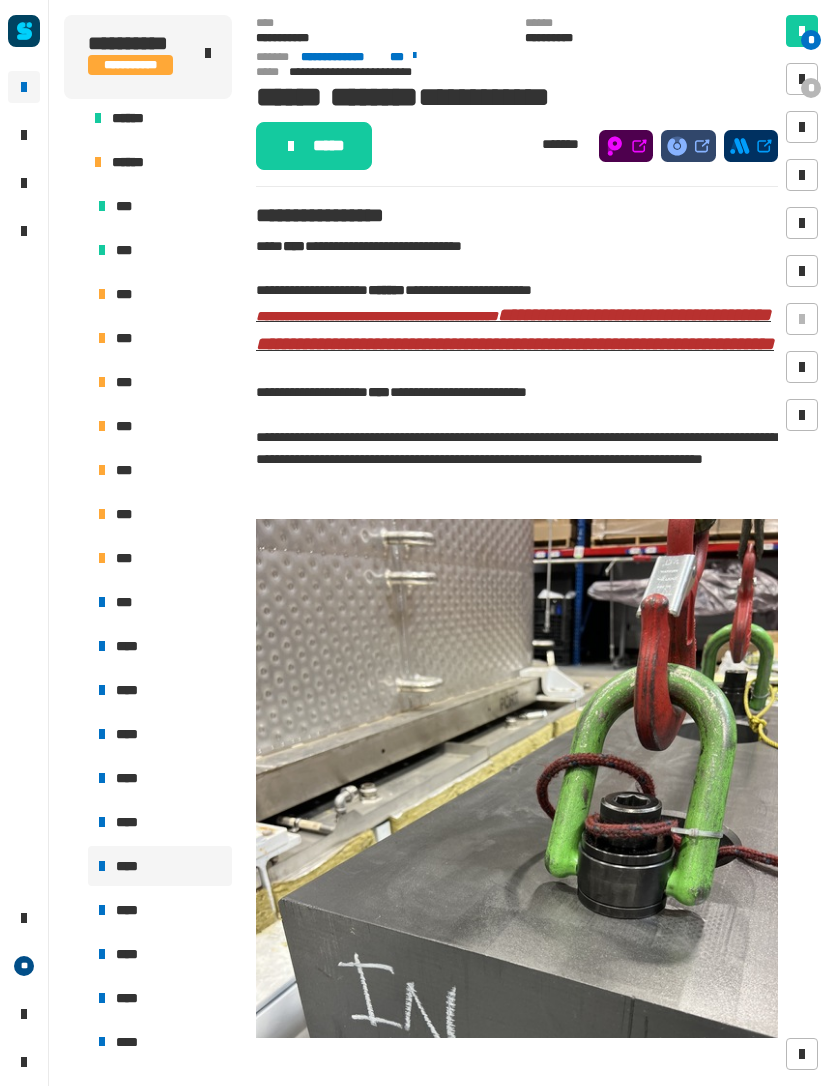 click 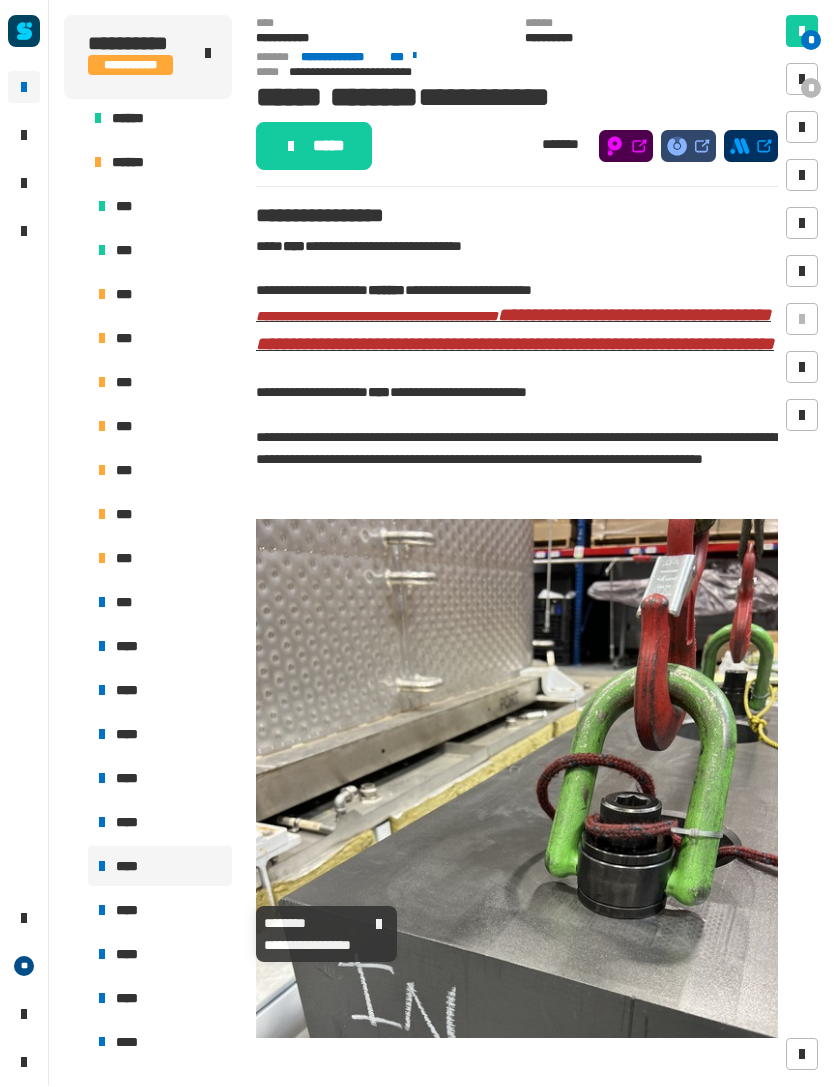 click on "****" at bounding box center [160, 911] 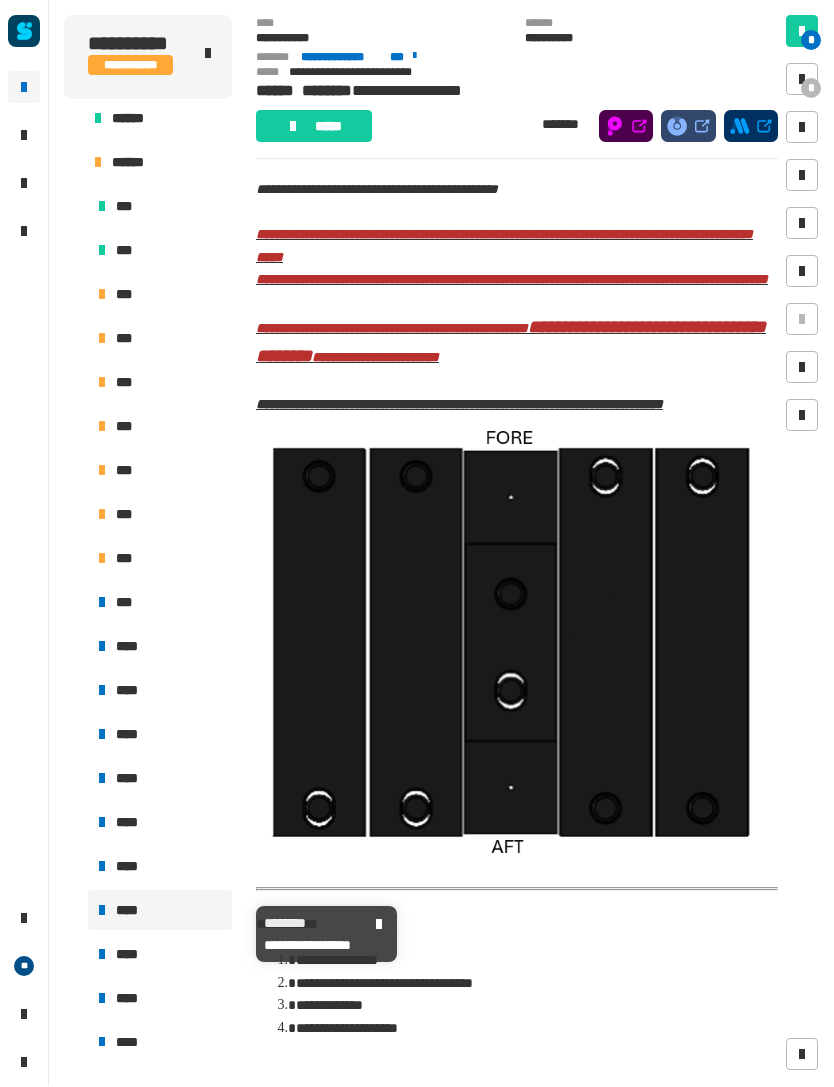 scroll, scrollTop: 53, scrollLeft: 0, axis: vertical 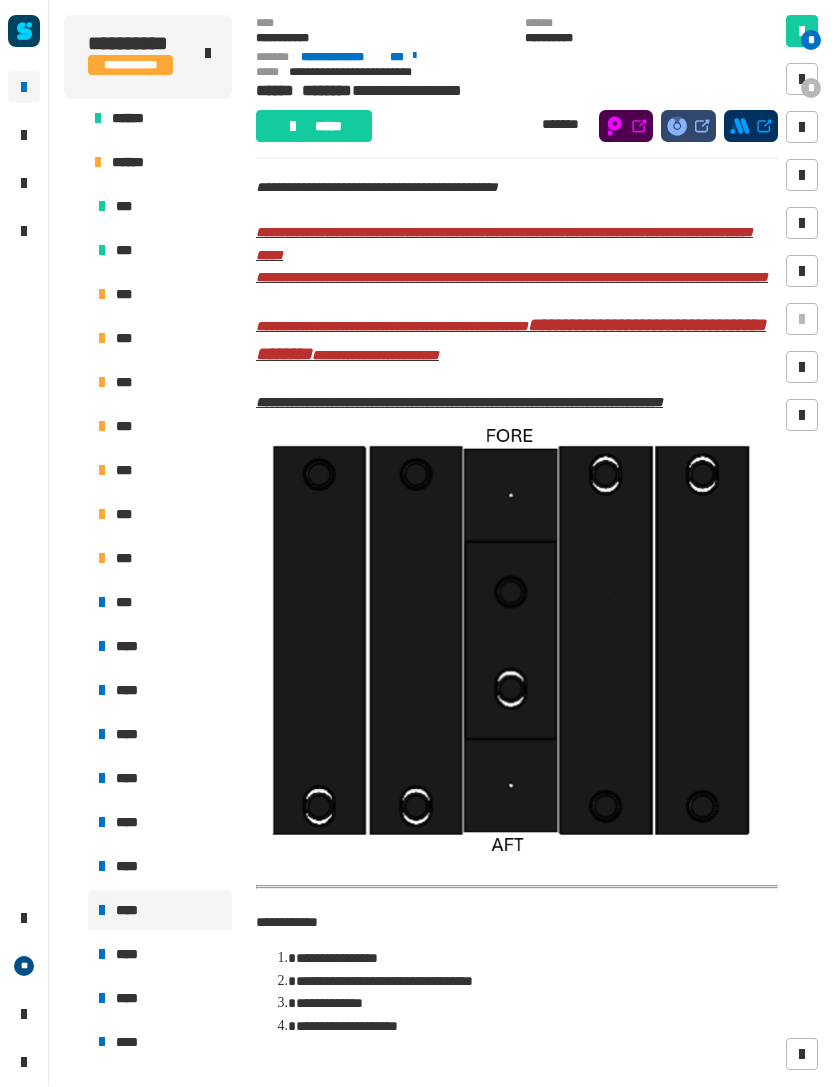 click at bounding box center [517, 638] 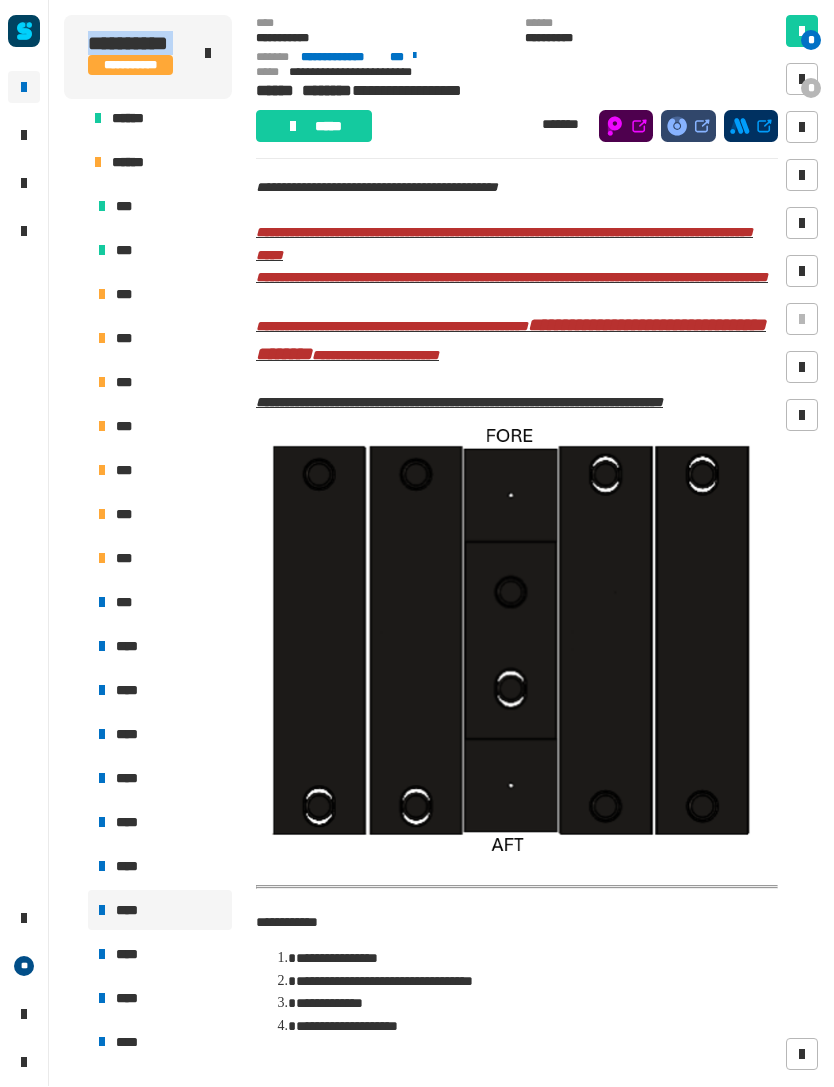 click on "**********" 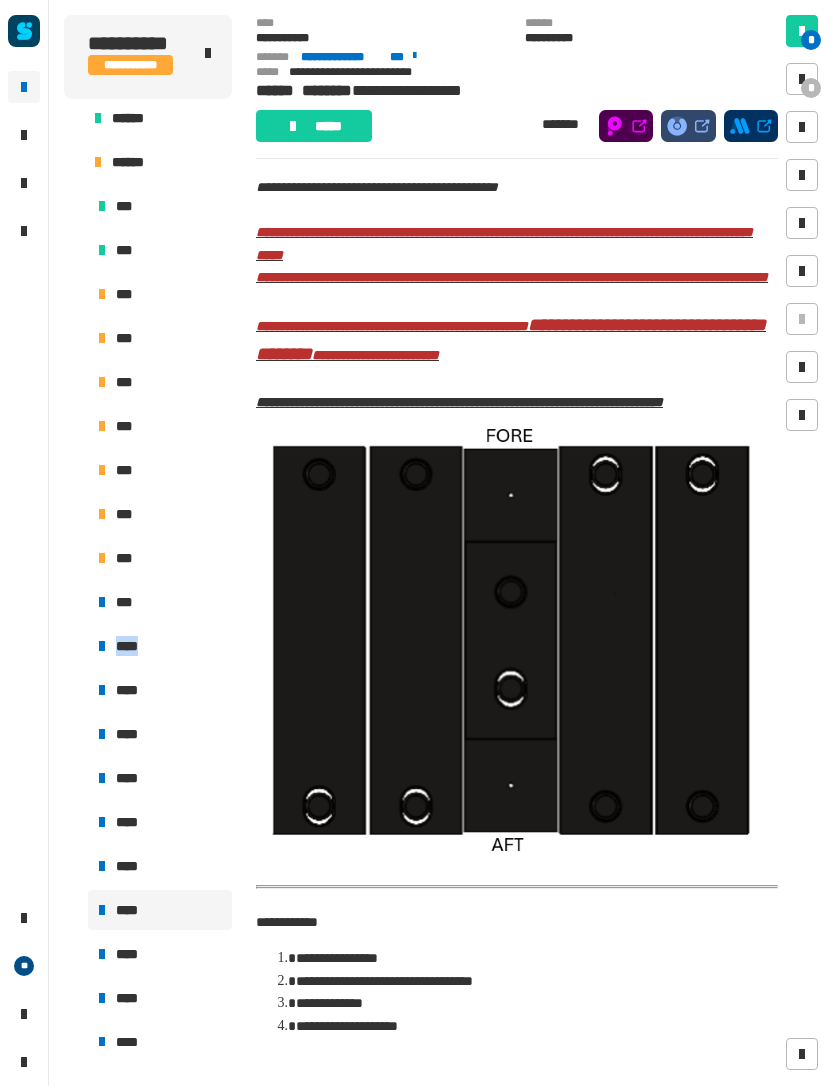 click on "**********" 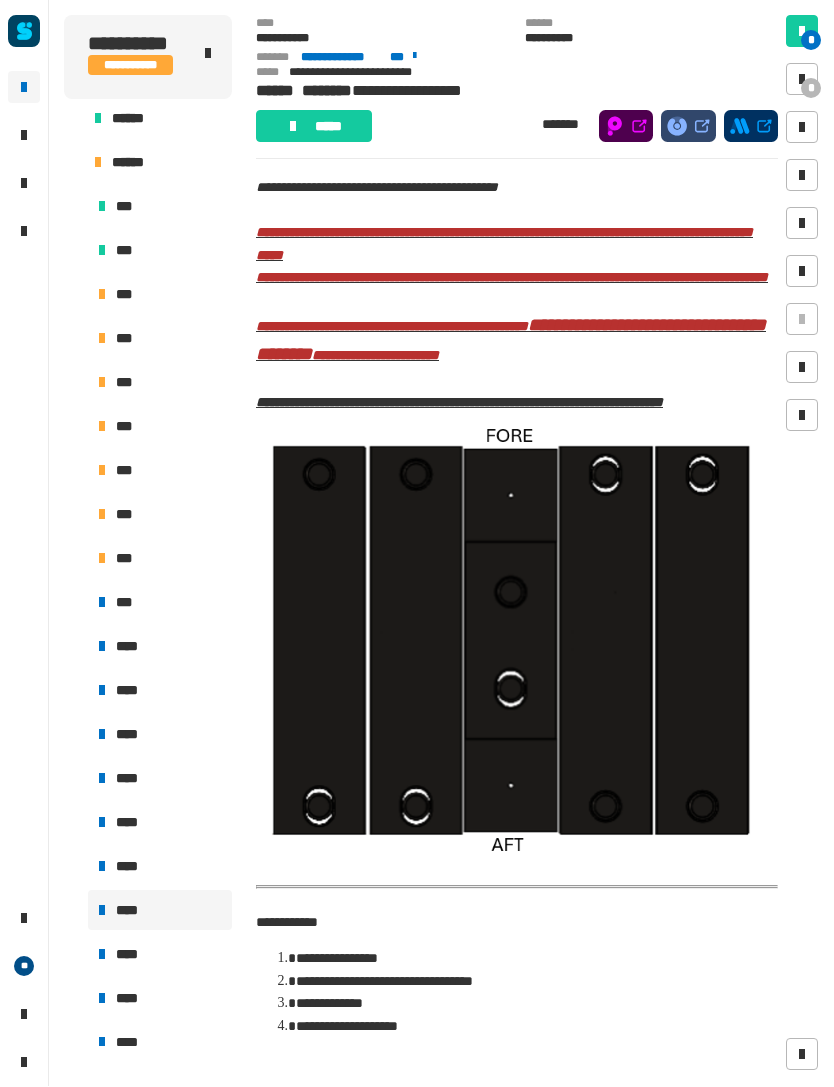 click on "**********" 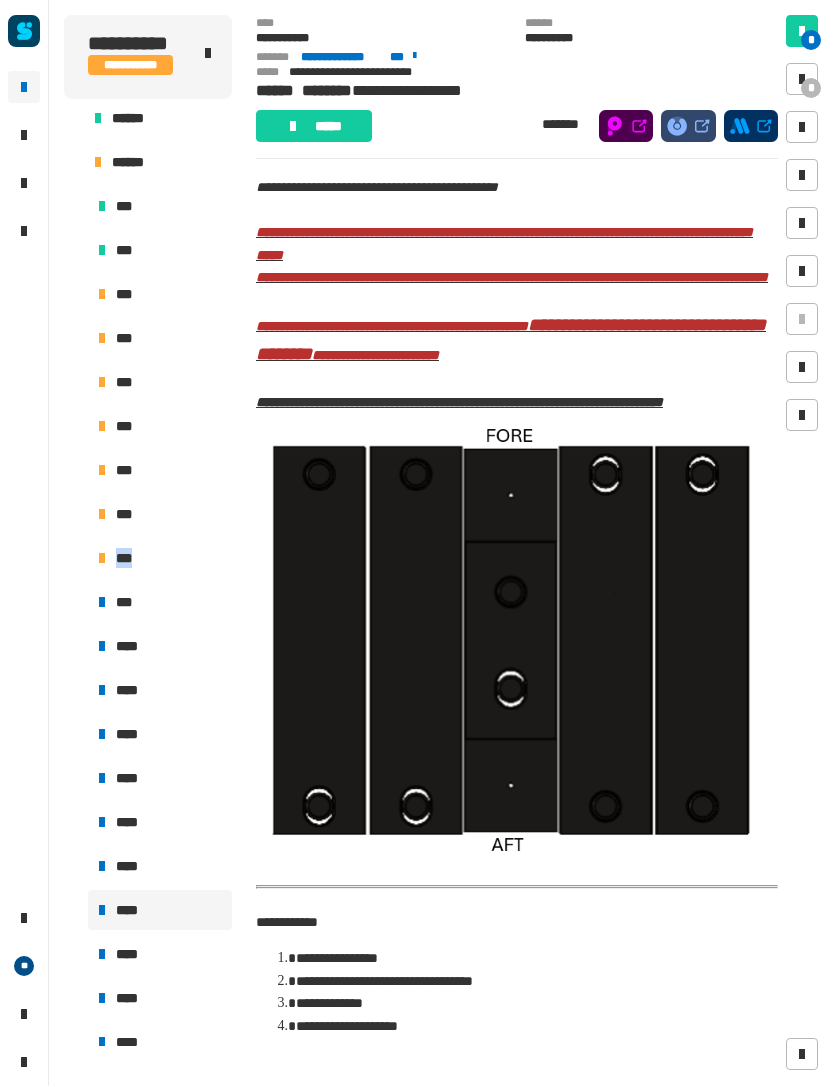 click on "**********" 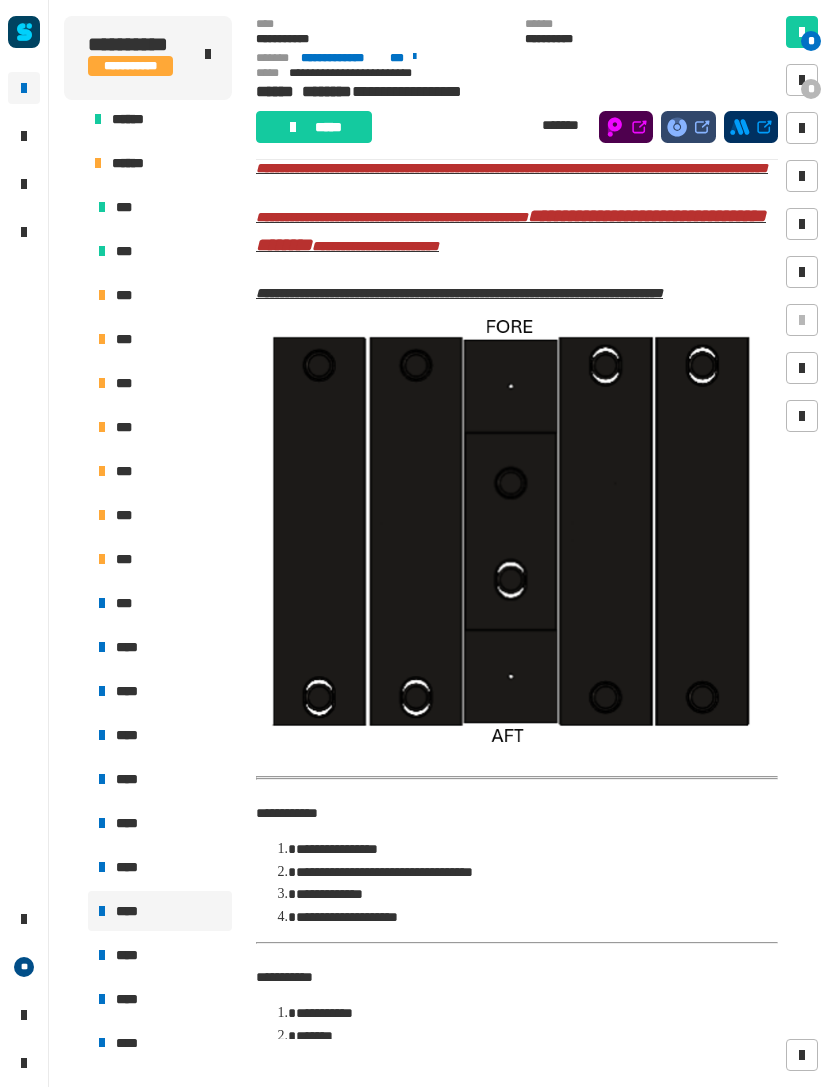 scroll, scrollTop: 162, scrollLeft: 0, axis: vertical 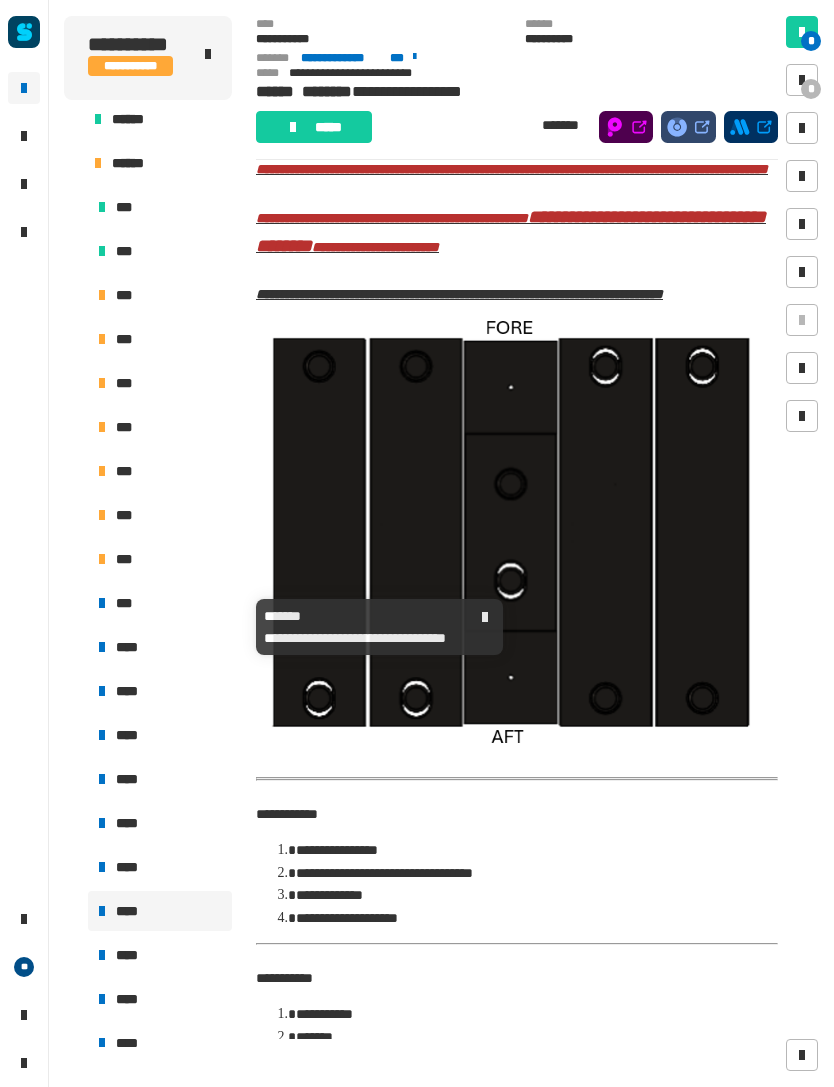 click on "***" at bounding box center (160, 603) 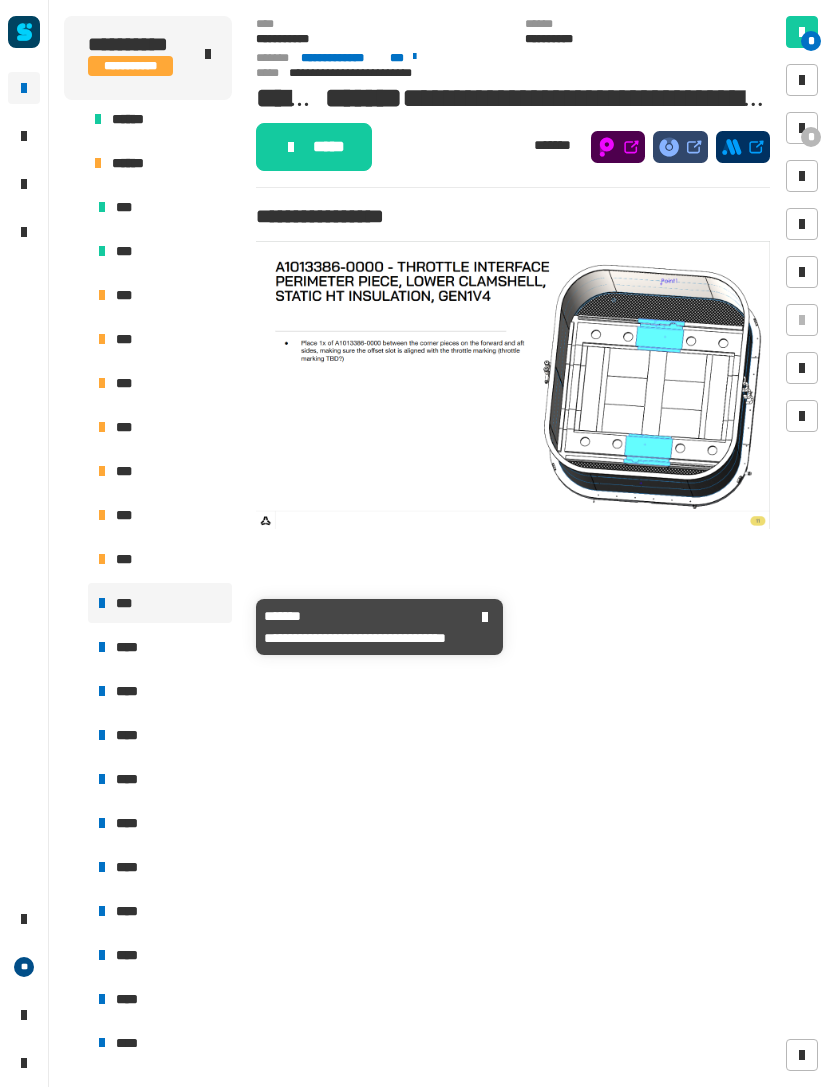 click on "***" at bounding box center [160, 603] 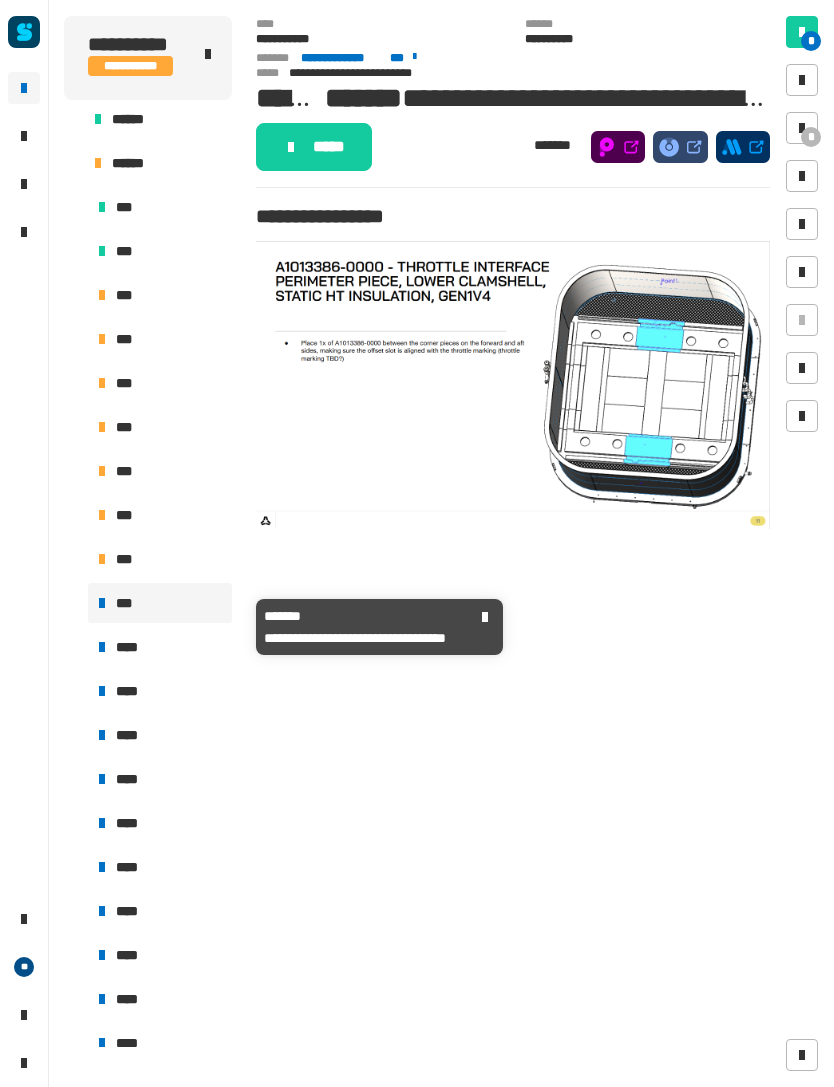 click on "*****" 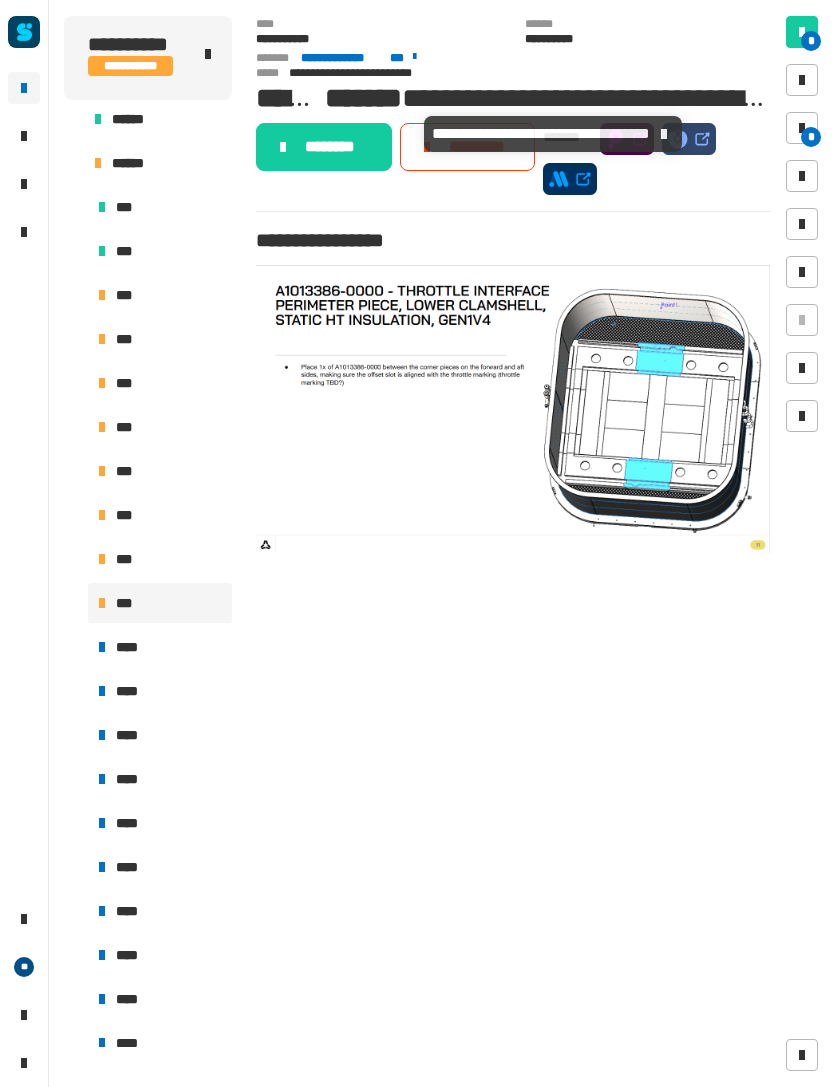 click on "**********" 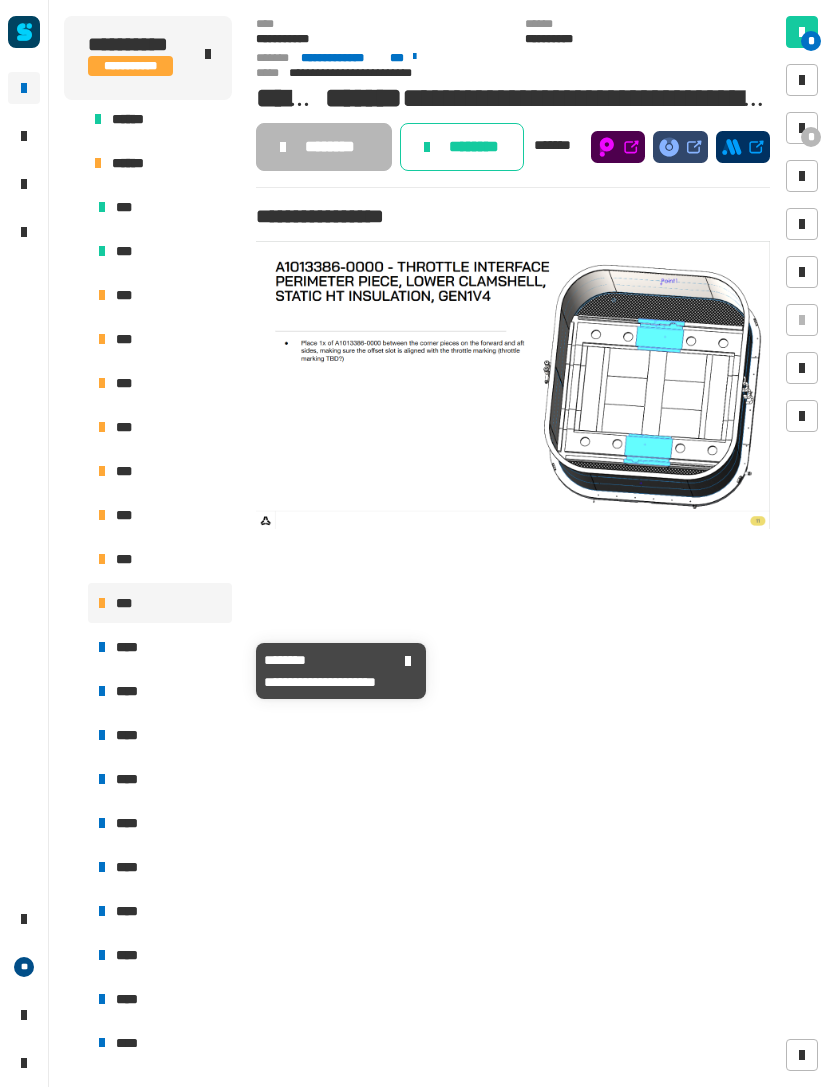 click on "****" at bounding box center [160, 647] 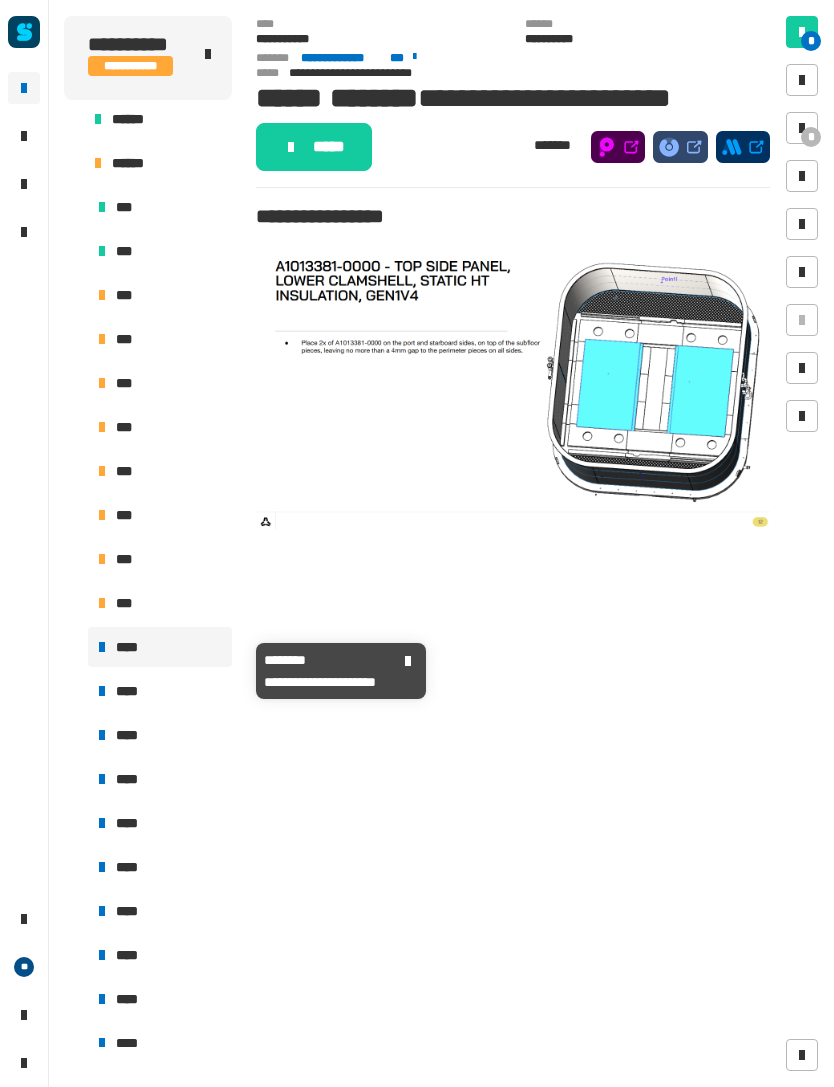 click on "*****" 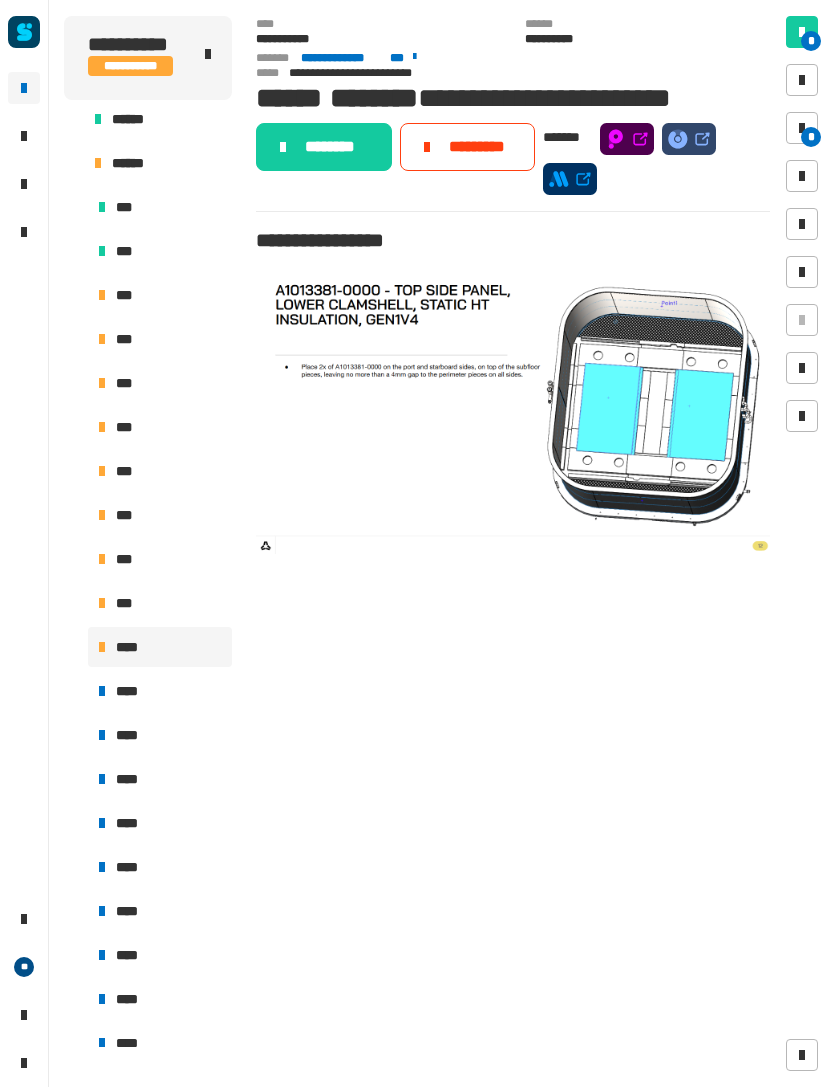 click on "*********" 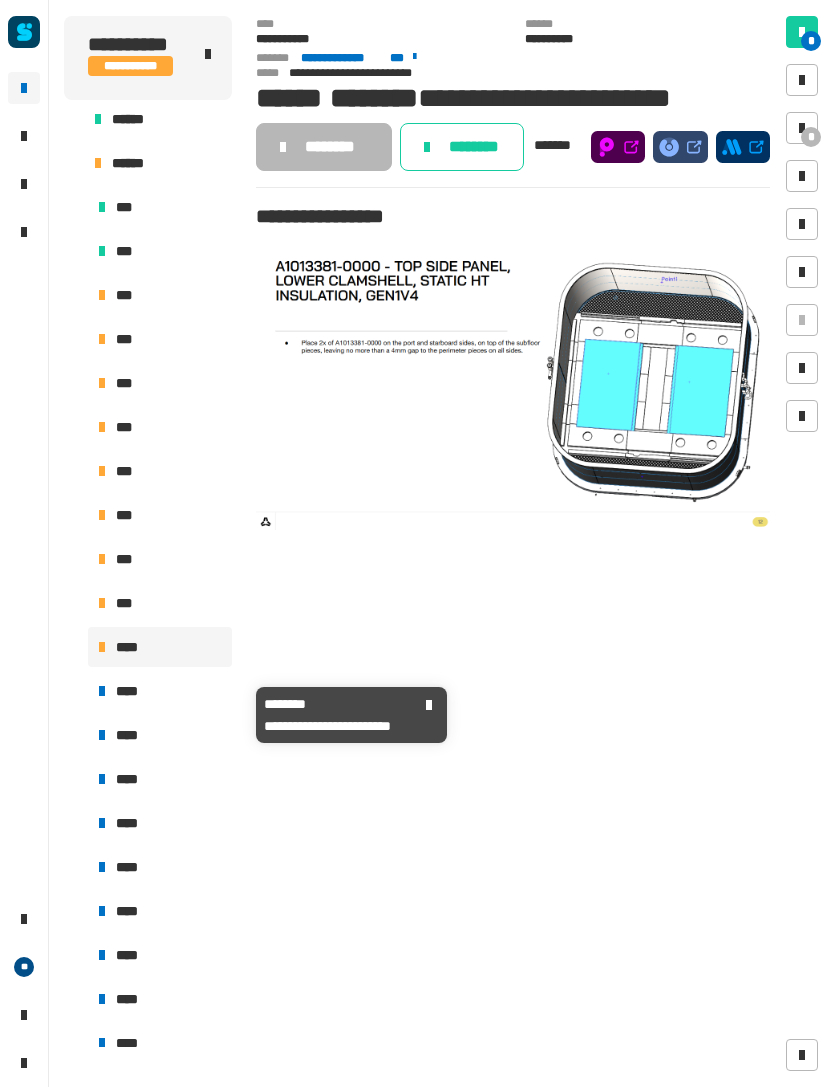 click on "****" at bounding box center (129, 691) 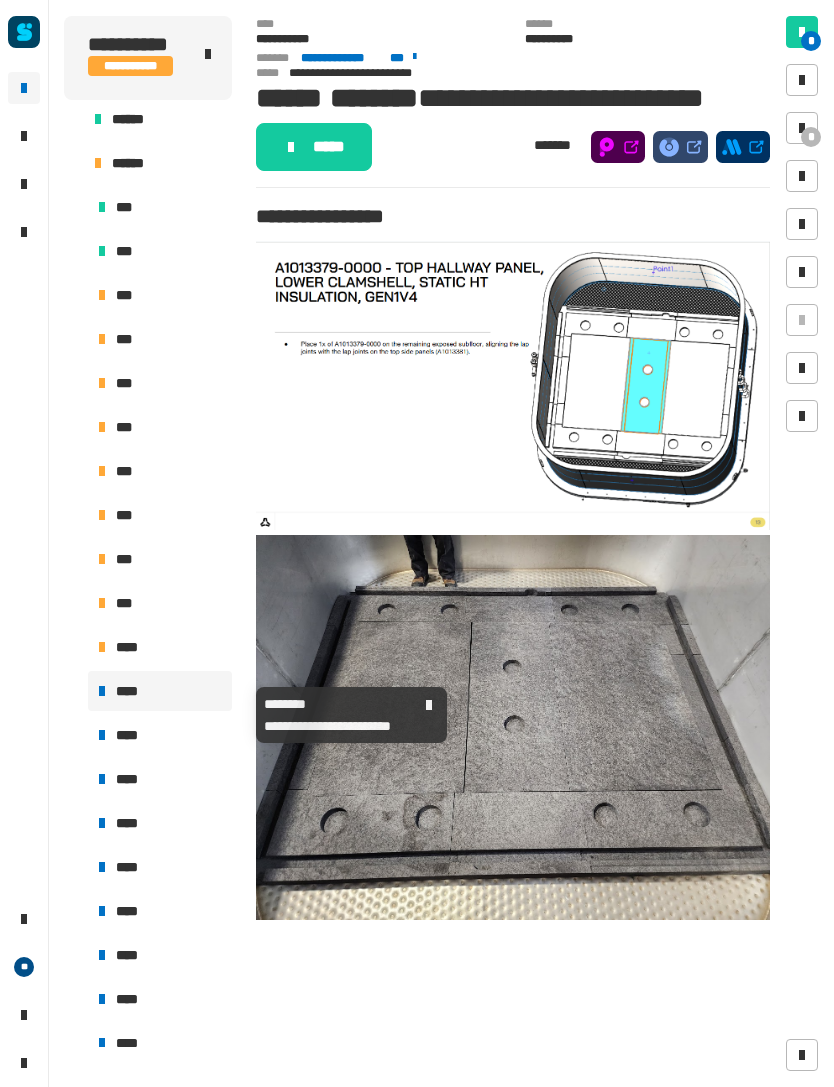click on "*****" 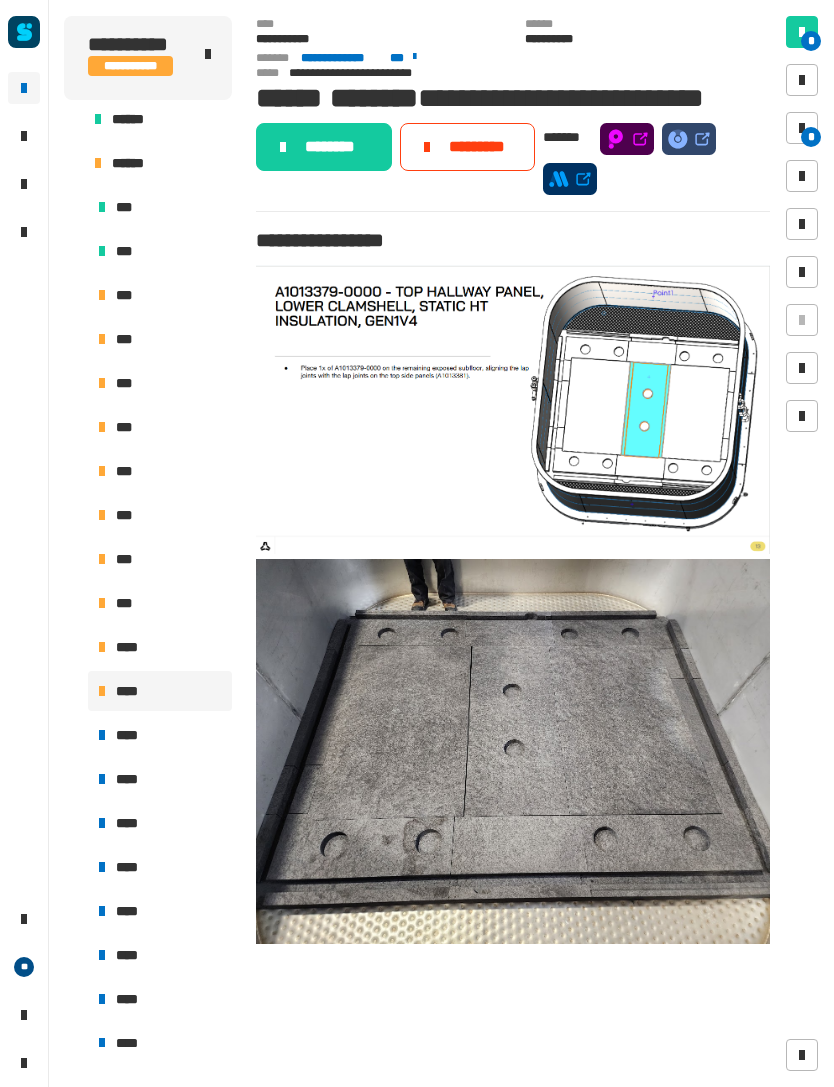 click on "*********" 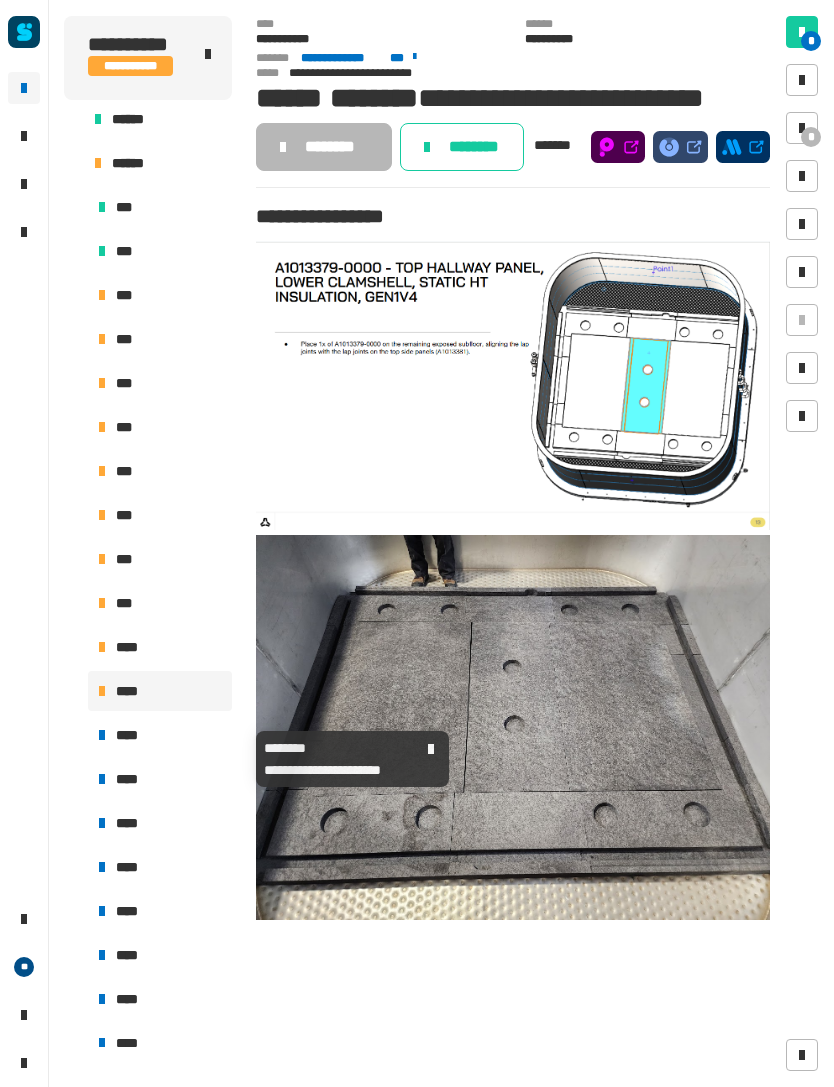 click on "****" at bounding box center (160, 735) 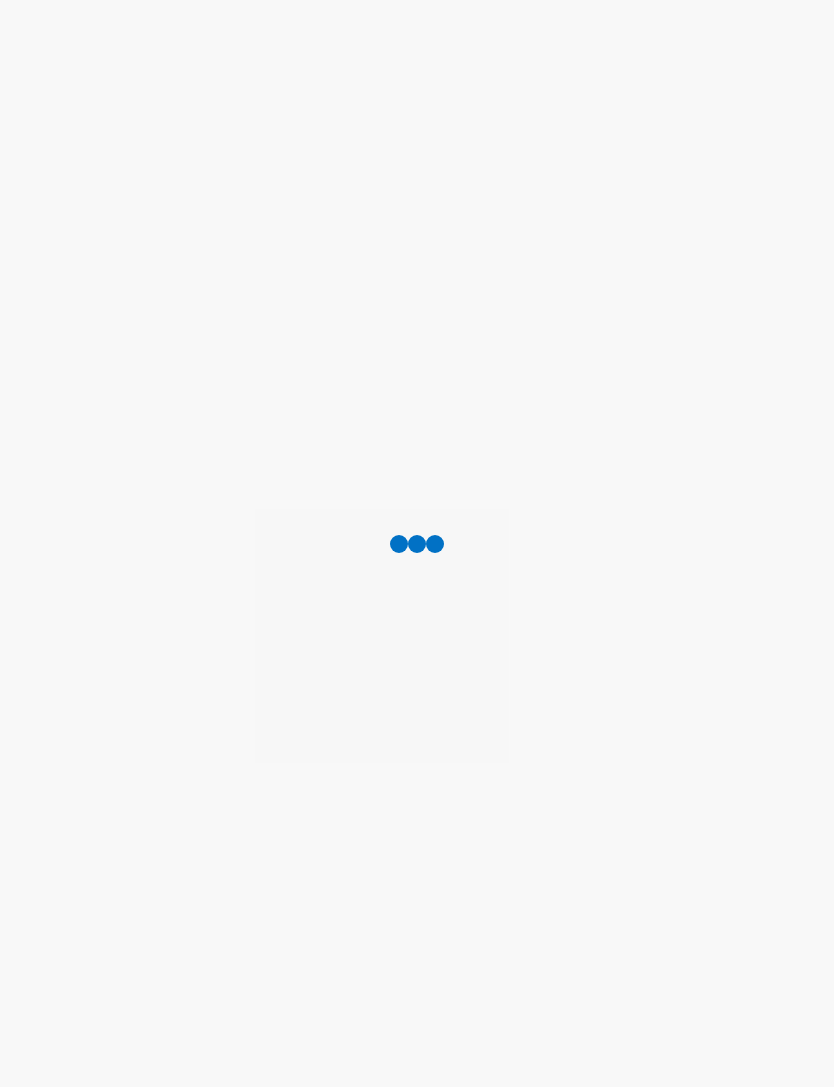 scroll, scrollTop: 0, scrollLeft: 0, axis: both 